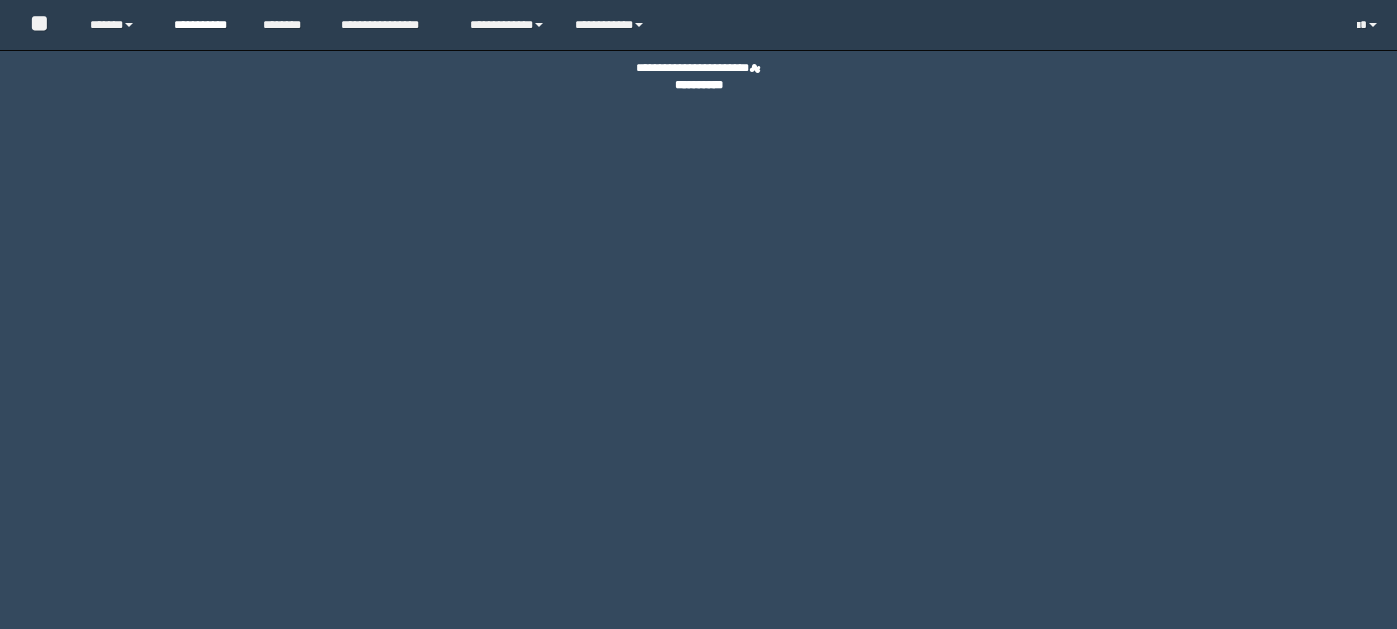 scroll, scrollTop: 0, scrollLeft: 0, axis: both 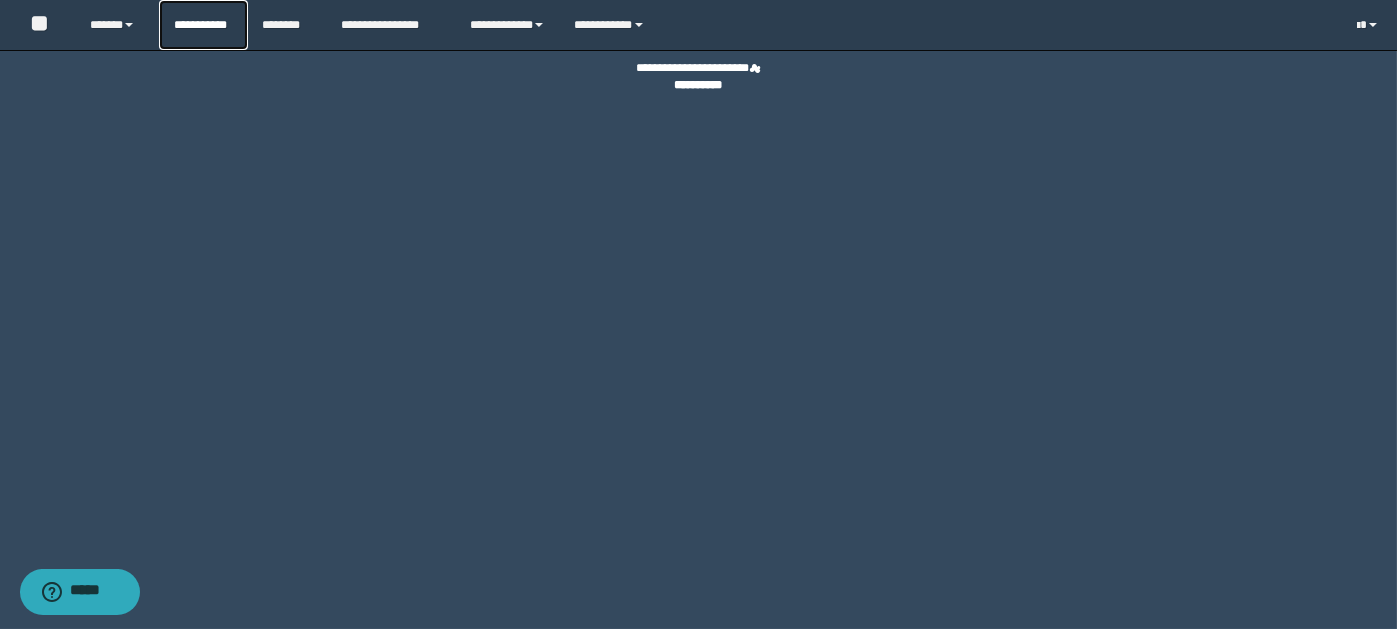 click on "**********" at bounding box center [203, 25] 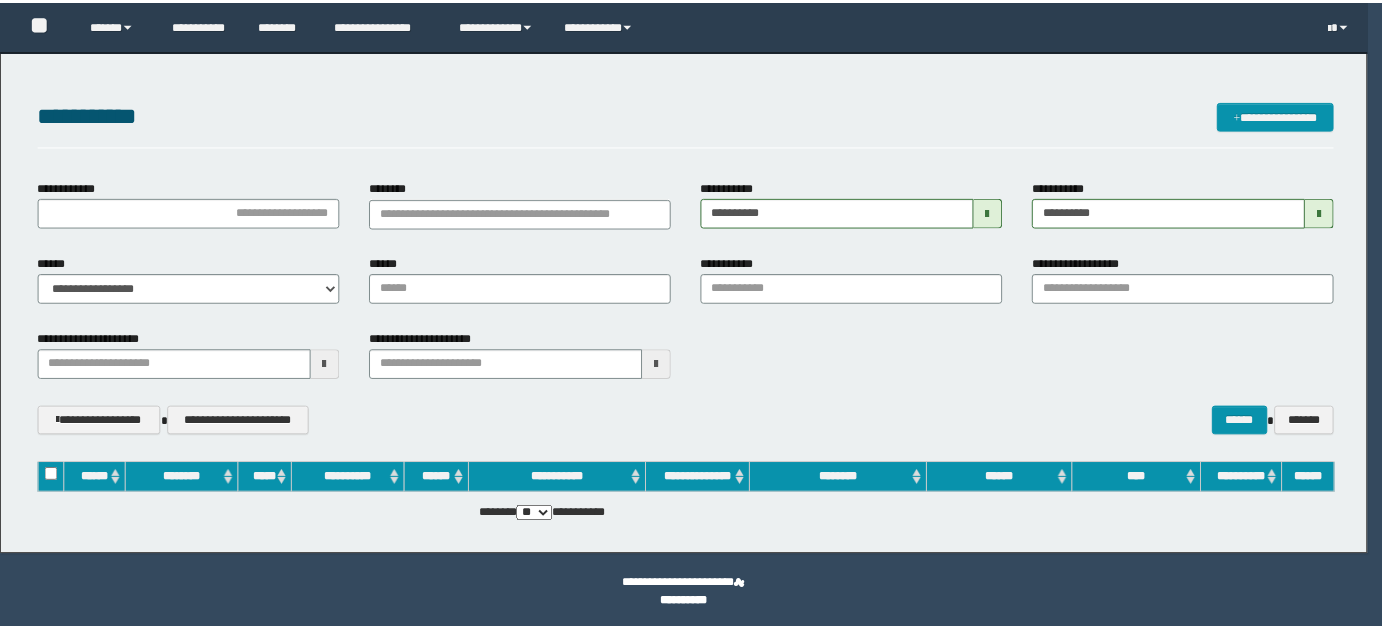 scroll, scrollTop: 0, scrollLeft: 0, axis: both 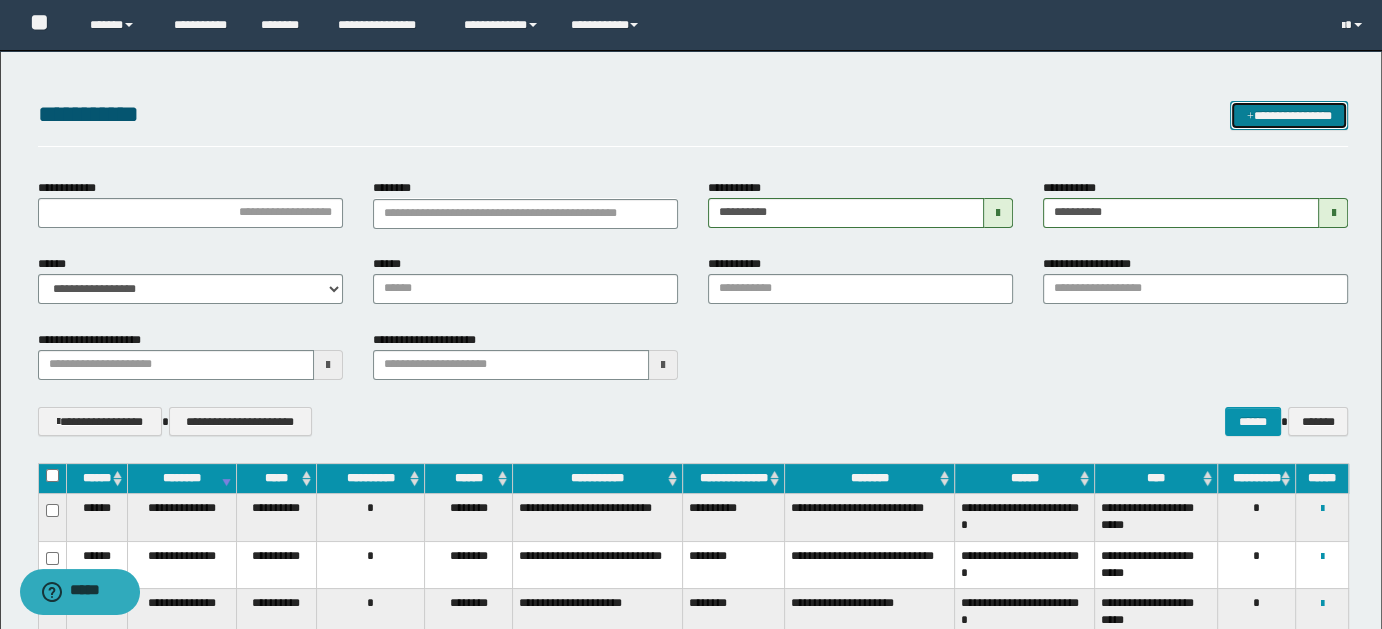 click on "**********" at bounding box center (1289, 115) 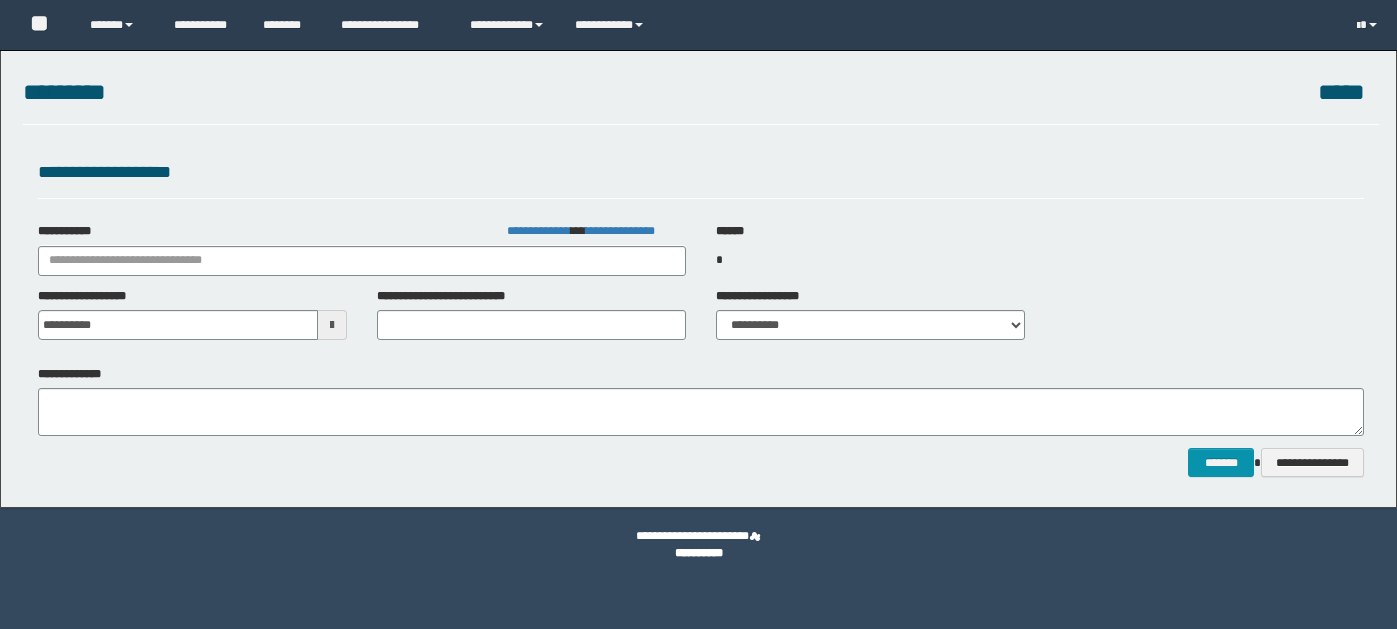 scroll, scrollTop: 0, scrollLeft: 0, axis: both 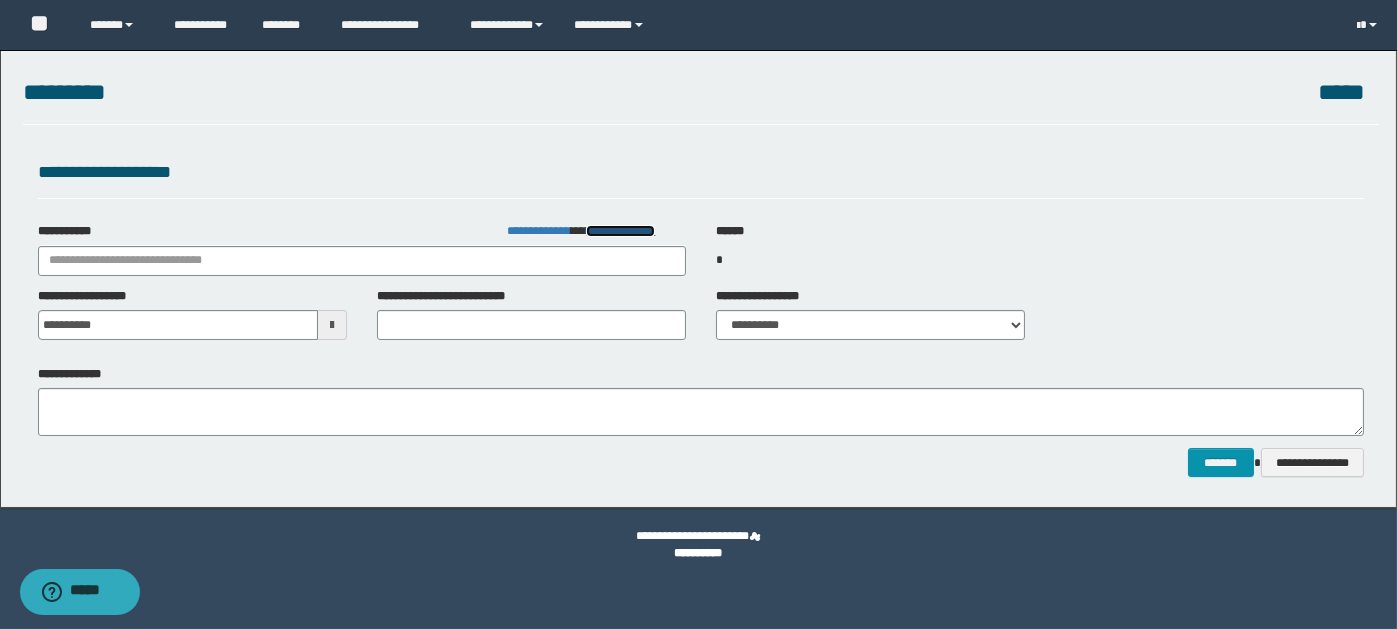 click on "**********" at bounding box center (620, 231) 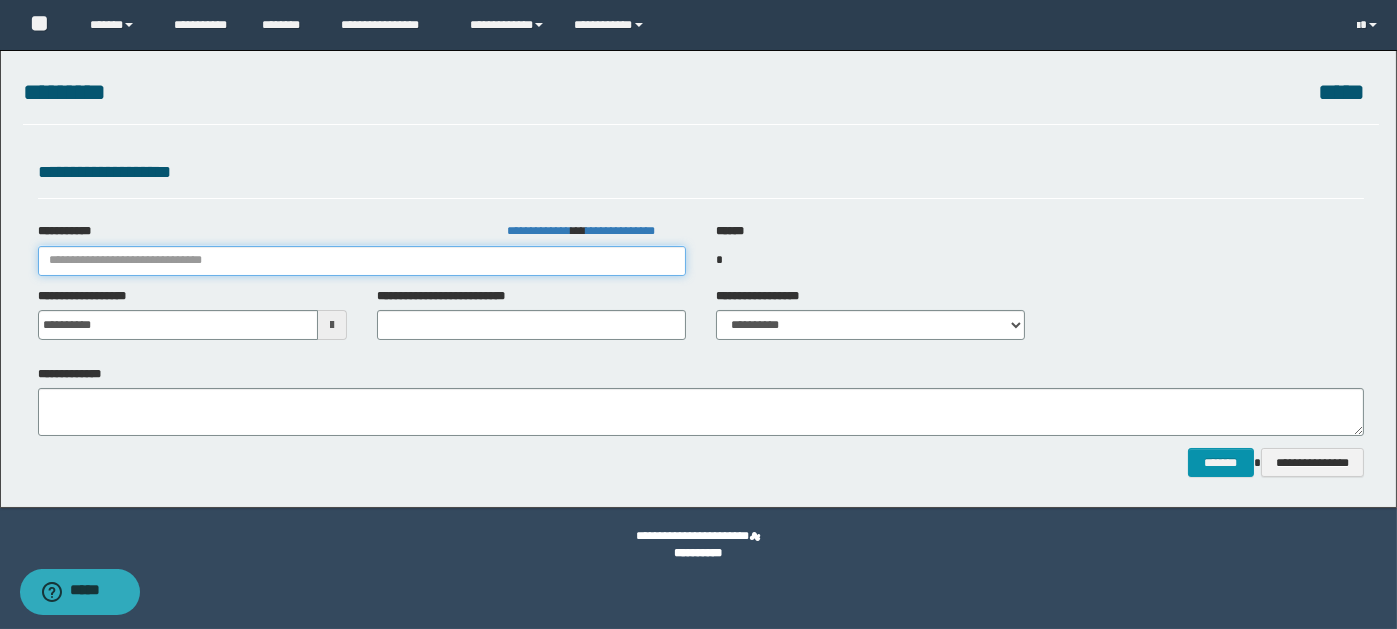 click on "**********" at bounding box center (362, 261) 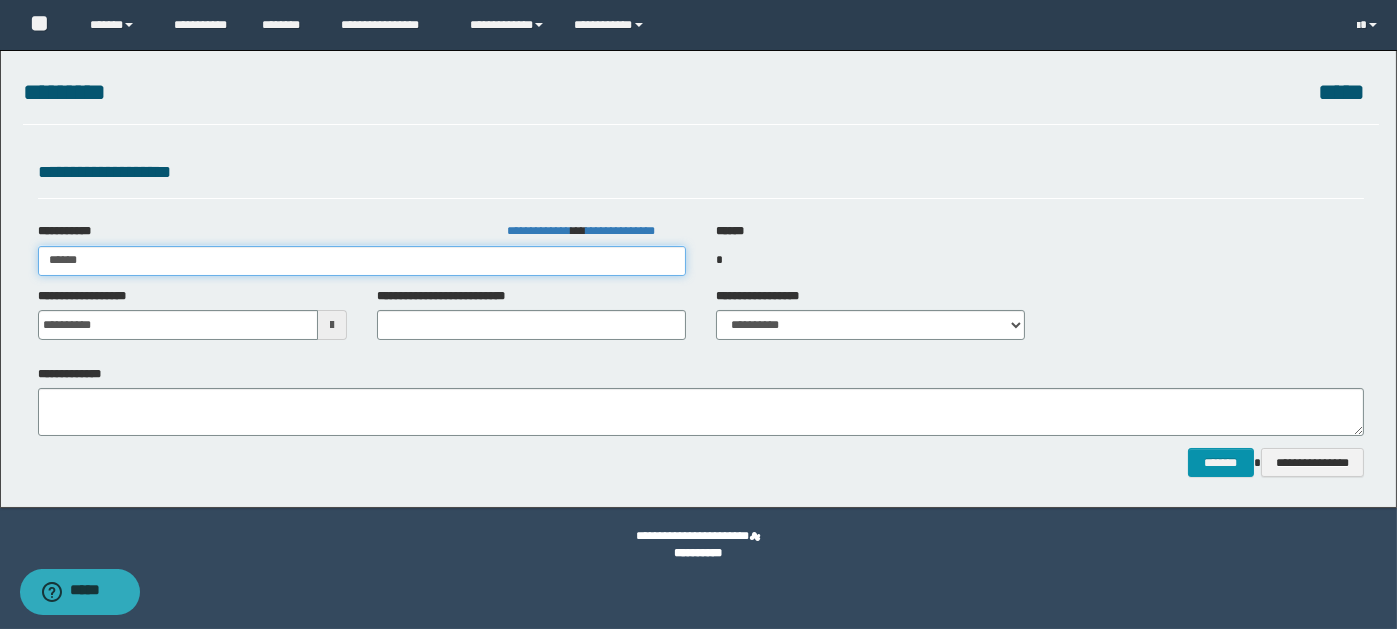 type on "*******" 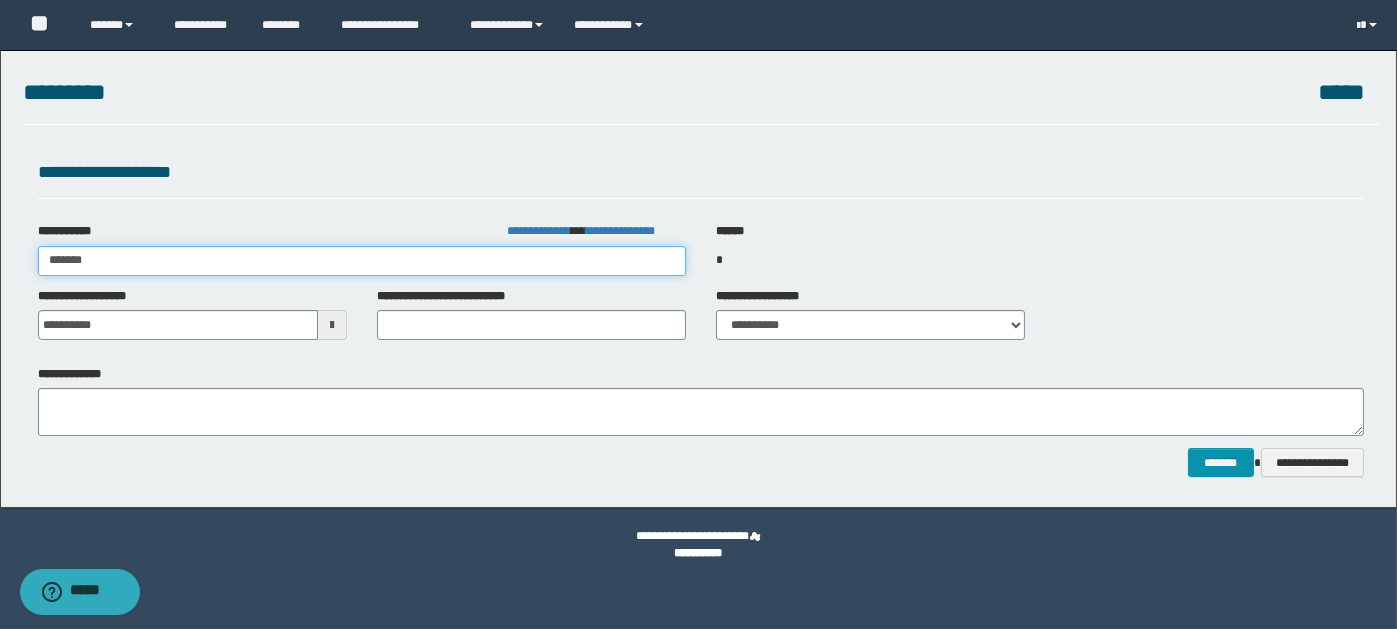type on "*******" 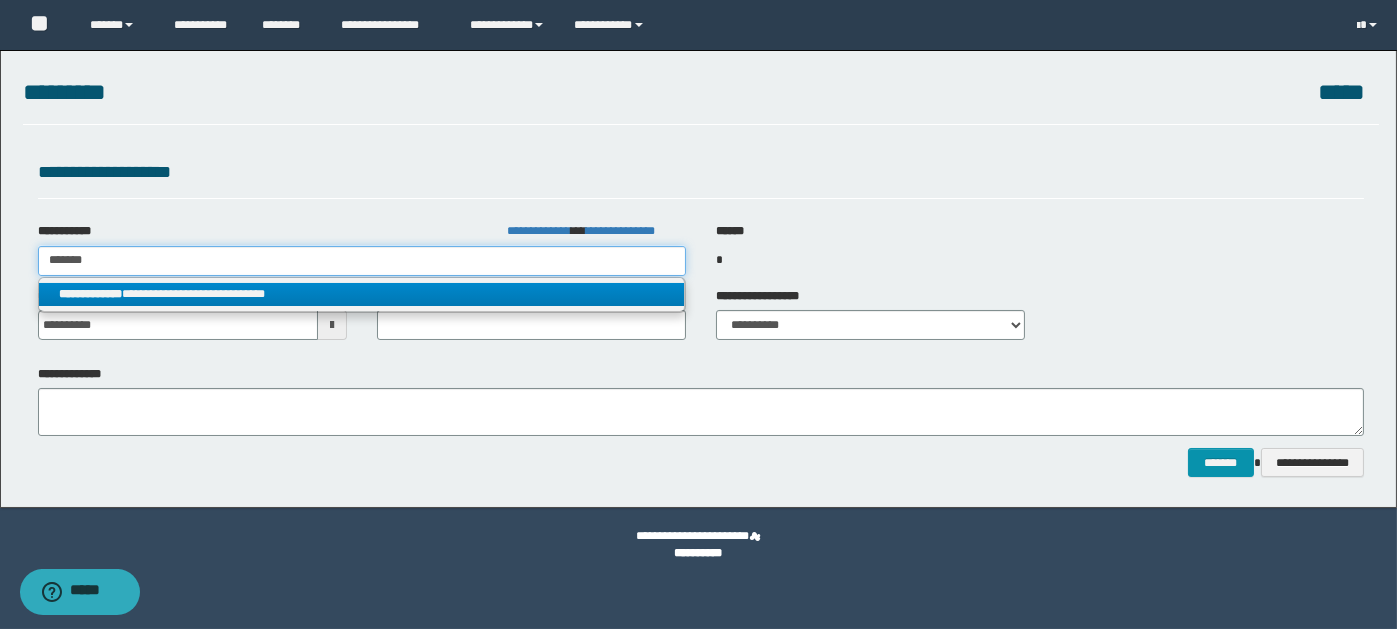 type on "*******" 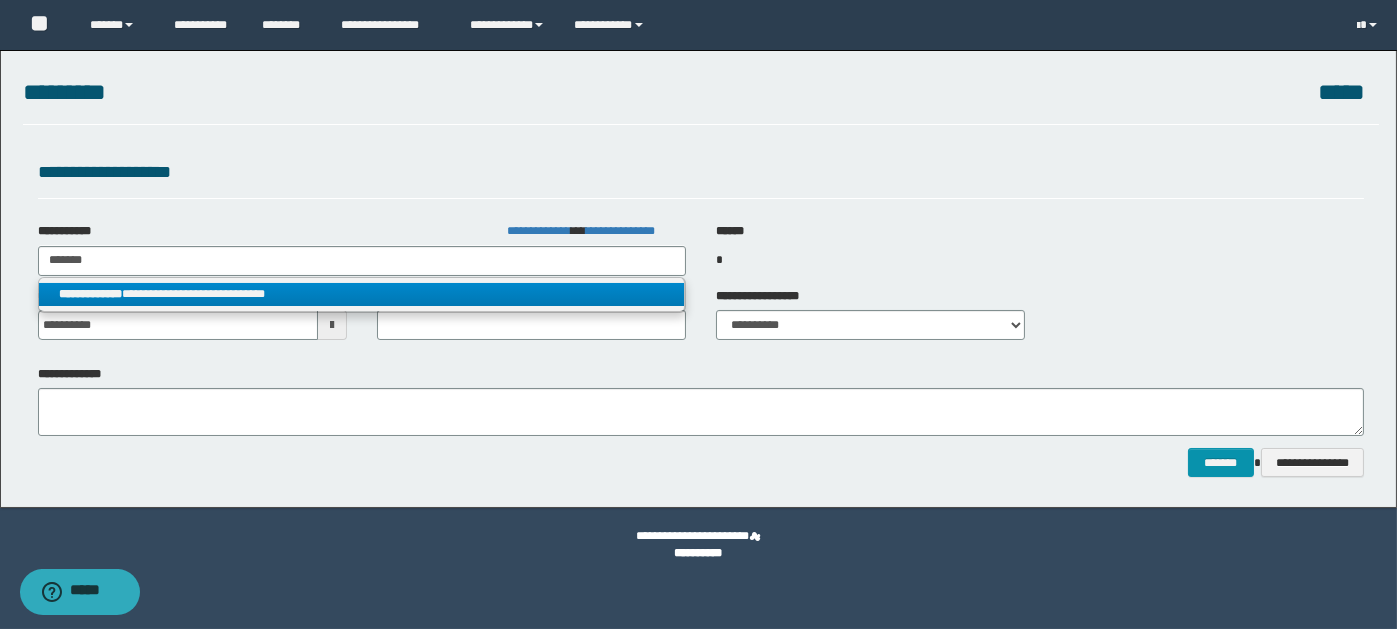click on "**********" at bounding box center (362, 294) 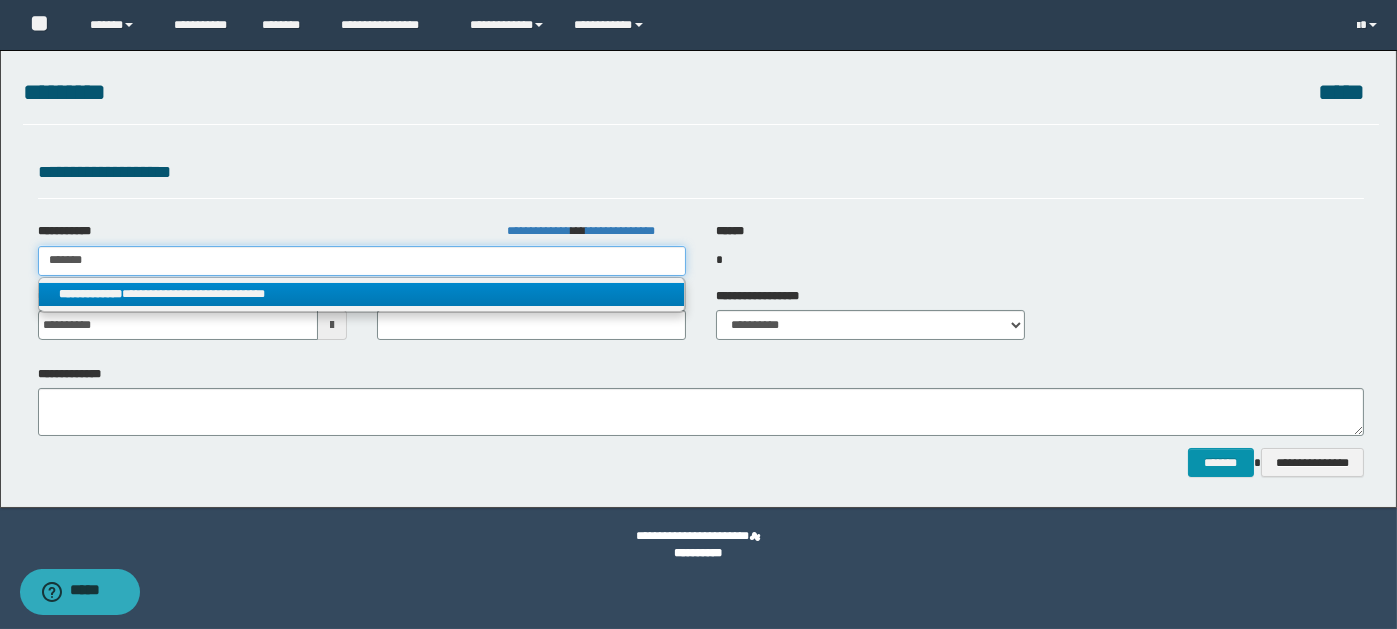 type 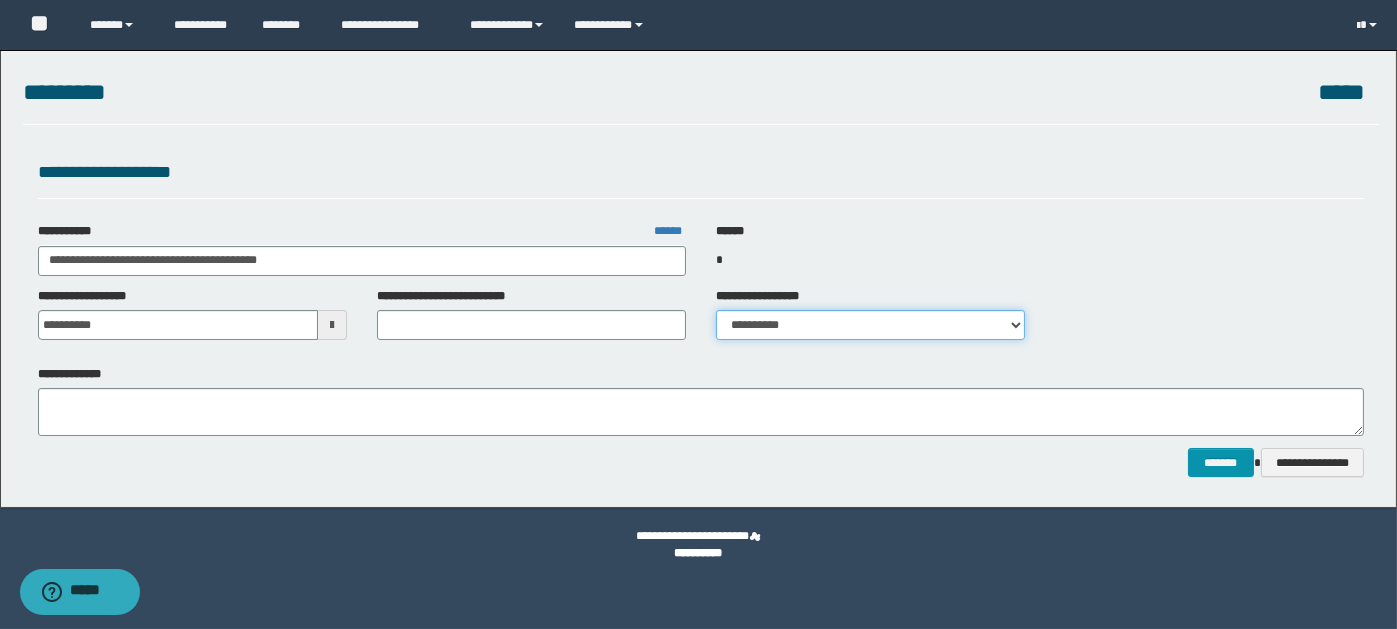 click on "**********" at bounding box center (870, 325) 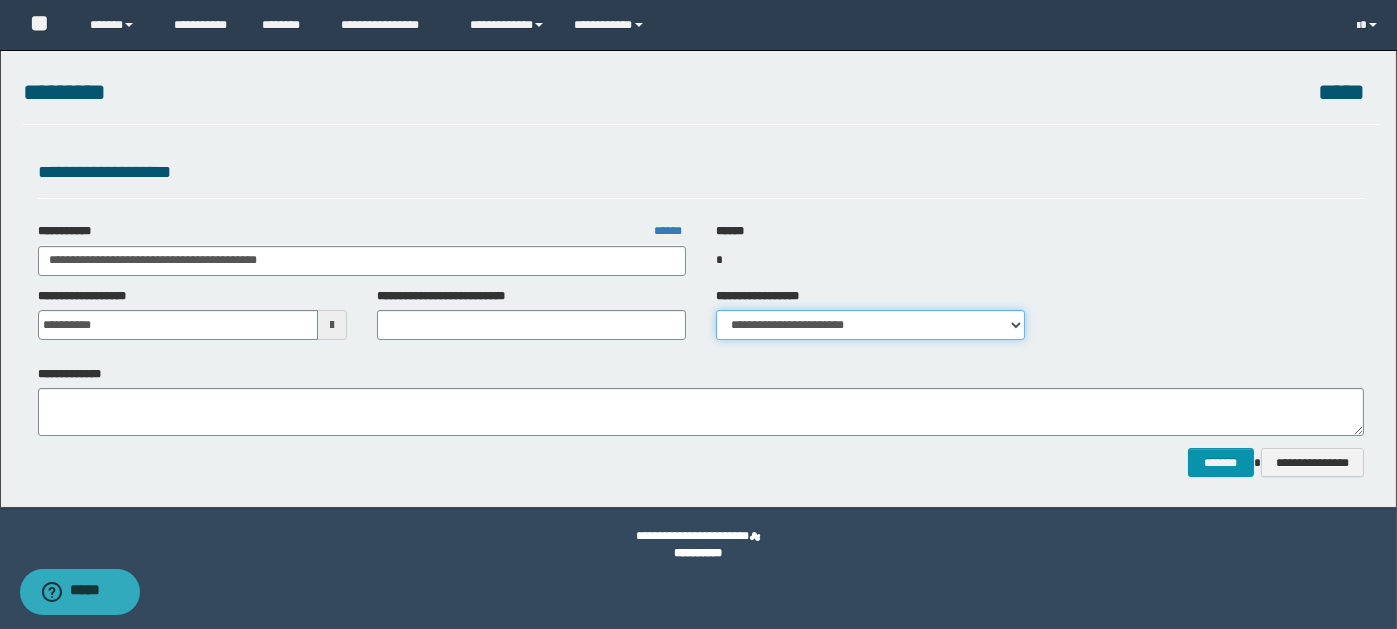 click on "**********" at bounding box center (870, 325) 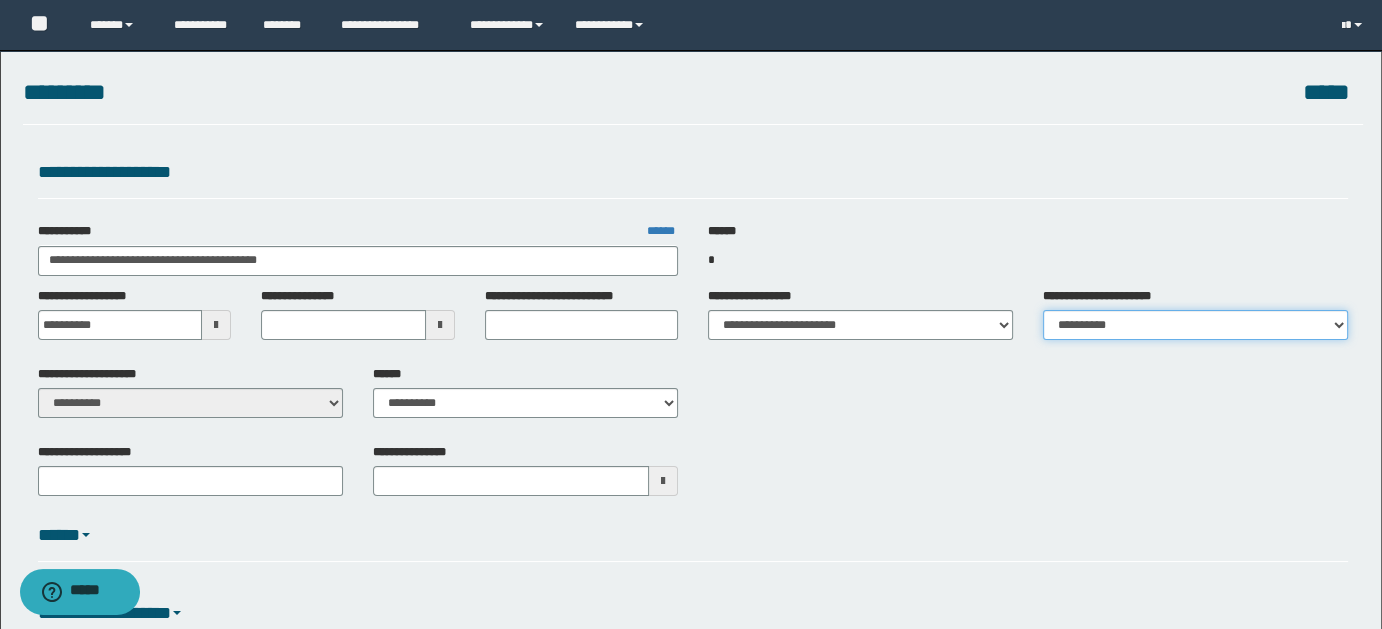 click on "**********" at bounding box center [1195, 325] 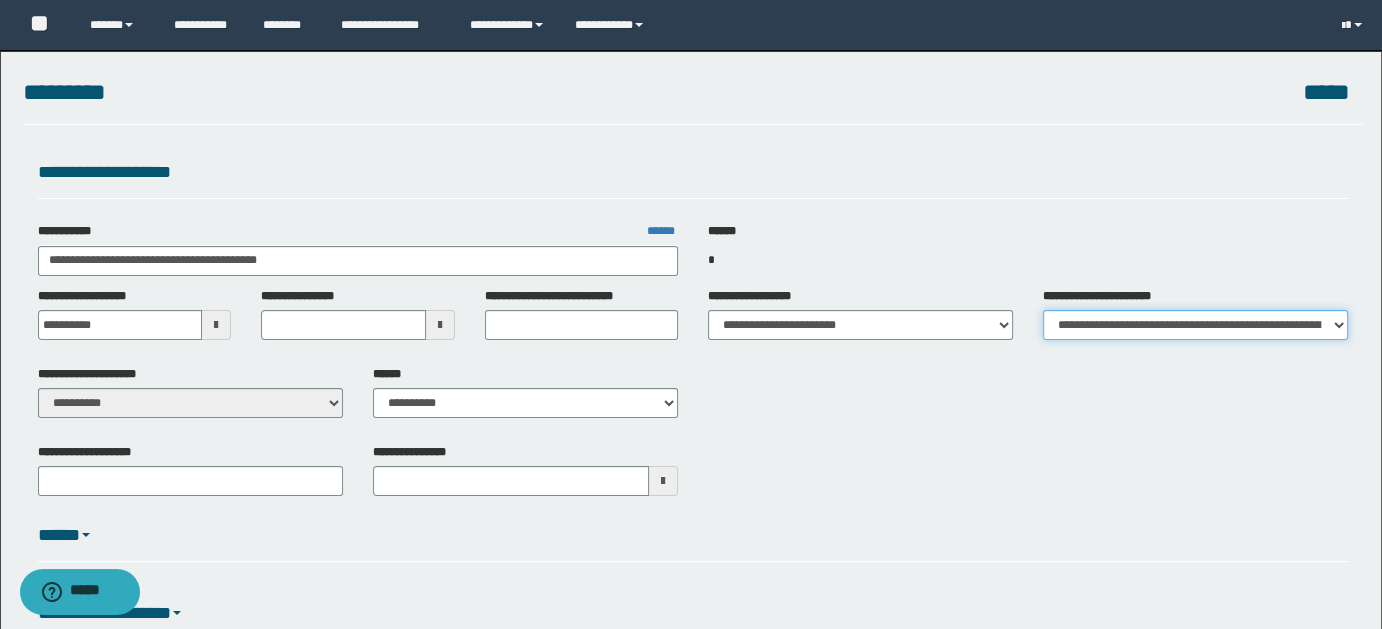 click on "**********" at bounding box center (1195, 325) 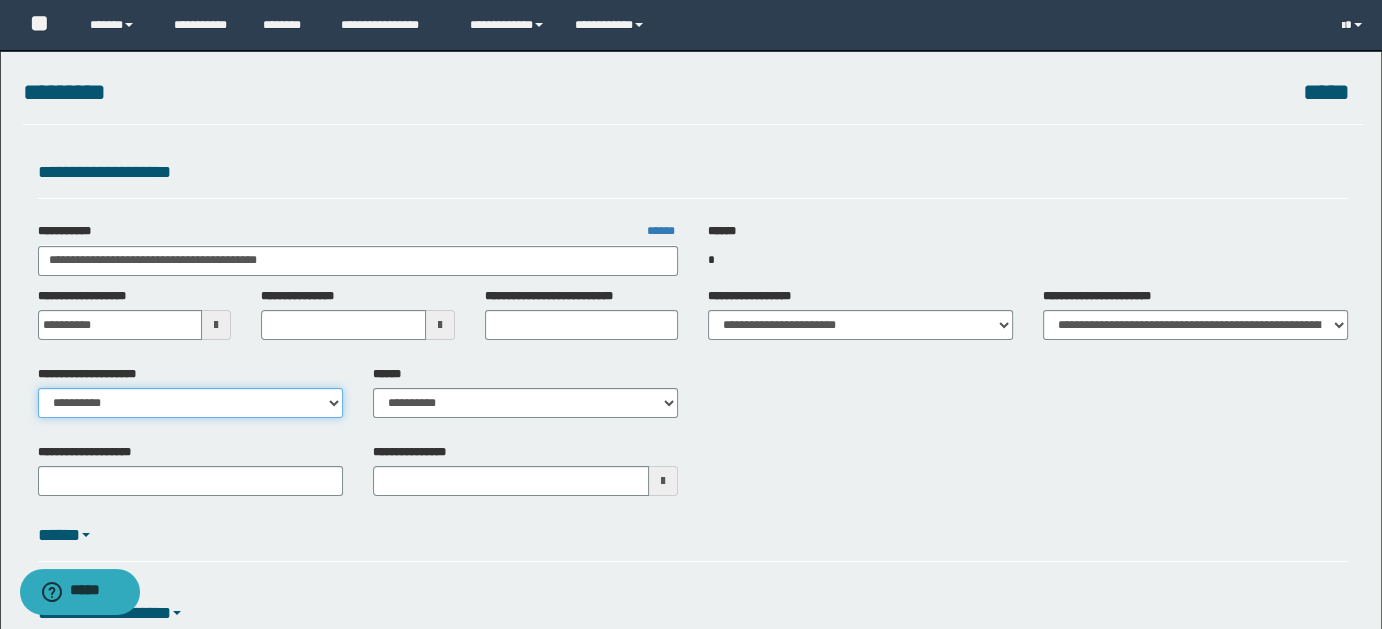 click on "**********" at bounding box center (190, 403) 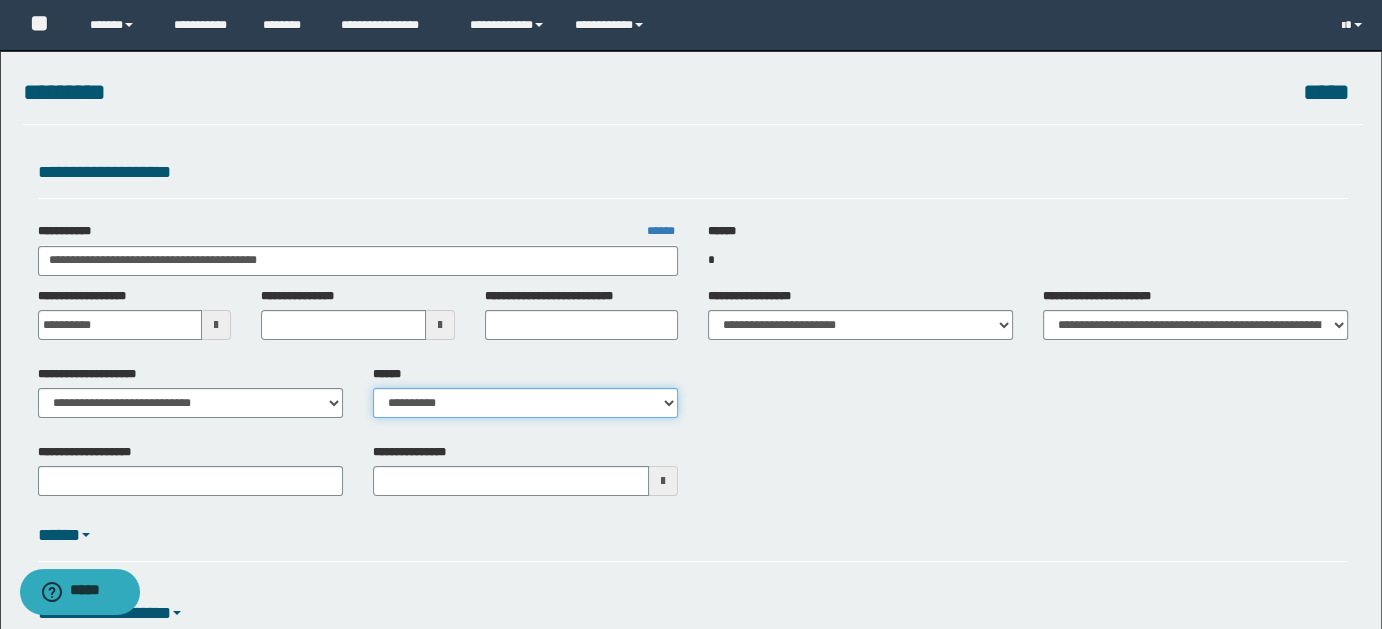 click on "**********" at bounding box center (525, 403) 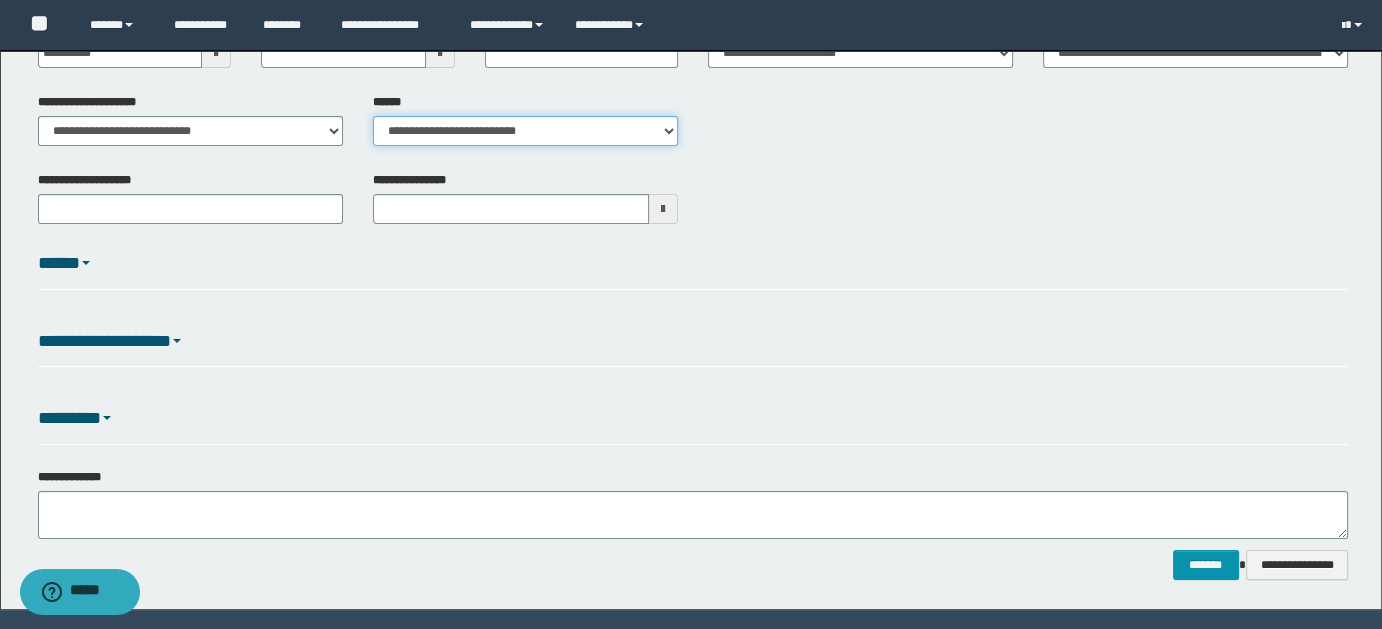 scroll, scrollTop: 327, scrollLeft: 0, axis: vertical 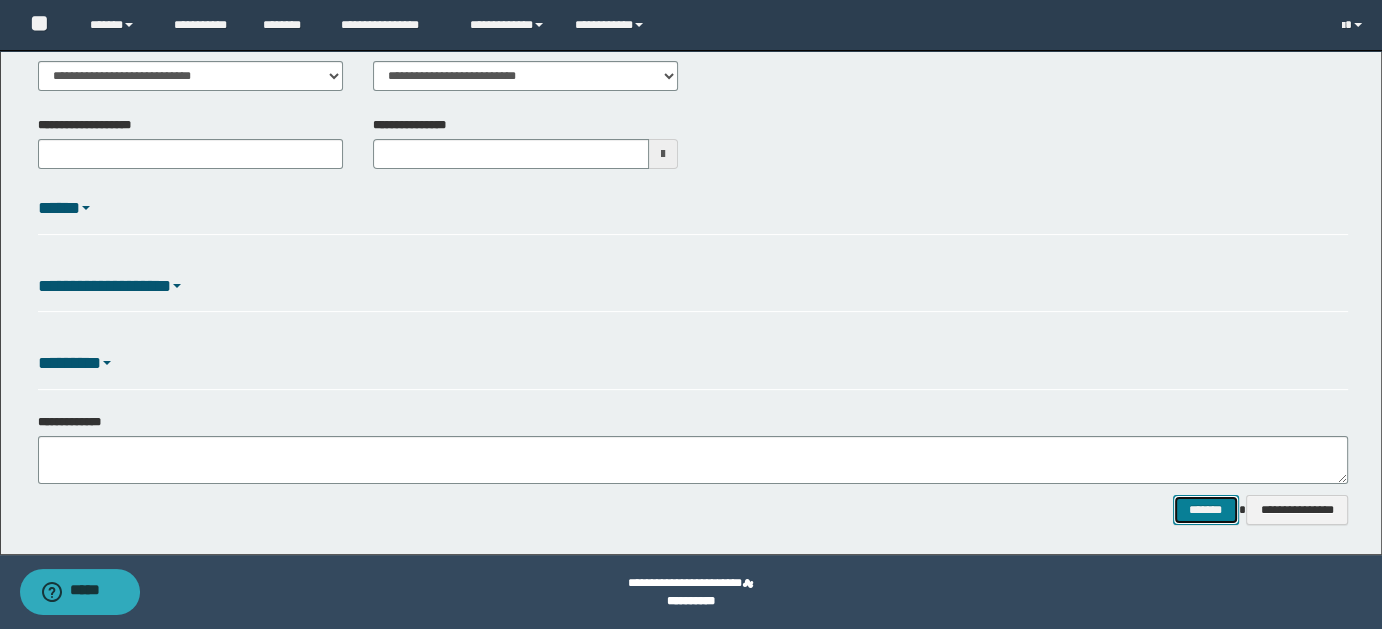 click on "*******" at bounding box center (1205, 509) 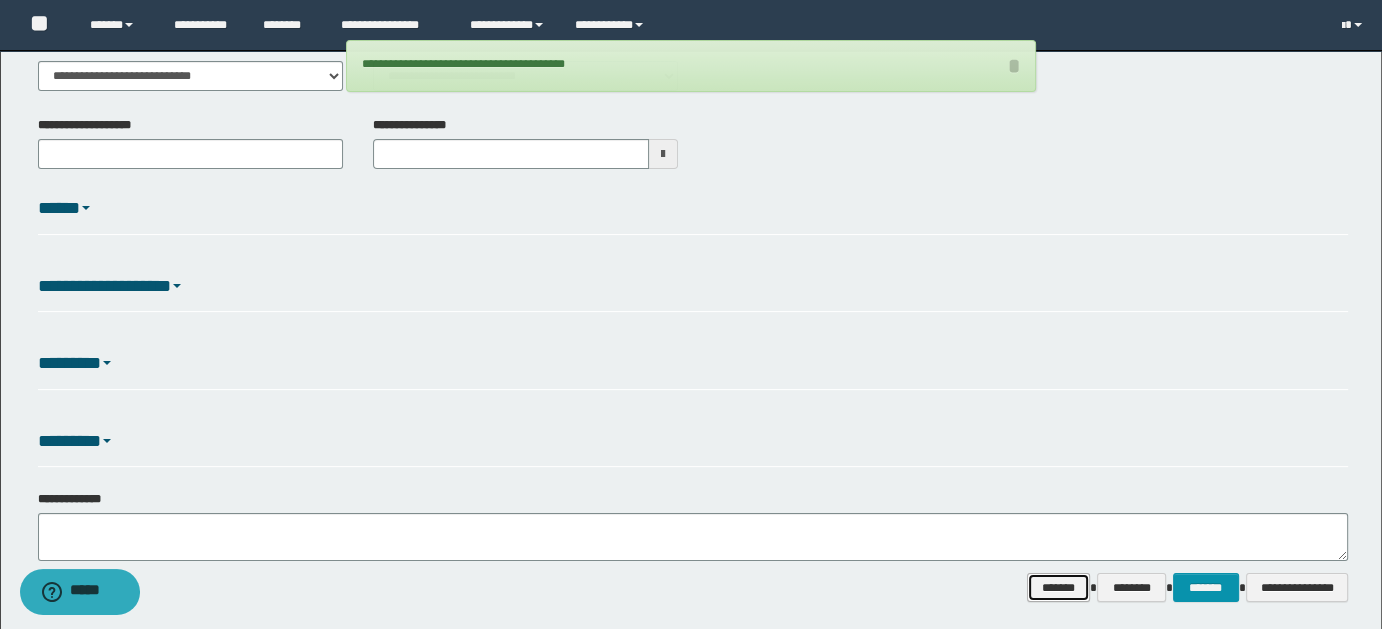 click on "*******" at bounding box center (1058, 587) 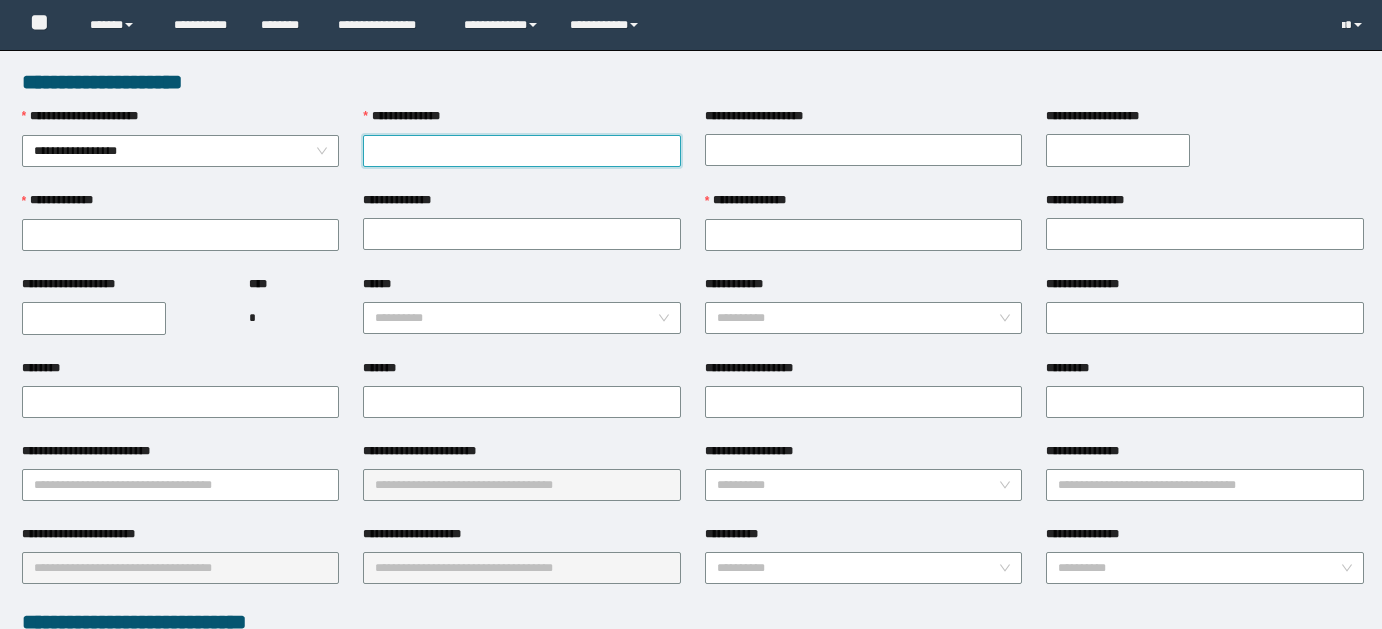 scroll, scrollTop: 0, scrollLeft: 0, axis: both 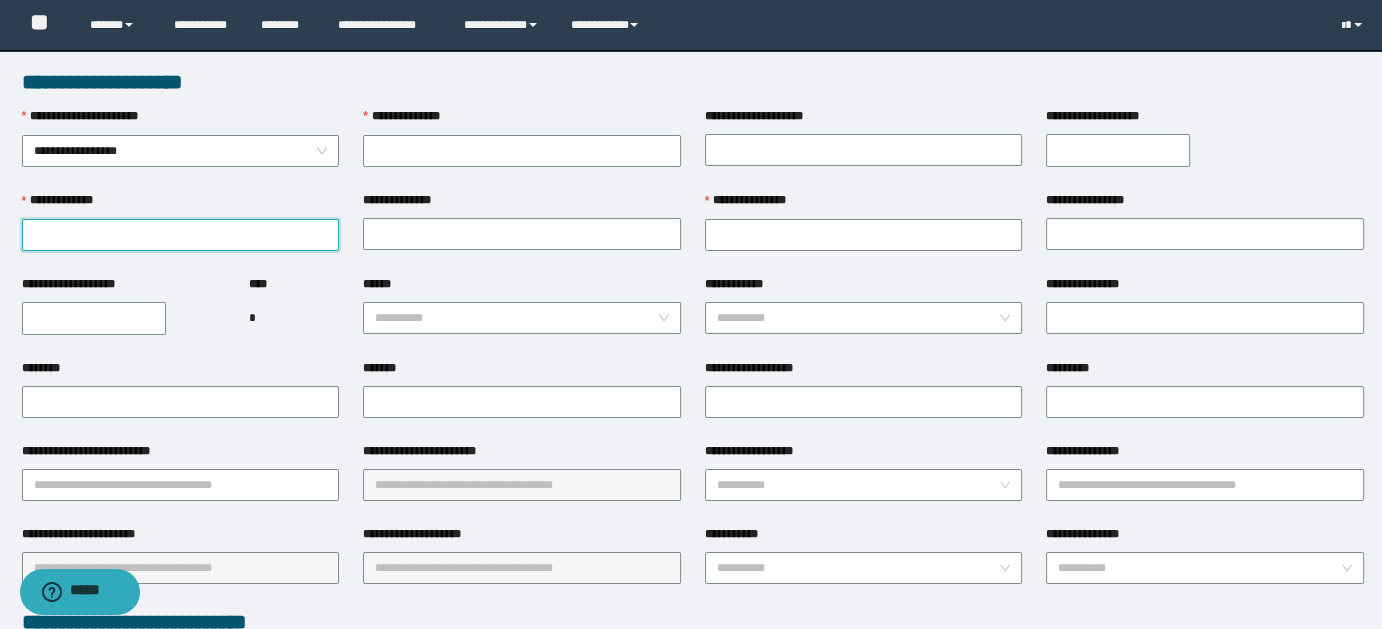 paste on "**********" 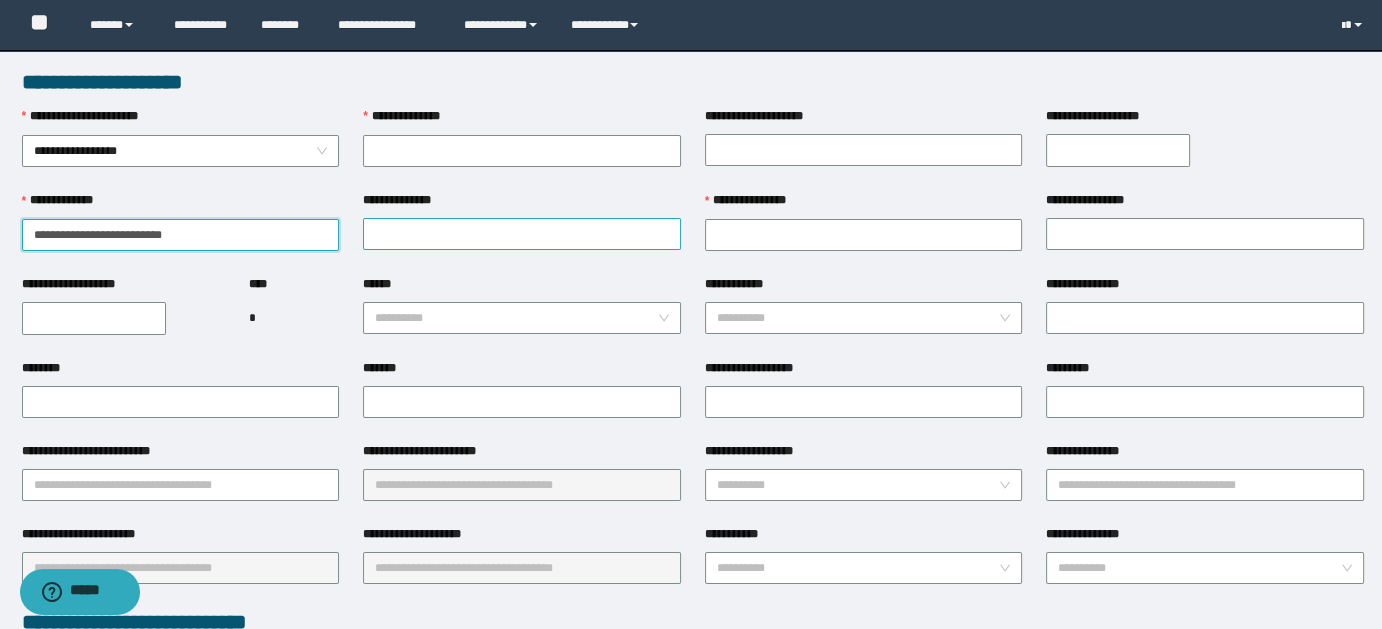 type on "**********" 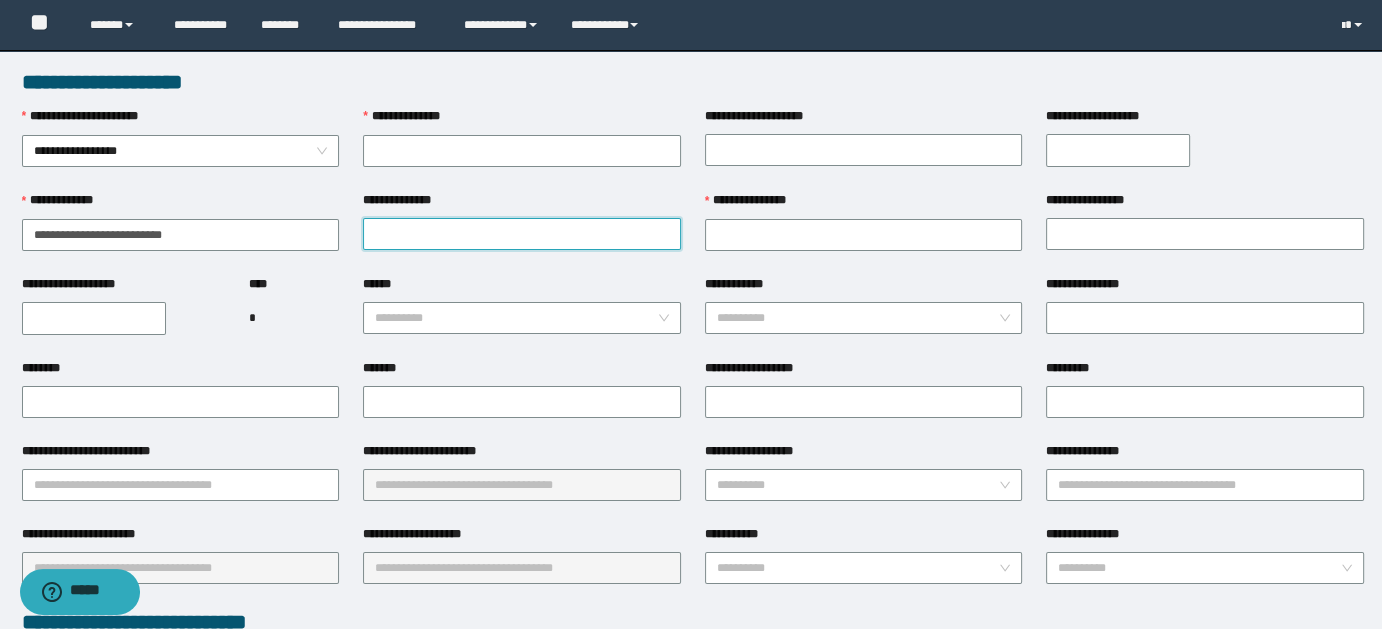 paste on "**********" 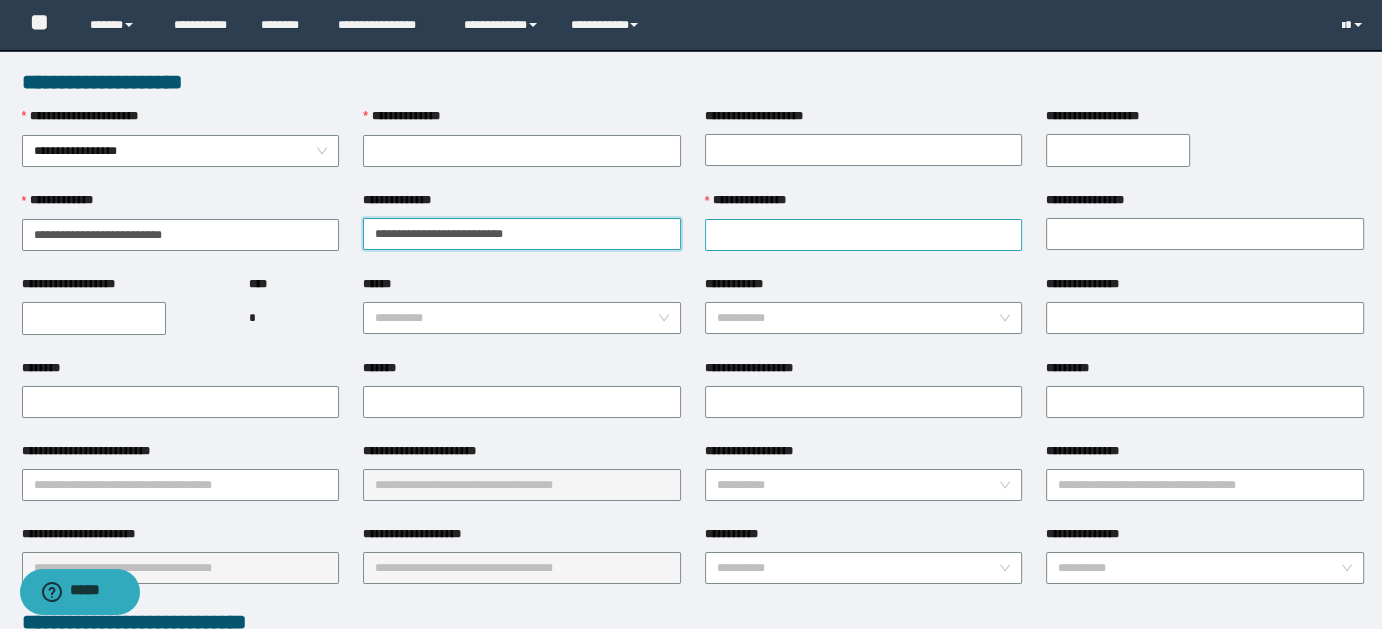 type on "**********" 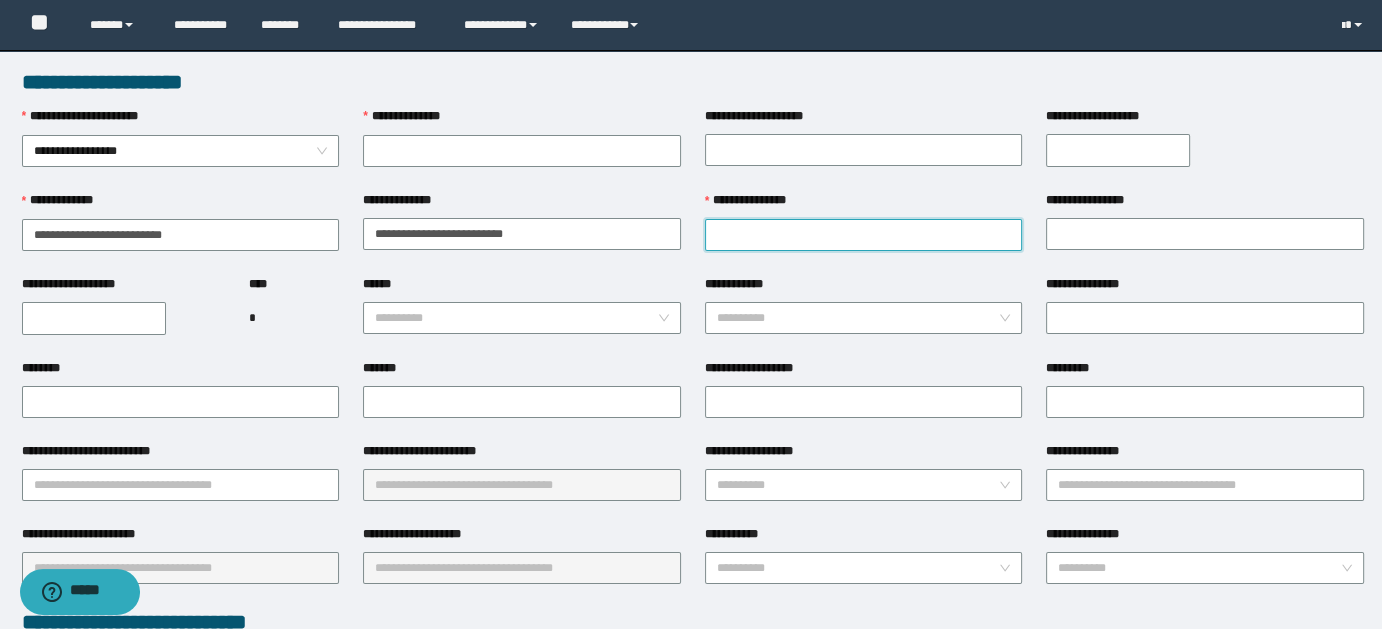 paste on "**********" 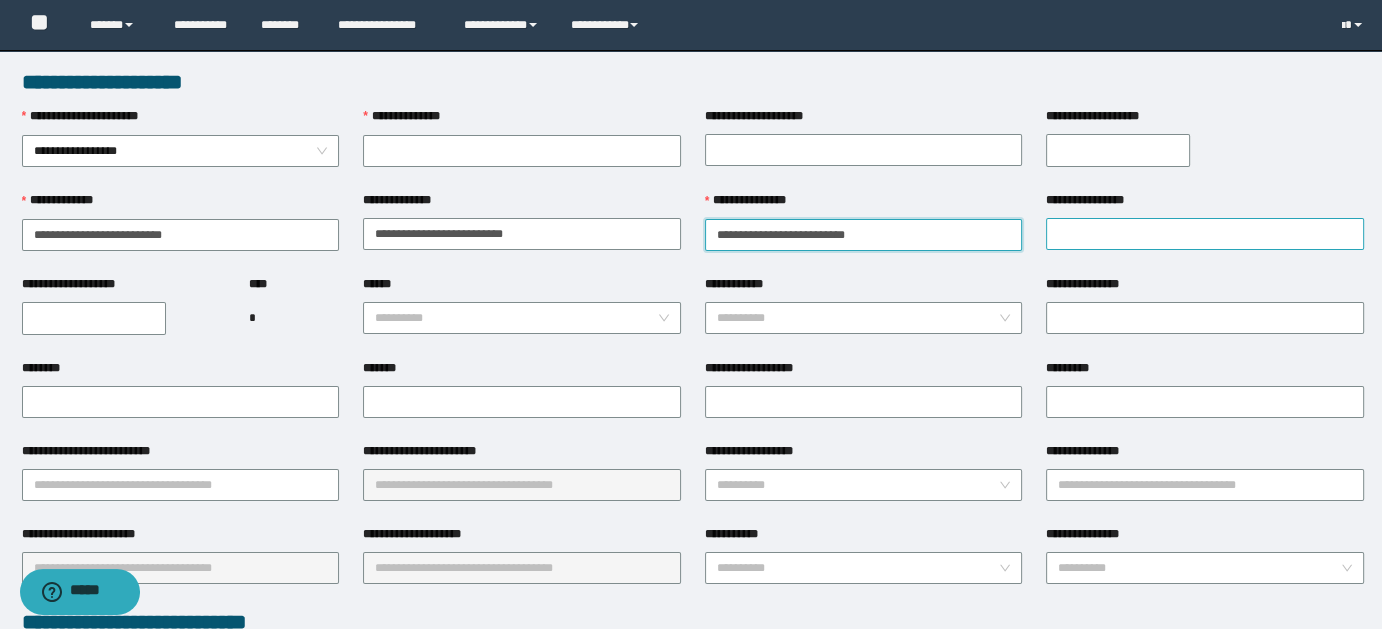 type on "**********" 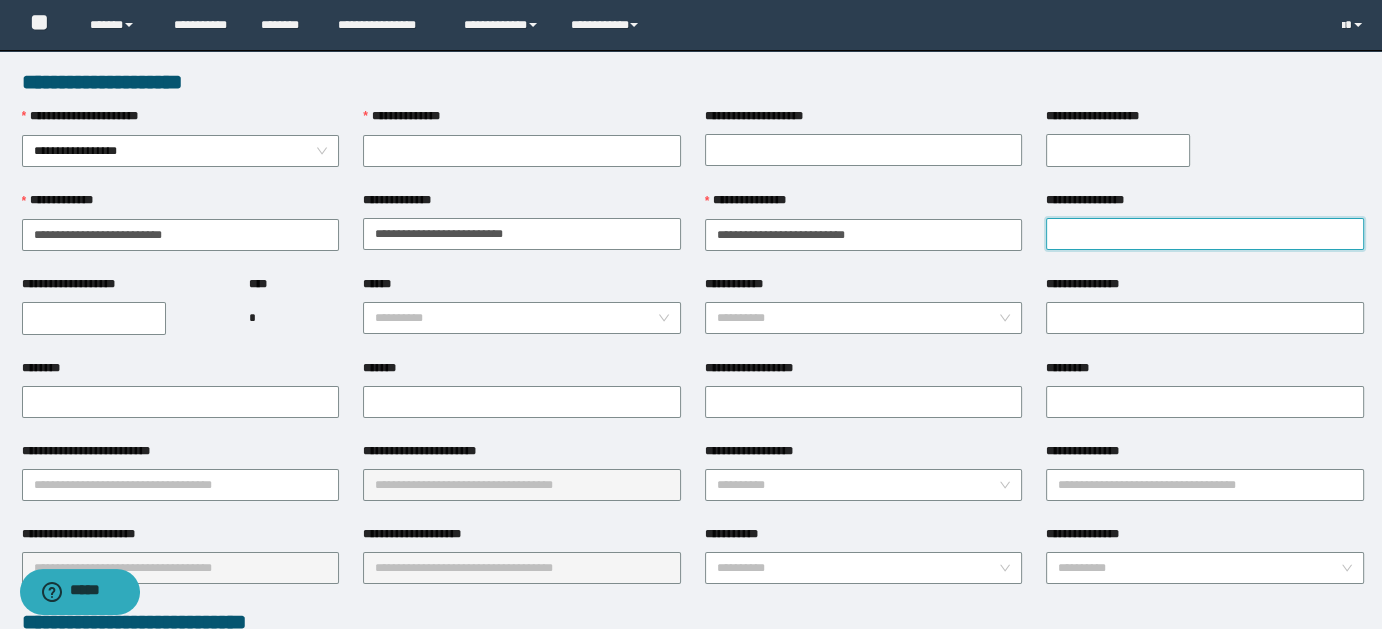 paste on "**********" 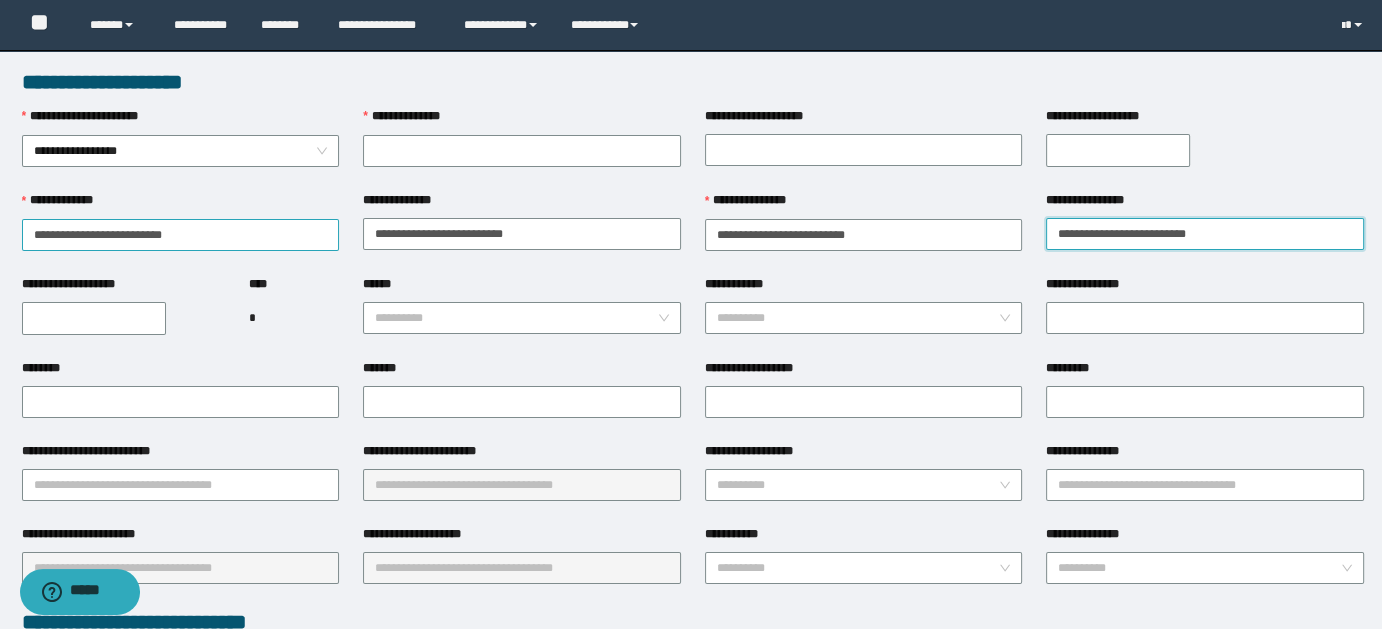 type on "**********" 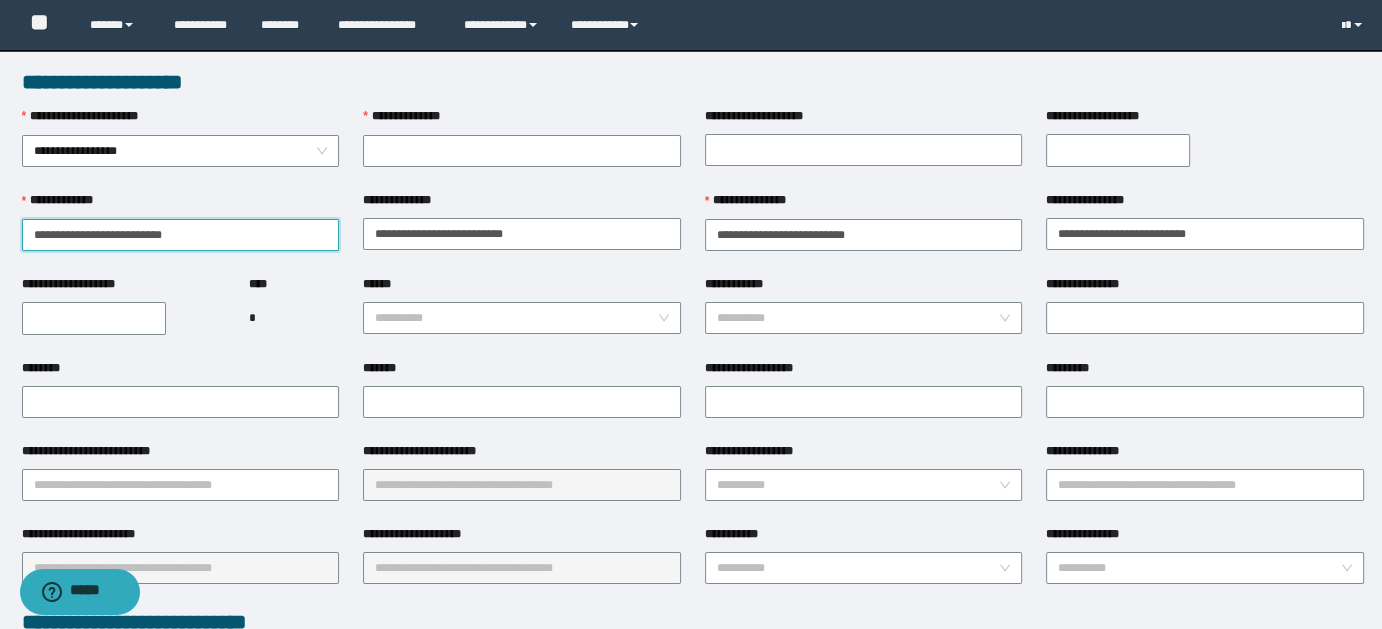 drag, startPoint x: 82, startPoint y: 236, endPoint x: 233, endPoint y: 239, distance: 151.0298 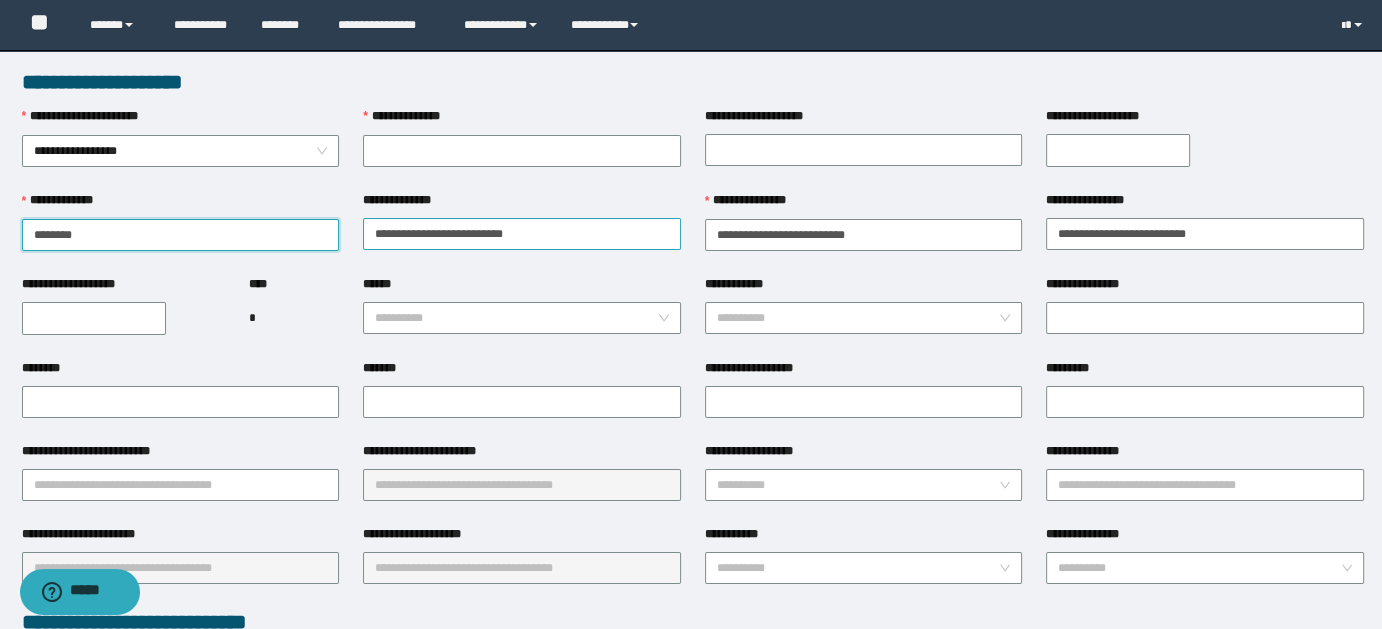 type on "*******" 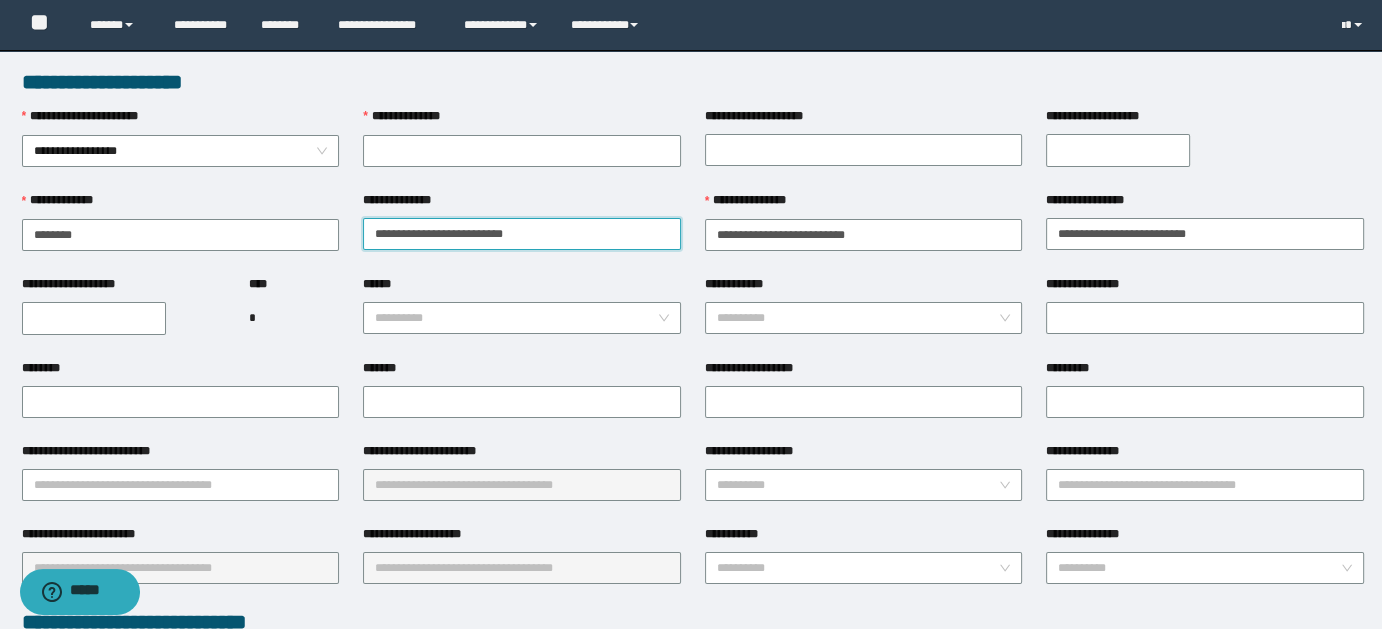 drag, startPoint x: 416, startPoint y: 230, endPoint x: 408, endPoint y: 205, distance: 26.24881 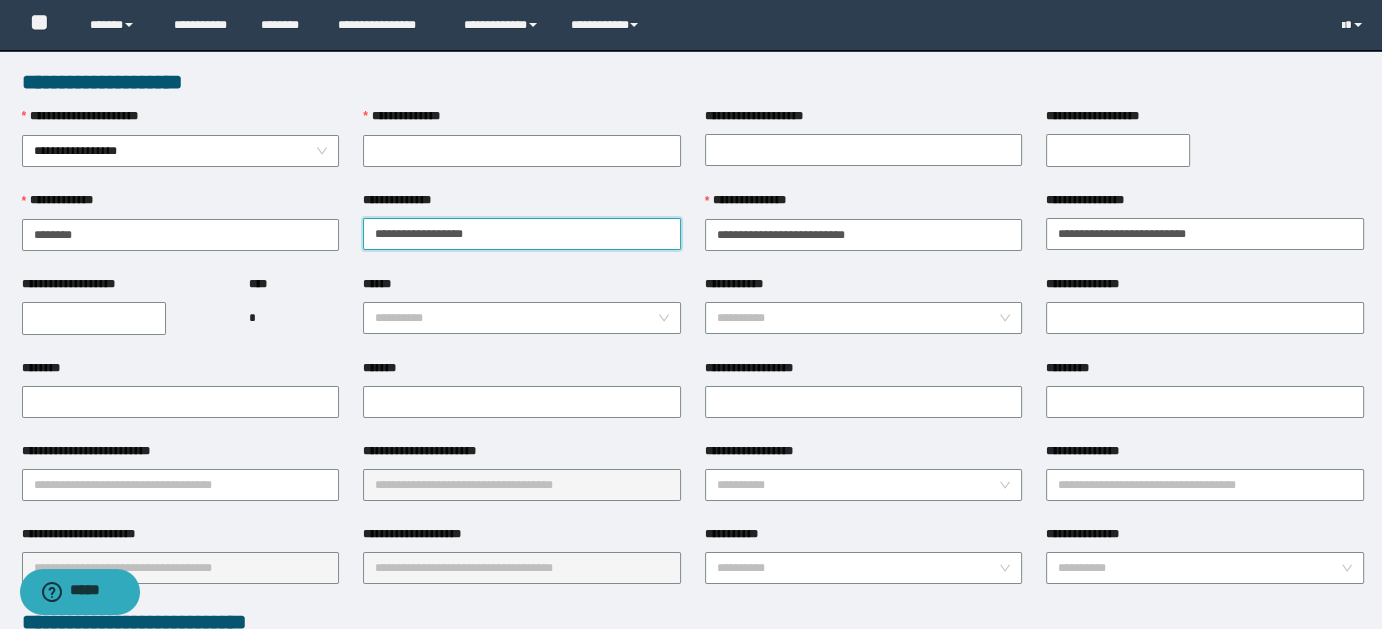 drag, startPoint x: 413, startPoint y: 230, endPoint x: 528, endPoint y: 231, distance: 115.00435 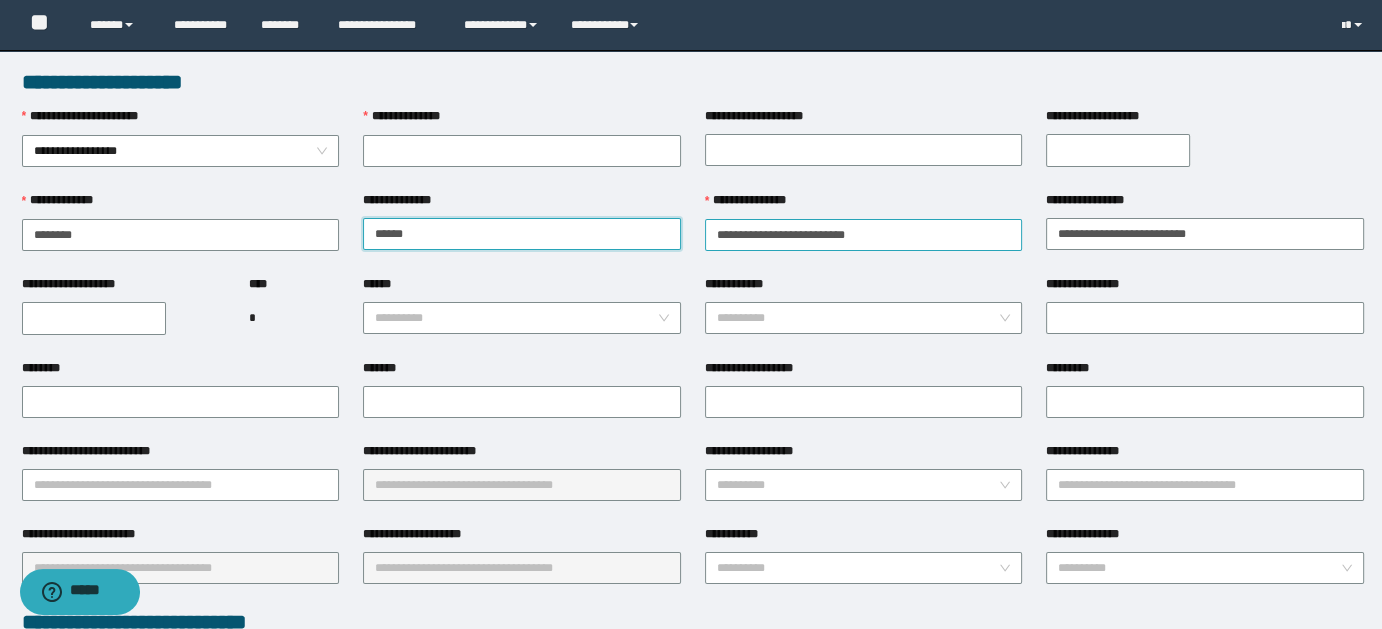 type on "******" 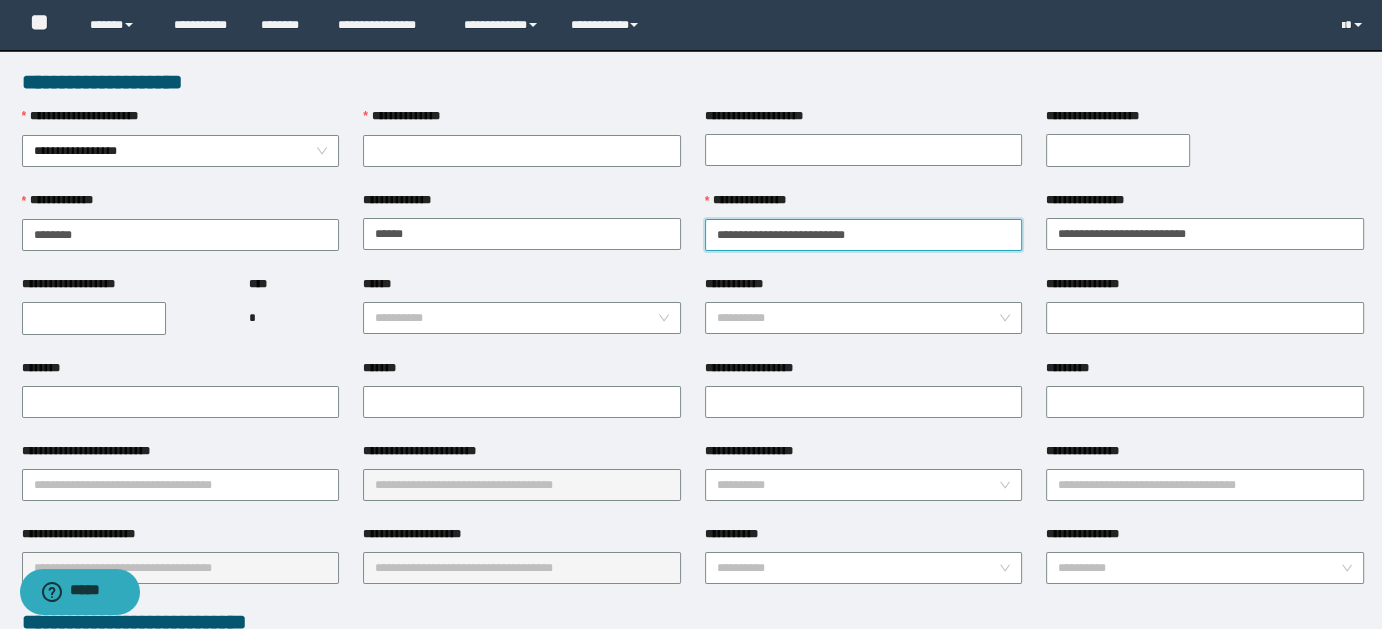 click on "**********" at bounding box center (864, 235) 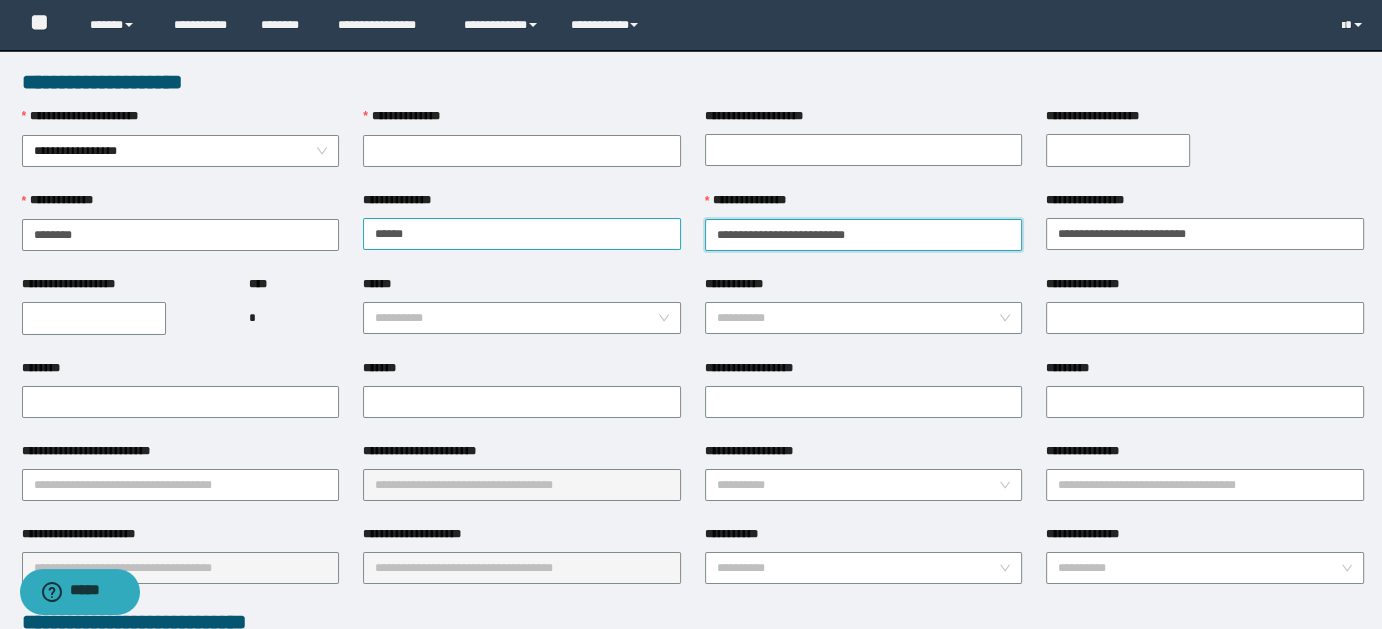 drag, startPoint x: 795, startPoint y: 232, endPoint x: 655, endPoint y: 232, distance: 140 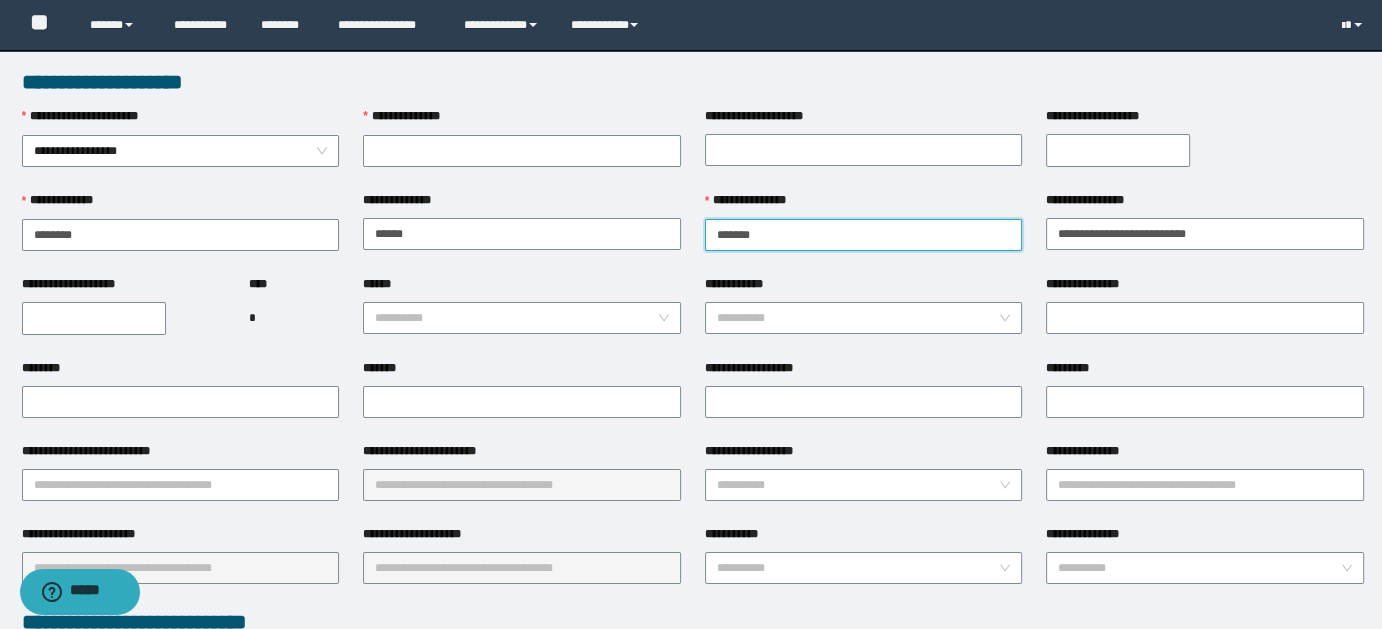 drag, startPoint x: 760, startPoint y: 233, endPoint x: 890, endPoint y: 226, distance: 130.18832 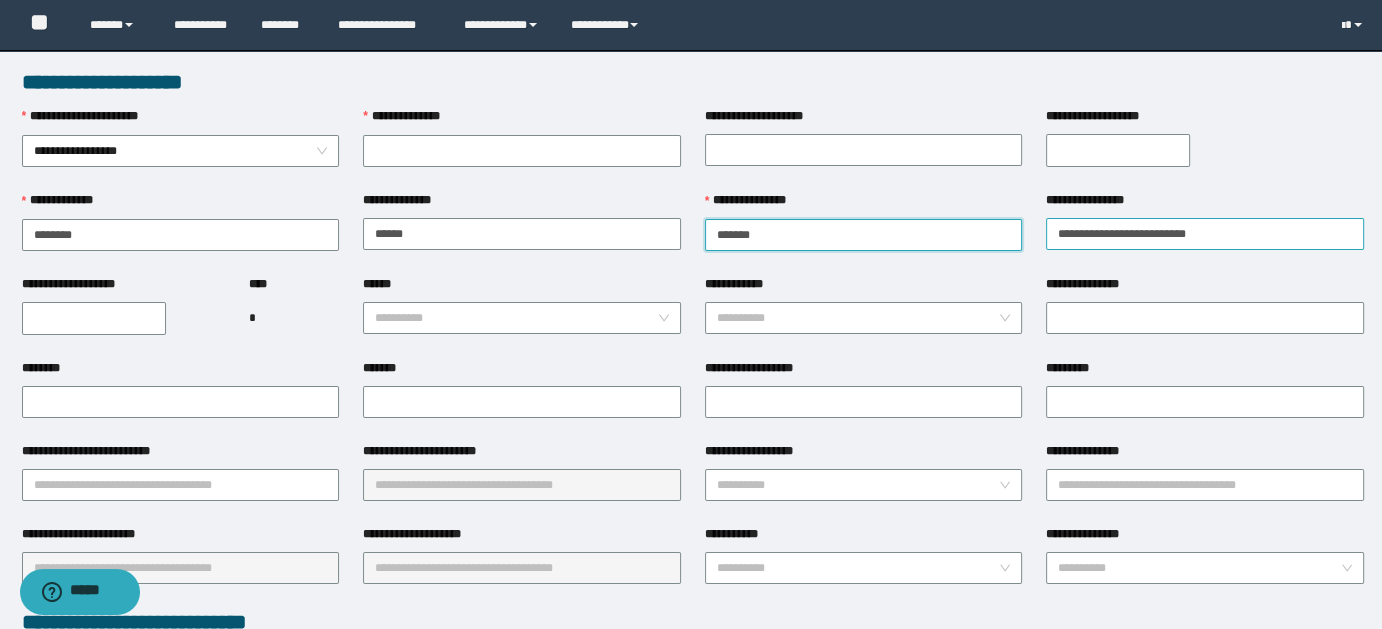 type on "*****" 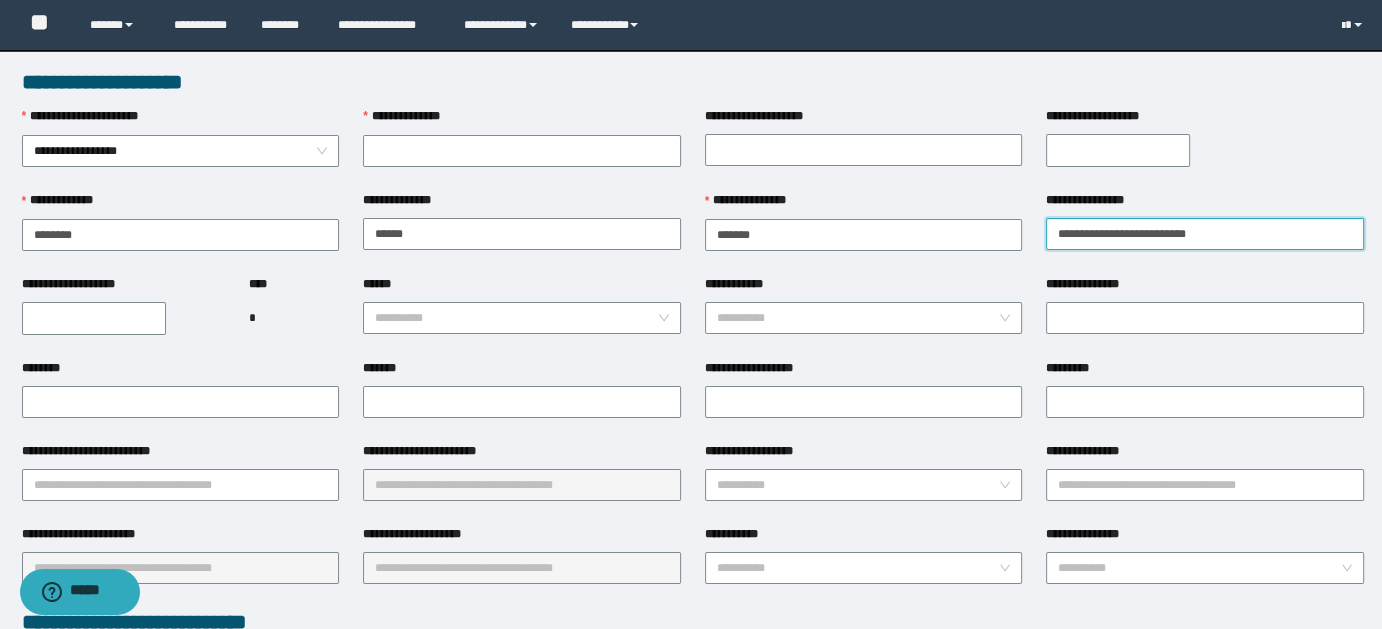 click on "**********" at bounding box center (1205, 234) 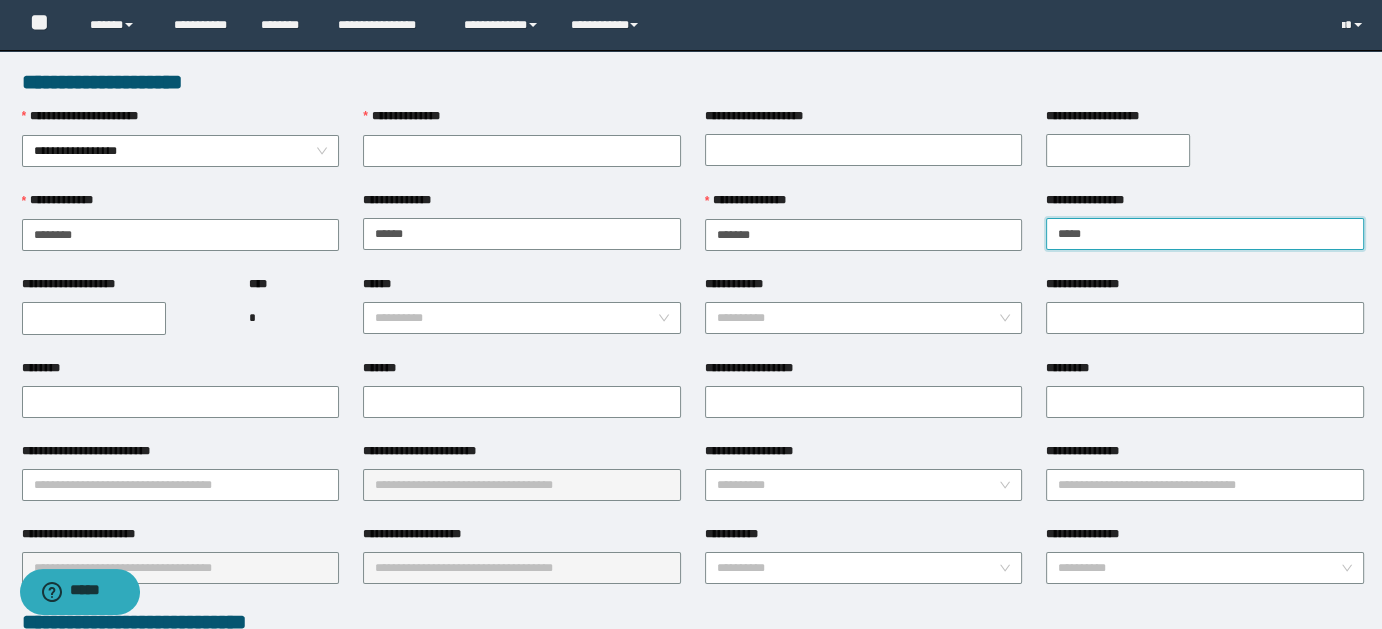 type on "*****" 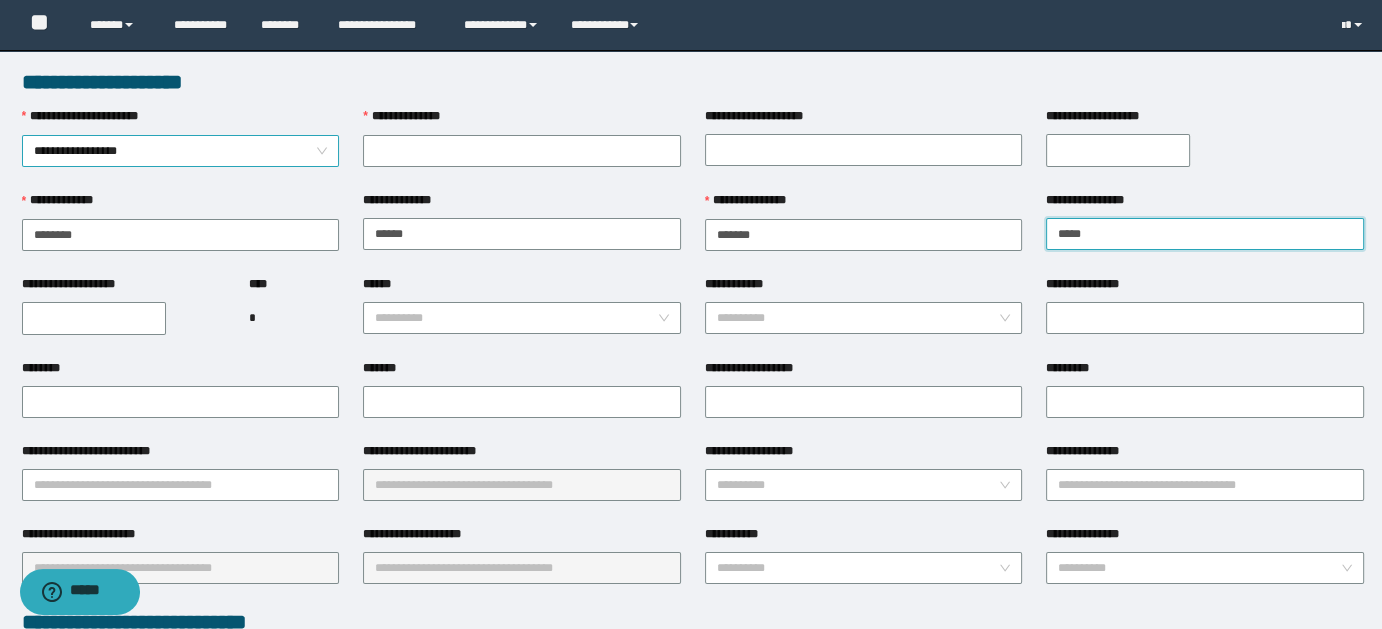 click on "**********" at bounding box center [181, 151] 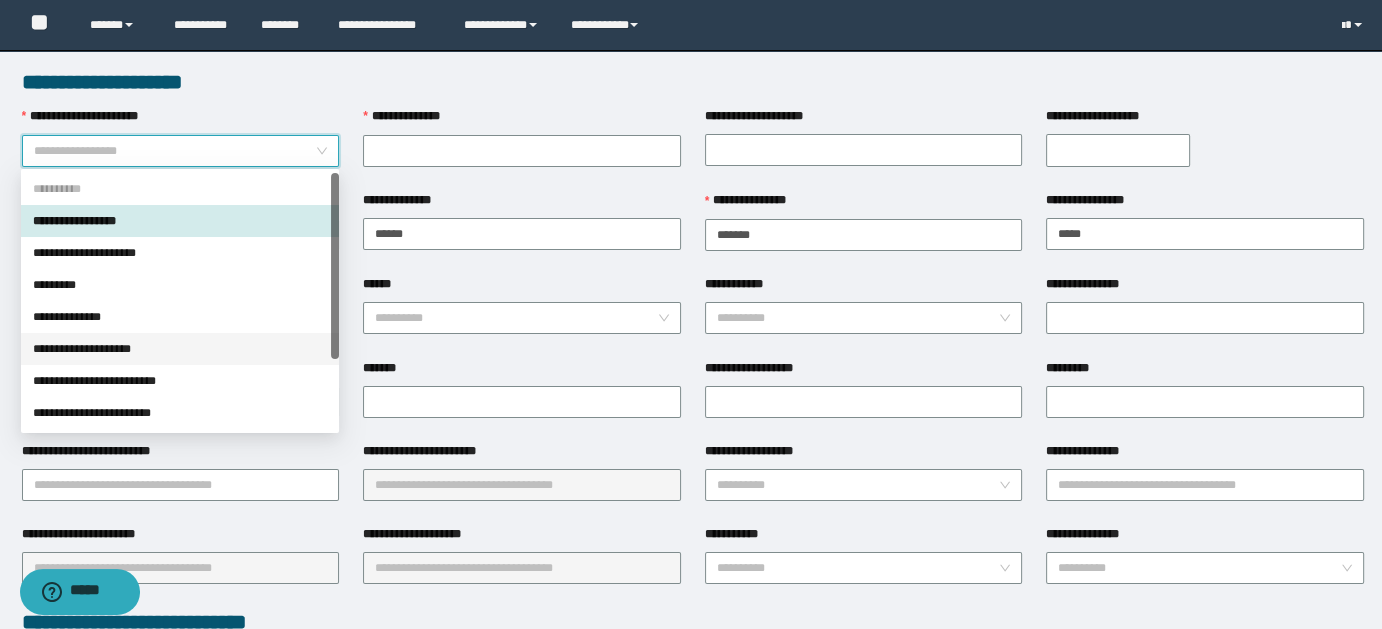 click on "**********" at bounding box center (180, 349) 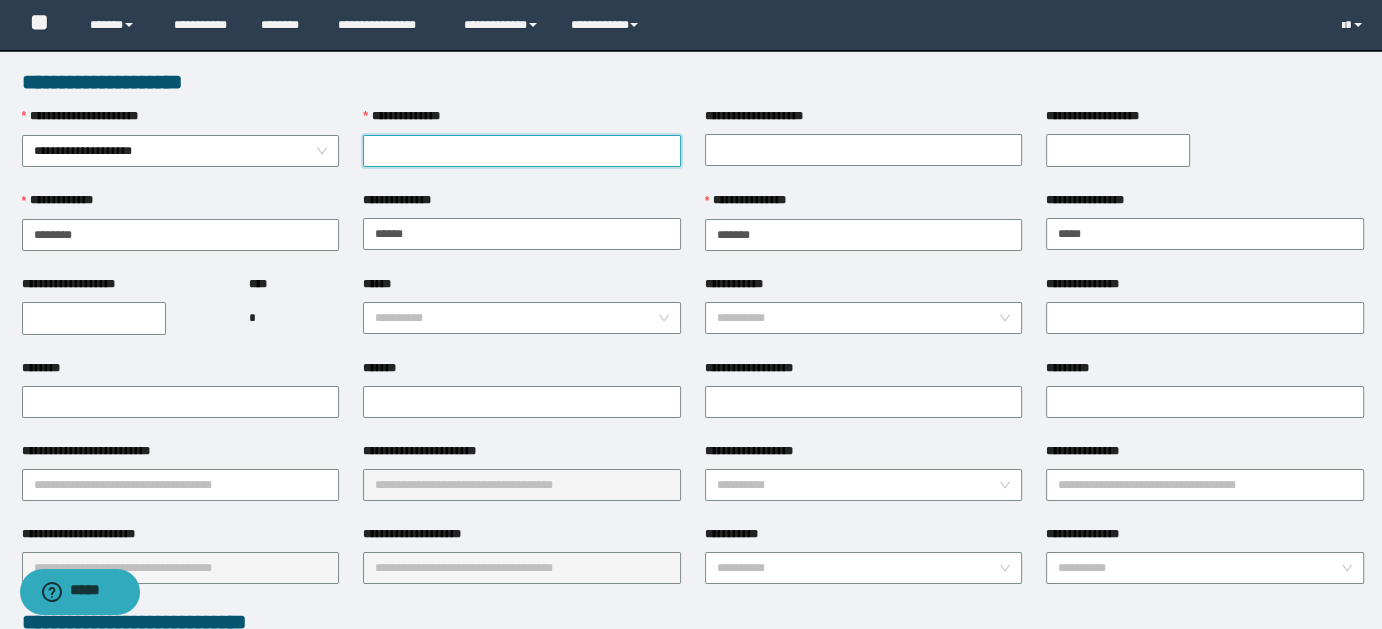 paste on "**********" 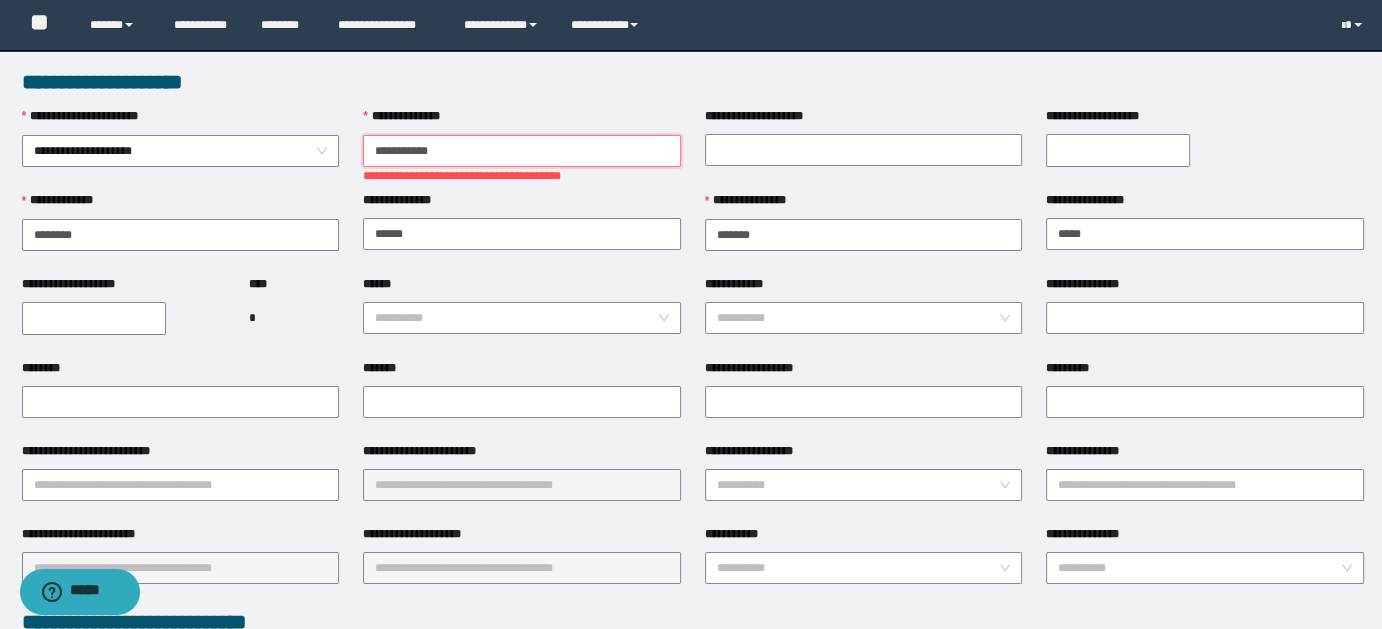 drag, startPoint x: 373, startPoint y: 148, endPoint x: 422, endPoint y: 148, distance: 49 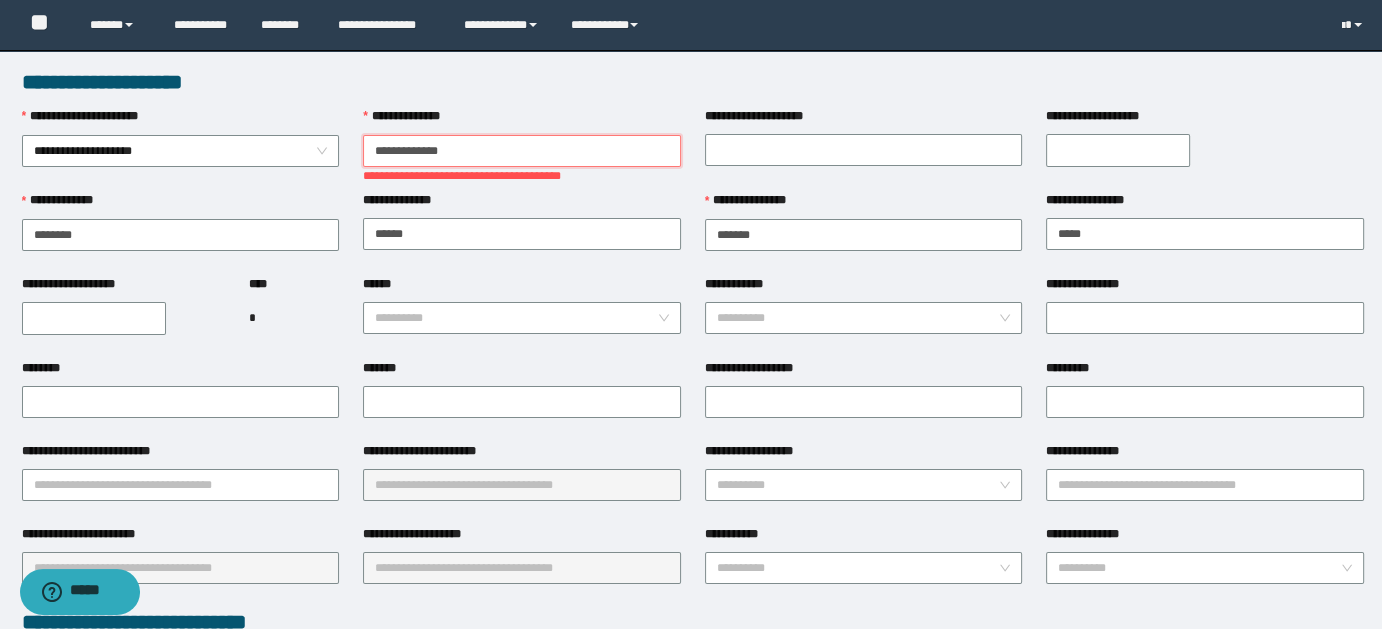 click on "**********" at bounding box center (522, 151) 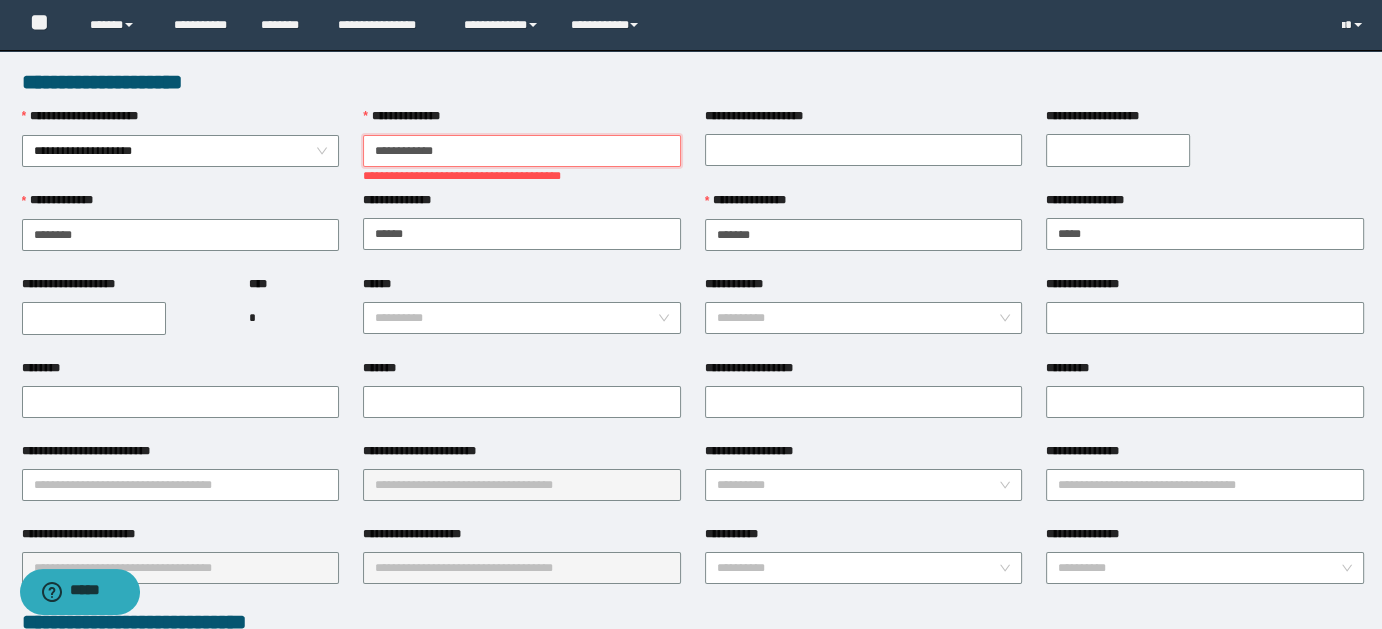 click on "**********" at bounding box center [522, 151] 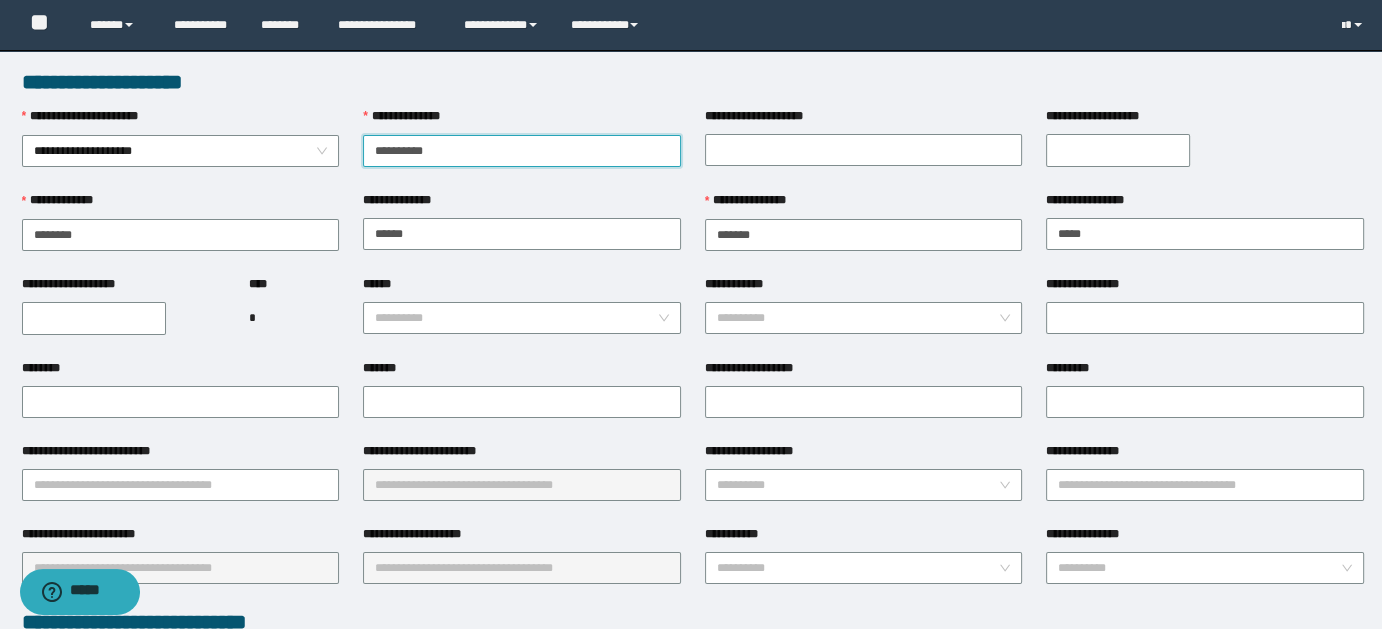 type on "**********" 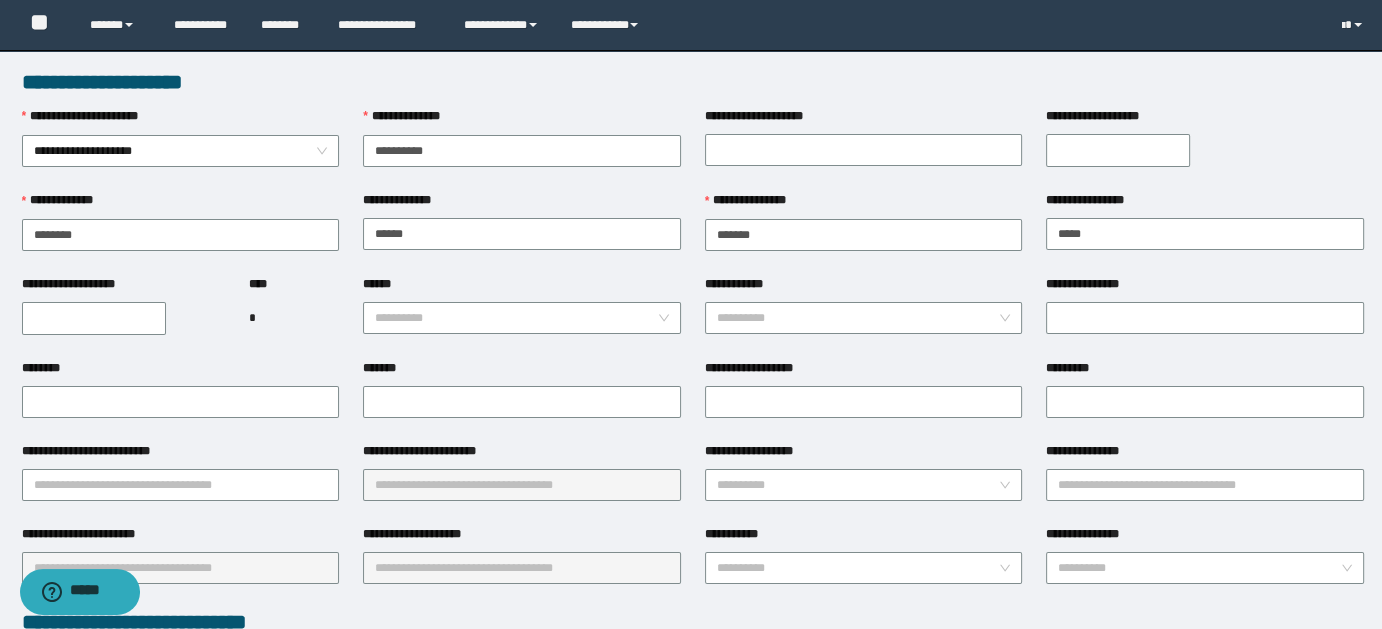 click on "**********" at bounding box center [94, 318] 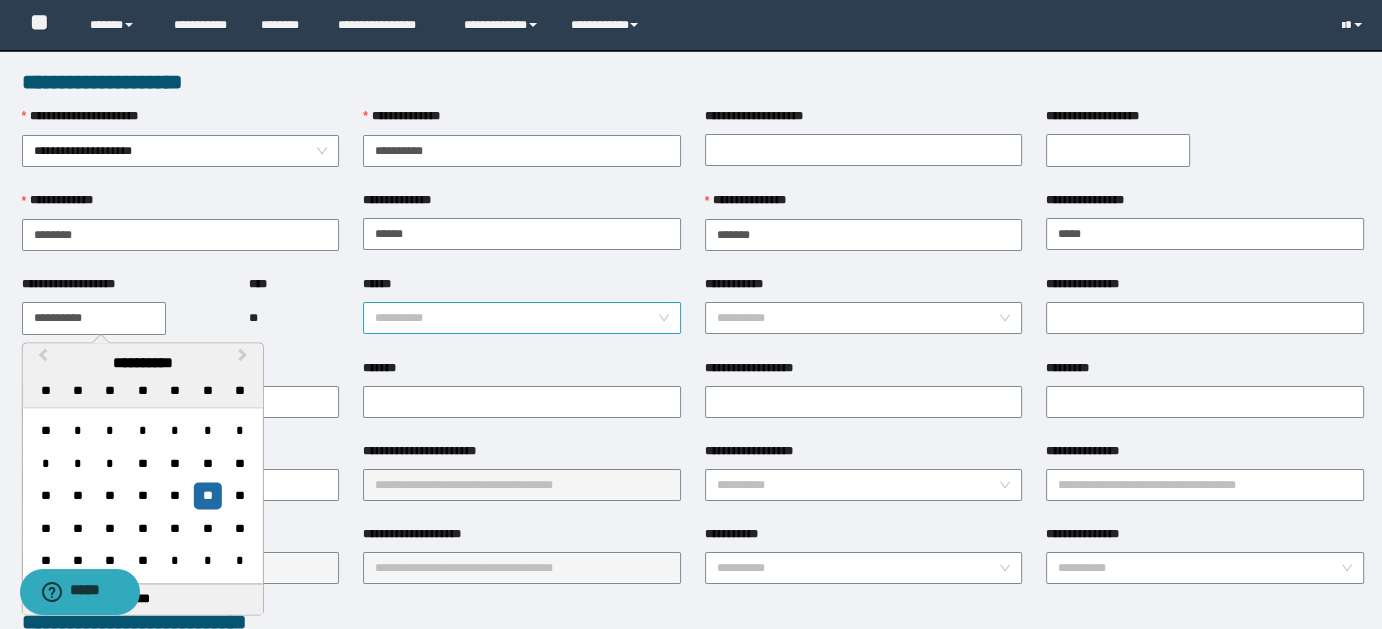 type on "**********" 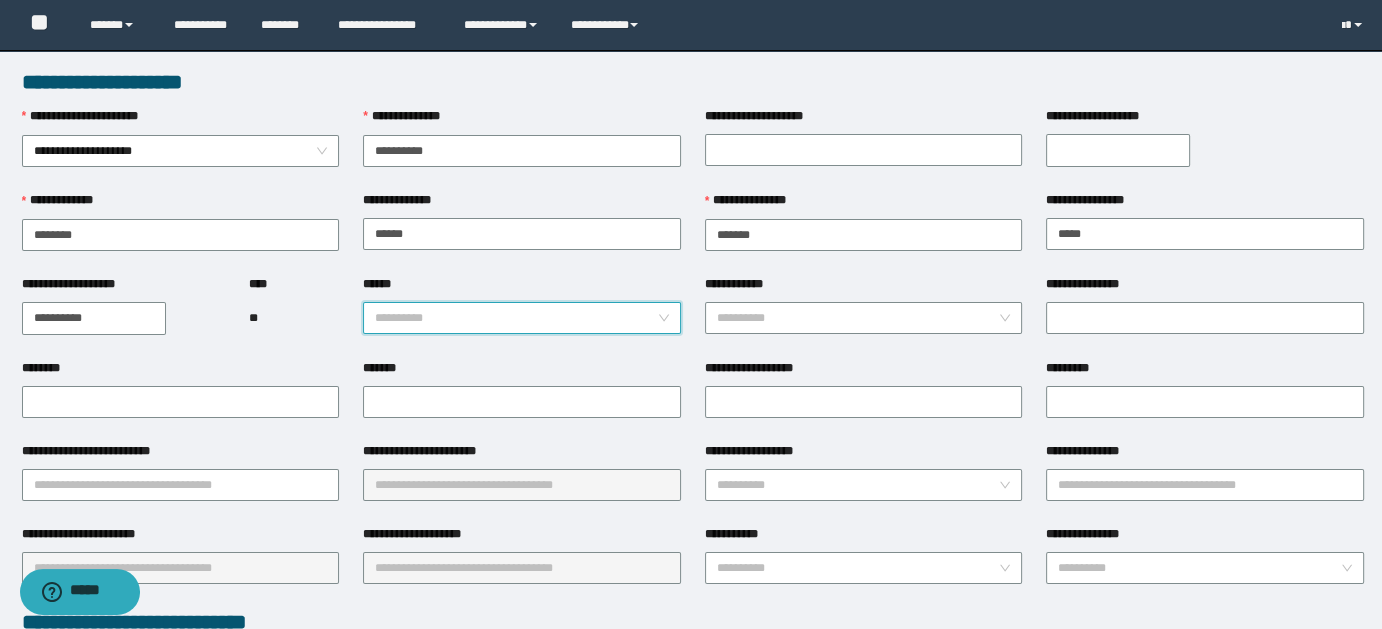 click on "******" at bounding box center [516, 318] 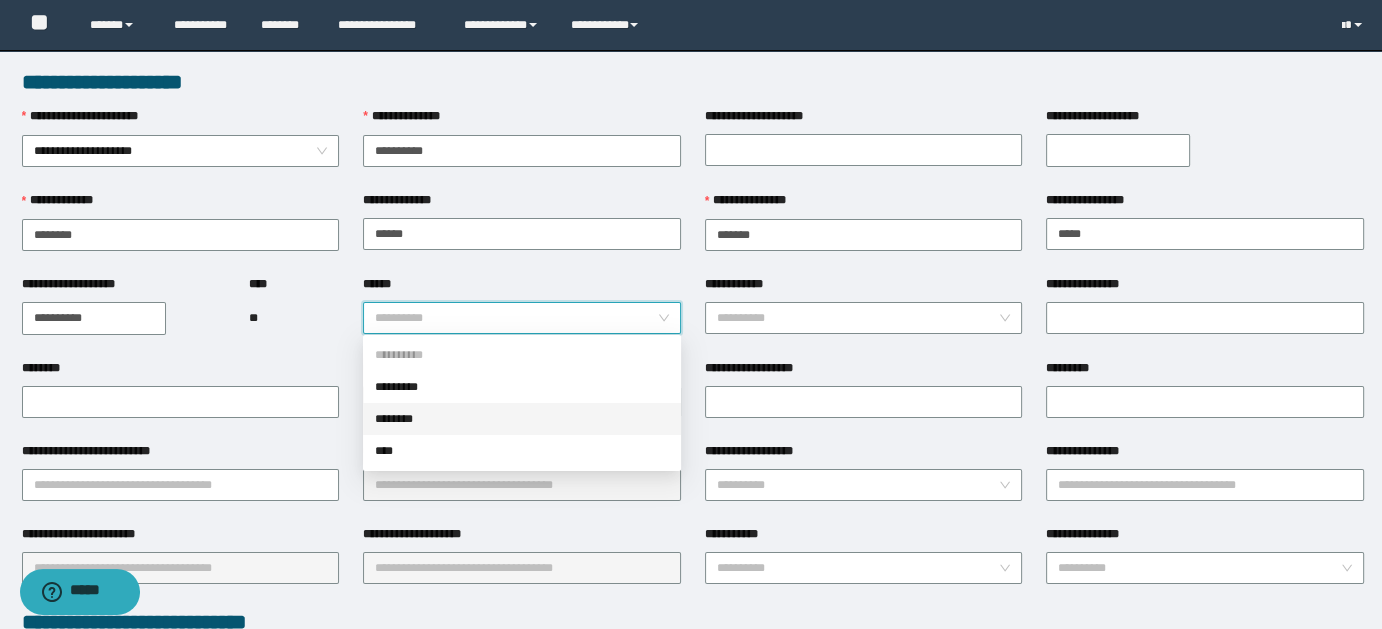 click on "********" at bounding box center [522, 419] 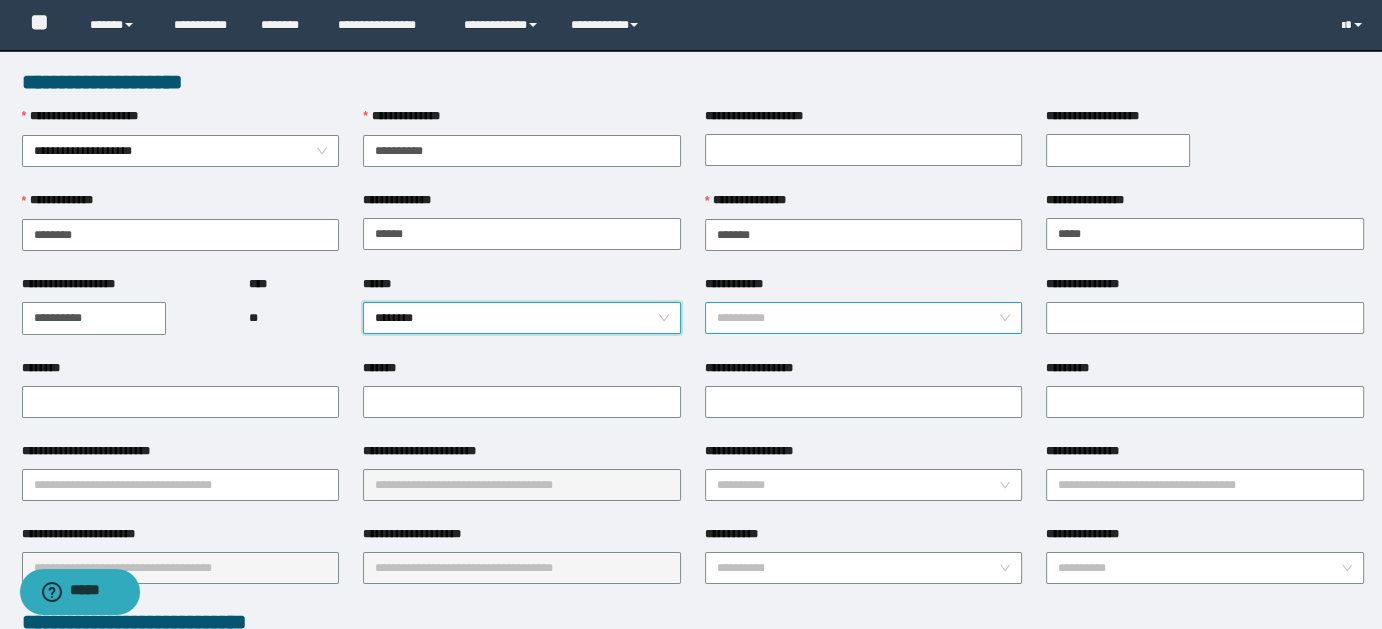 click on "**********" at bounding box center [858, 318] 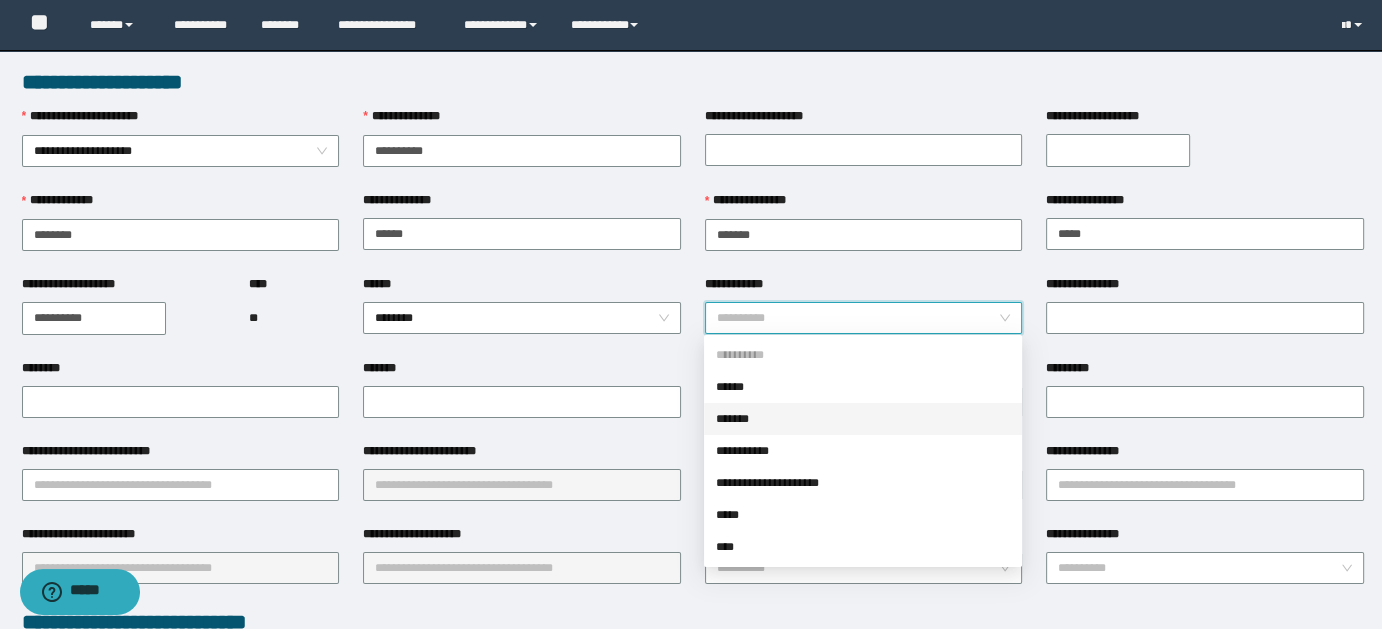 click on "*******" at bounding box center (863, 419) 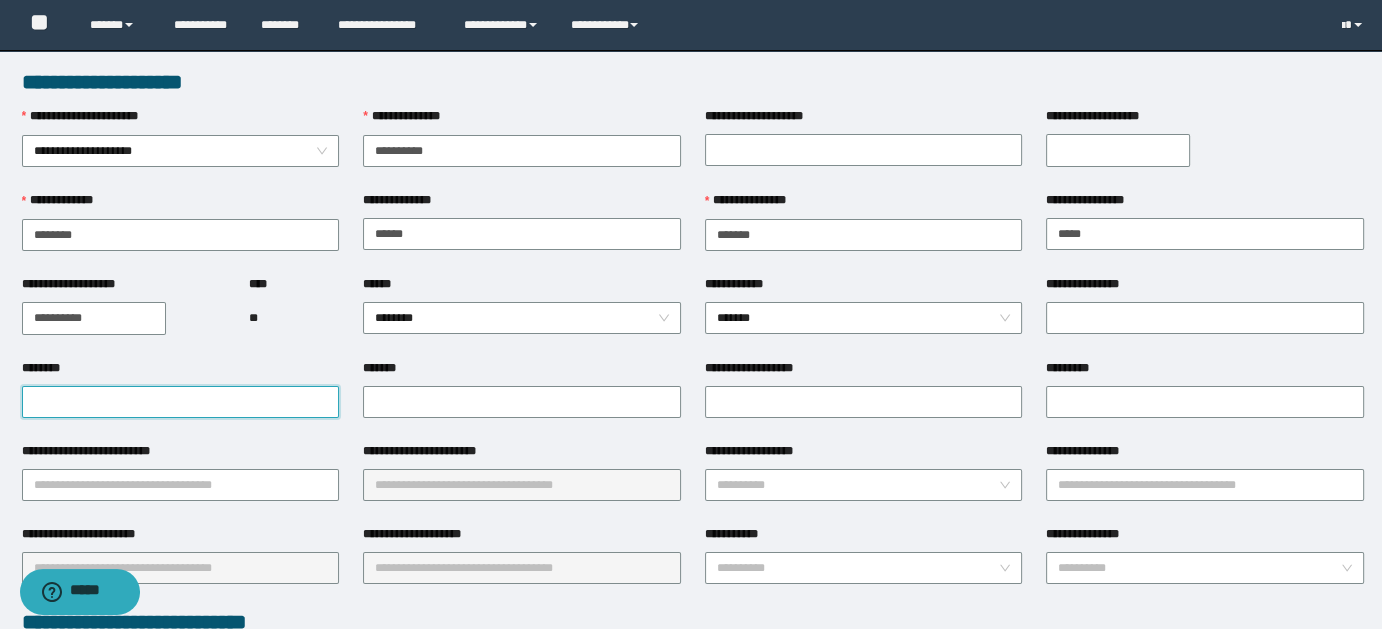 paste on "**********" 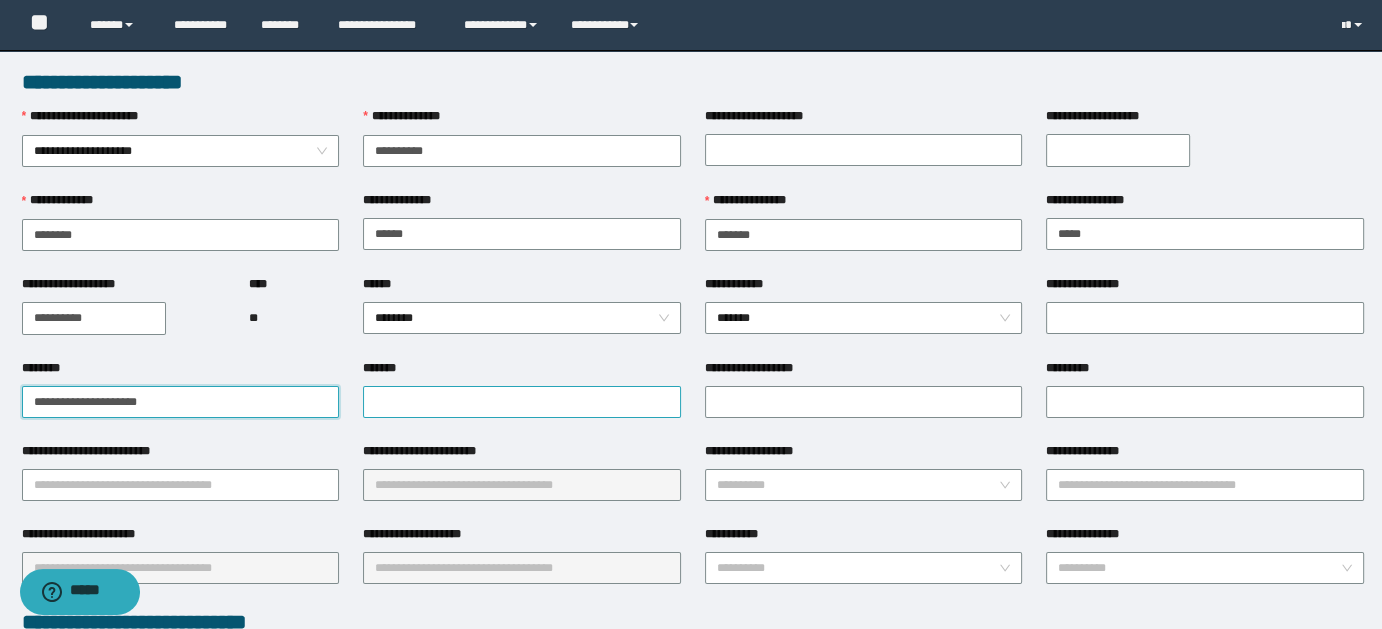 type on "**********" 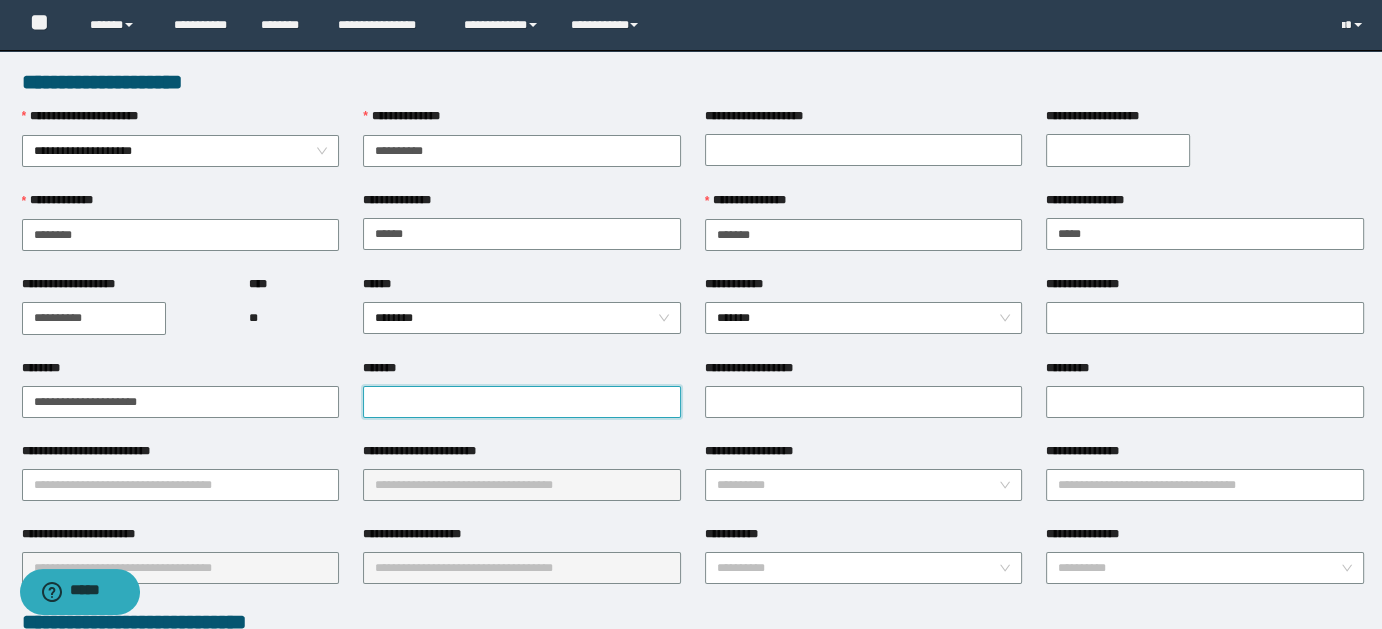 paste on "**********" 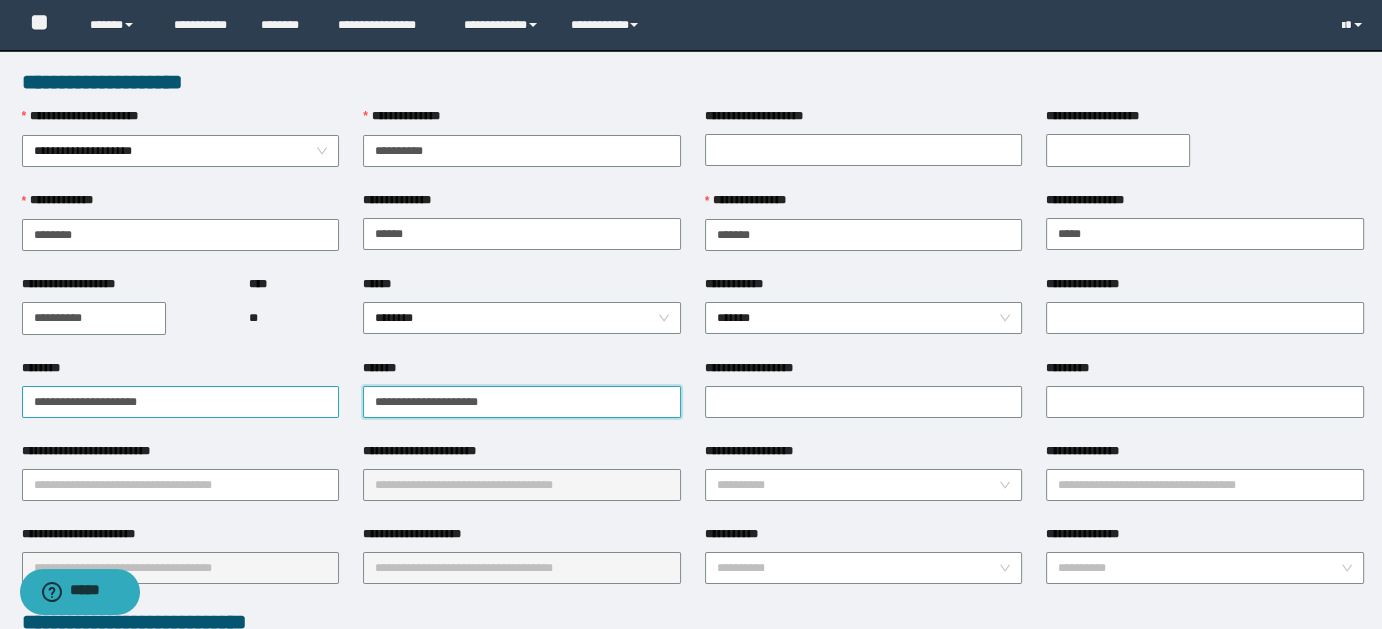 type on "**********" 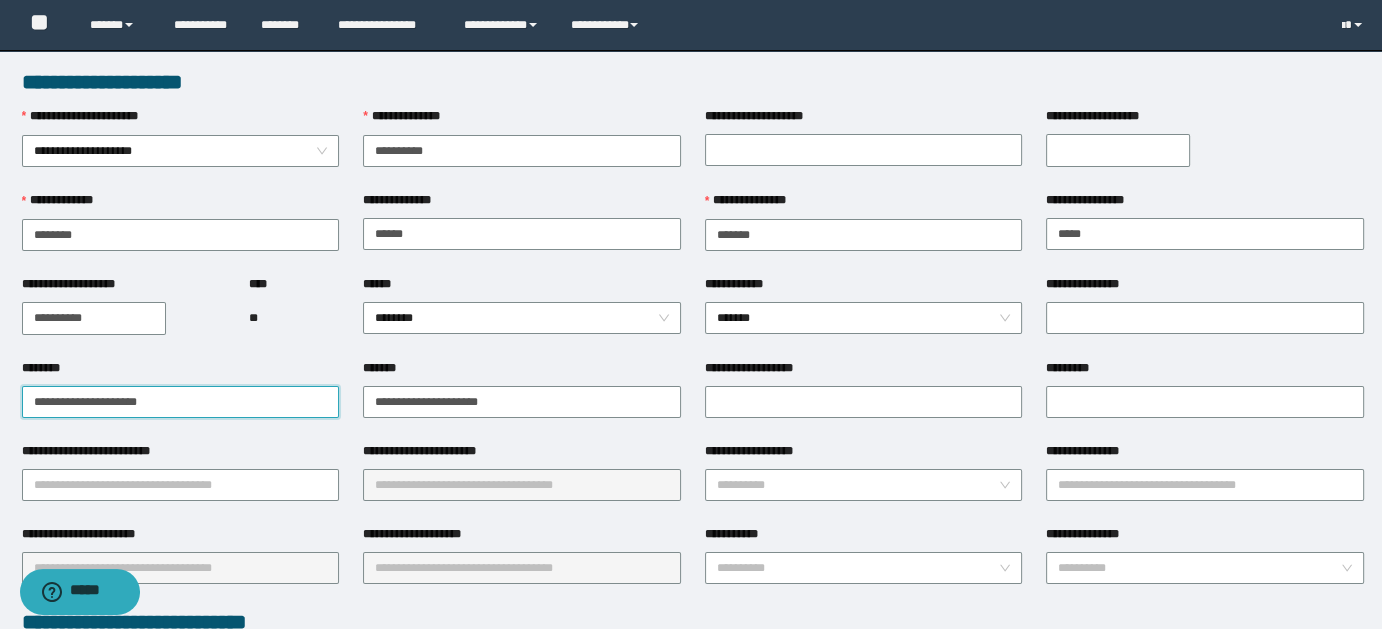 drag, startPoint x: 99, startPoint y: 400, endPoint x: 288, endPoint y: 400, distance: 189 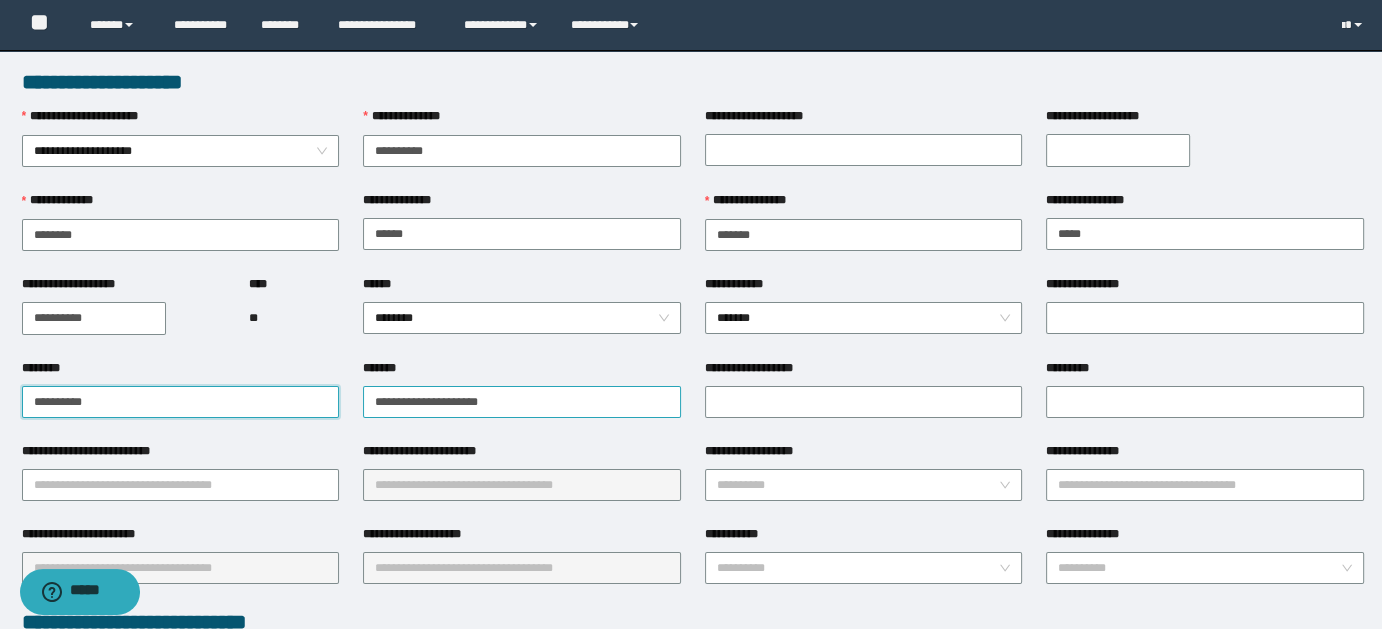type on "**********" 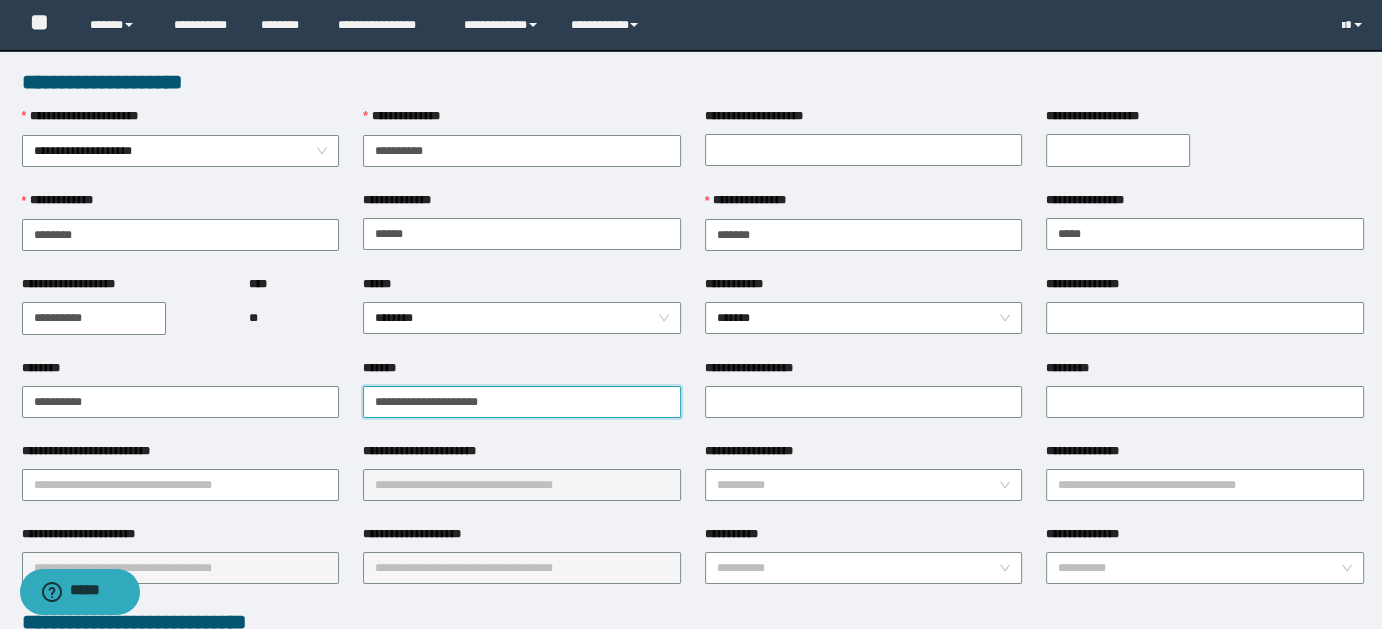drag, startPoint x: 442, startPoint y: 396, endPoint x: 359, endPoint y: 396, distance: 83 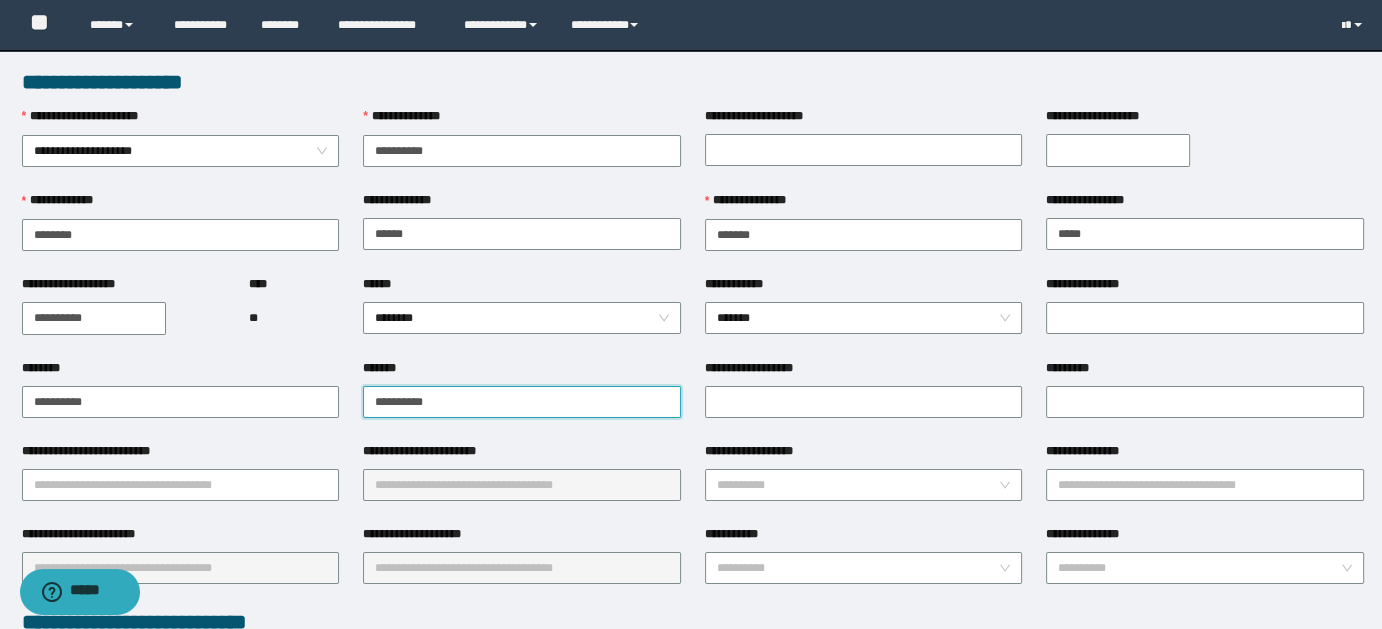 type on "**********" 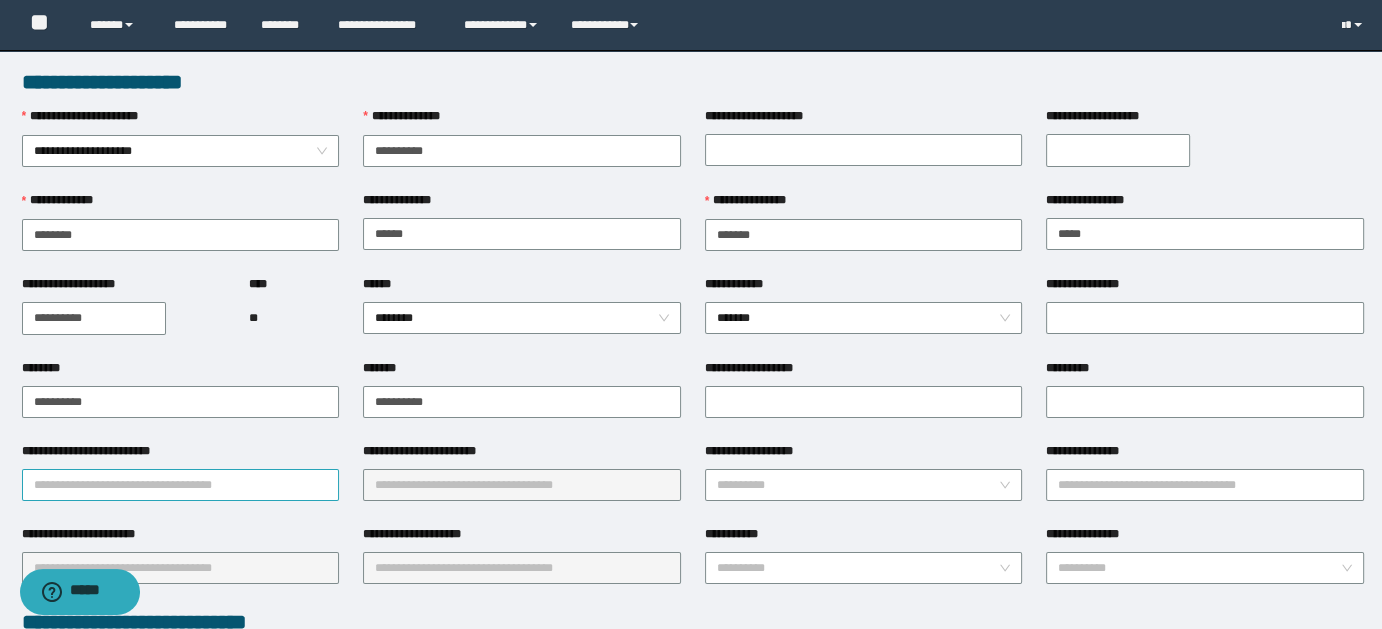 drag, startPoint x: 48, startPoint y: 488, endPoint x: 85, endPoint y: 480, distance: 37.85499 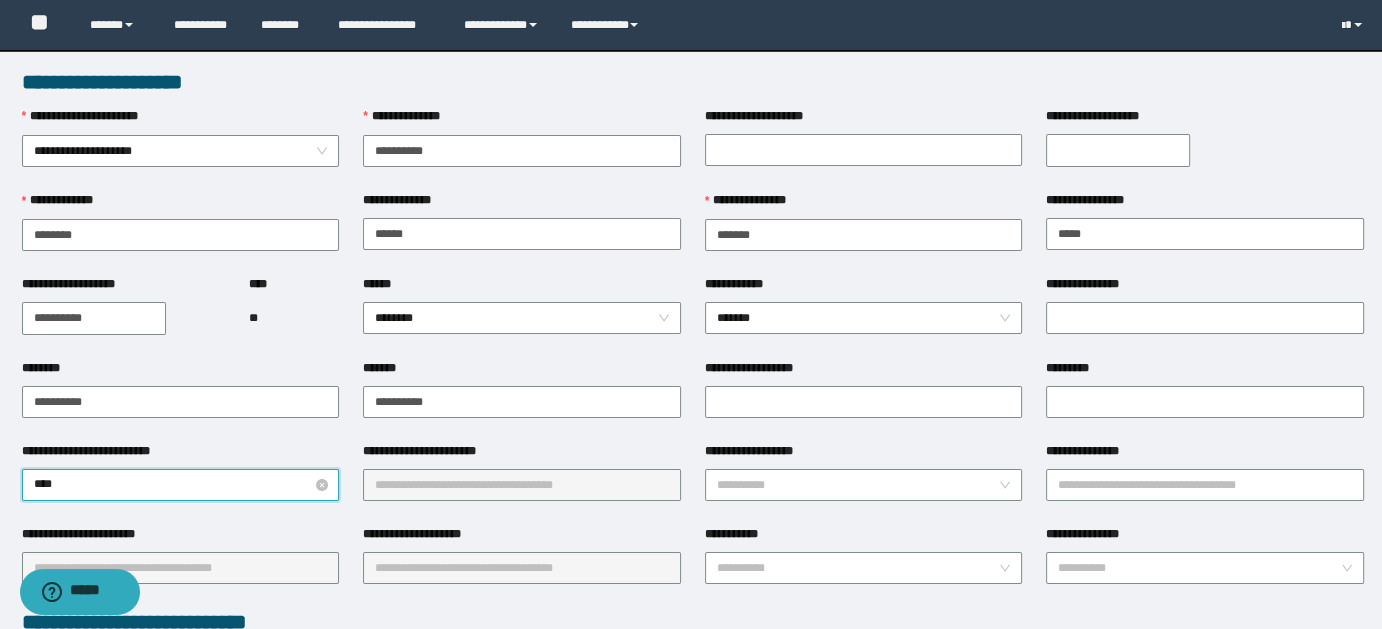 type on "*****" 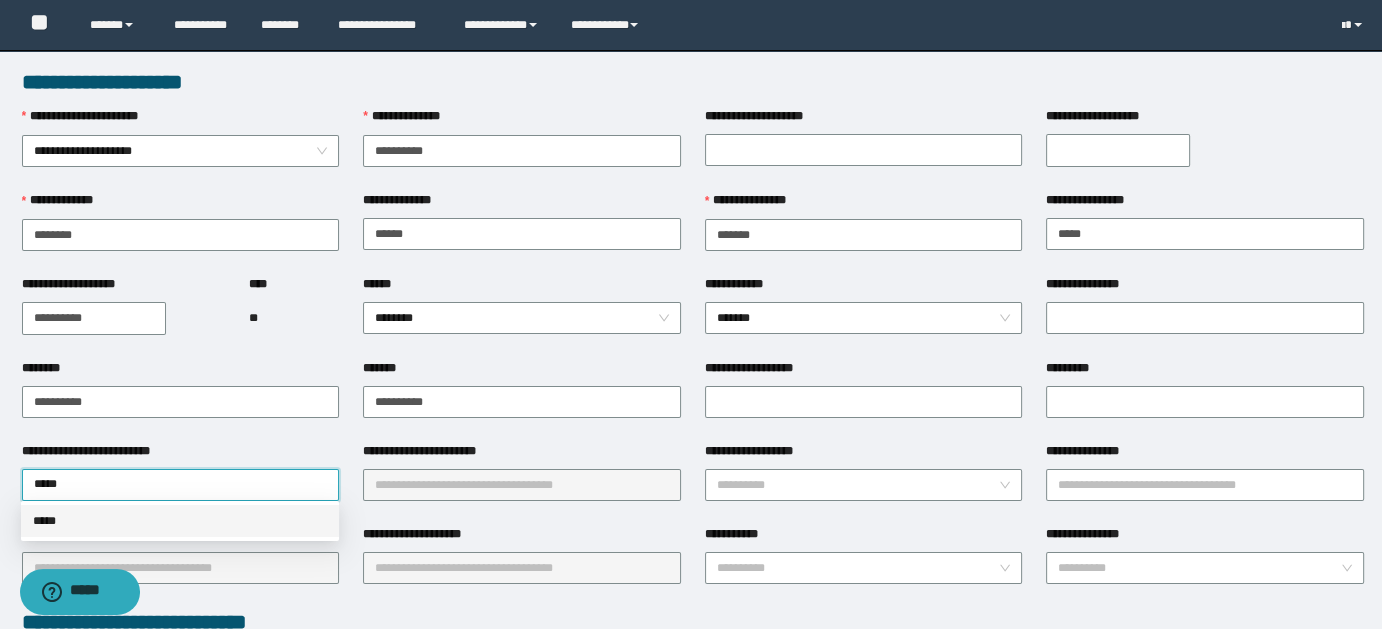 click on "*****" at bounding box center [180, 521] 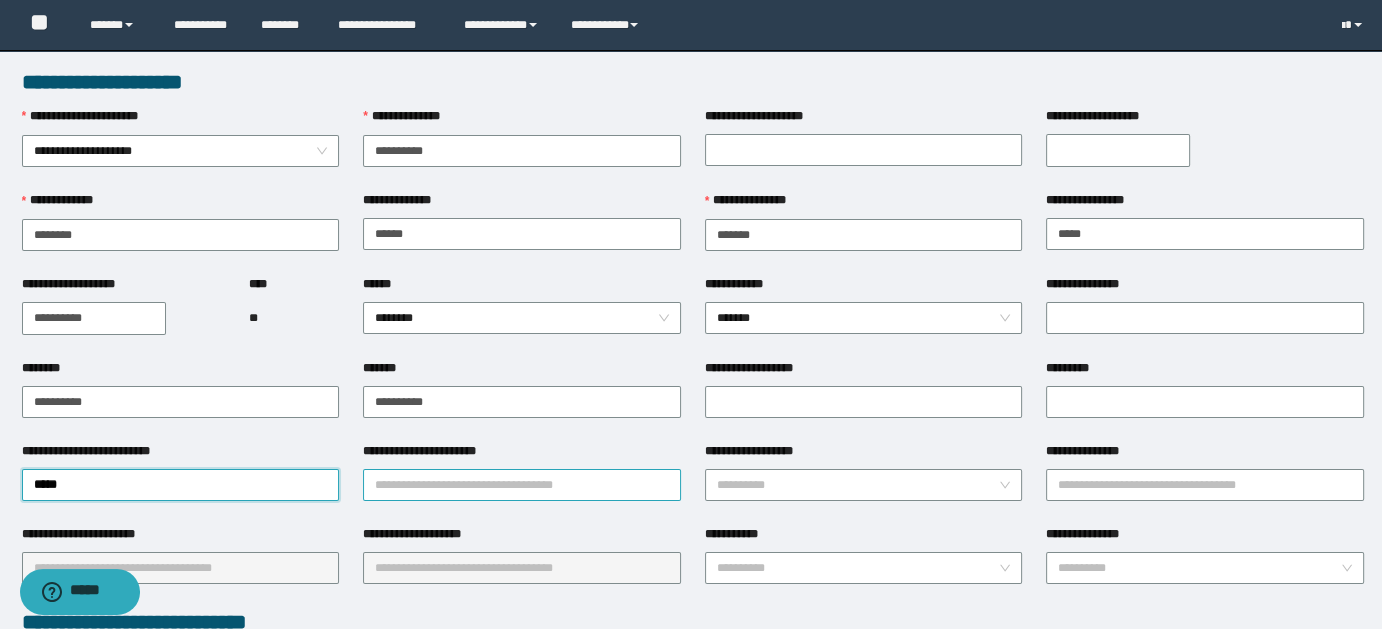 click on "**********" at bounding box center (522, 485) 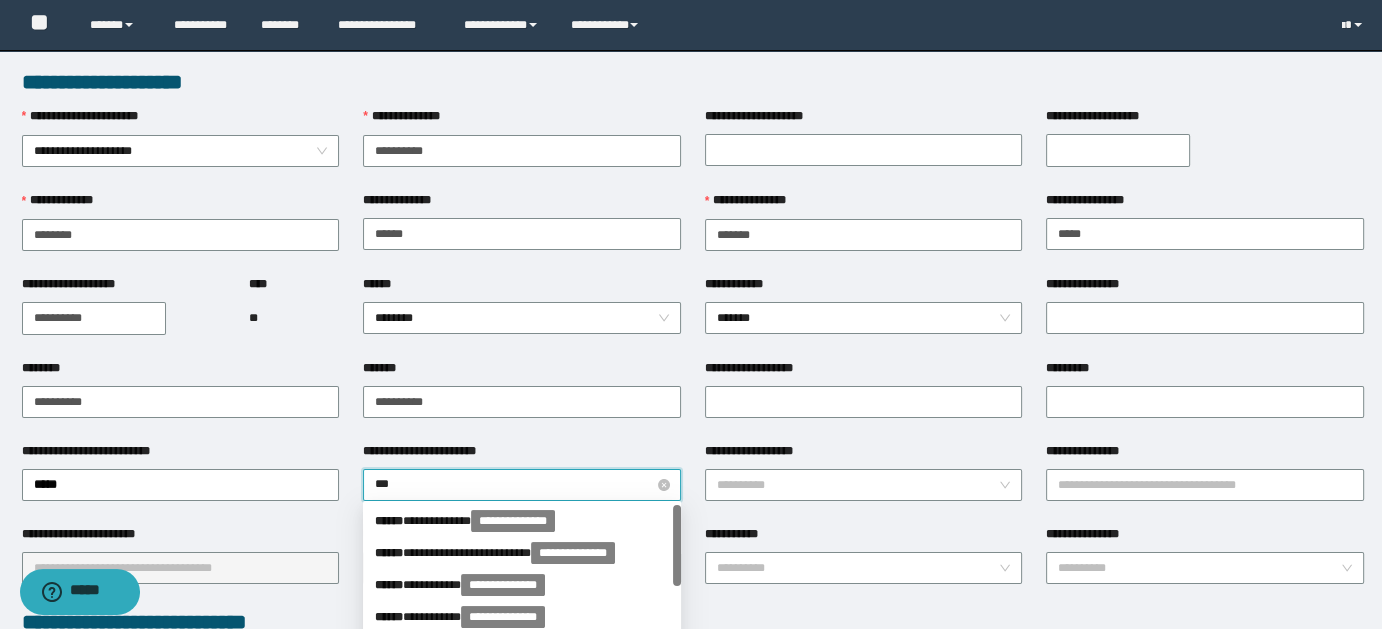 type on "****" 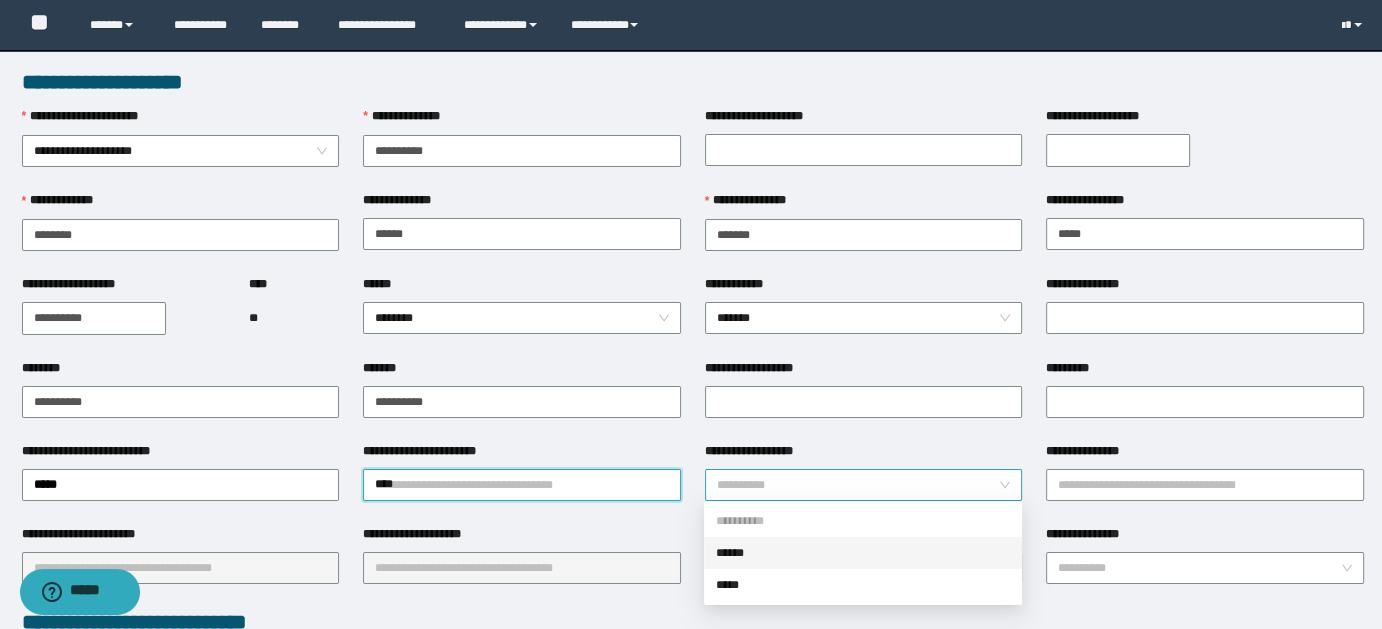 click on "**********" at bounding box center (864, 485) 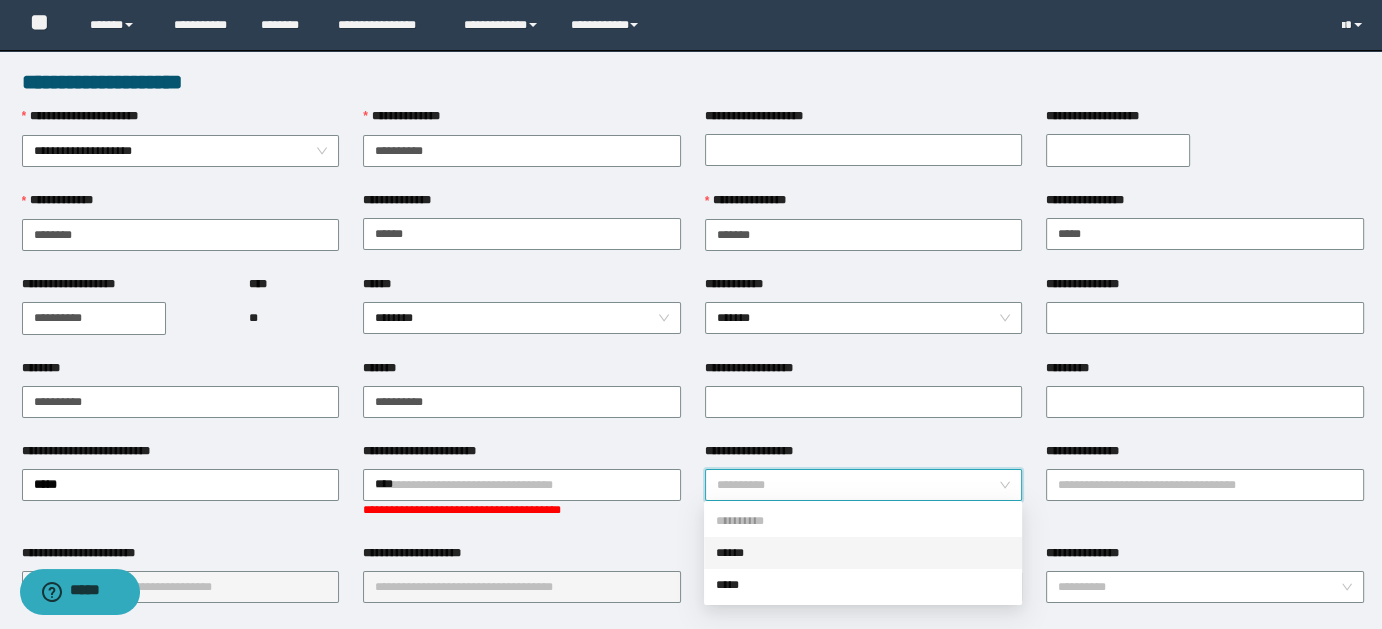 click on "******" at bounding box center (863, 553) 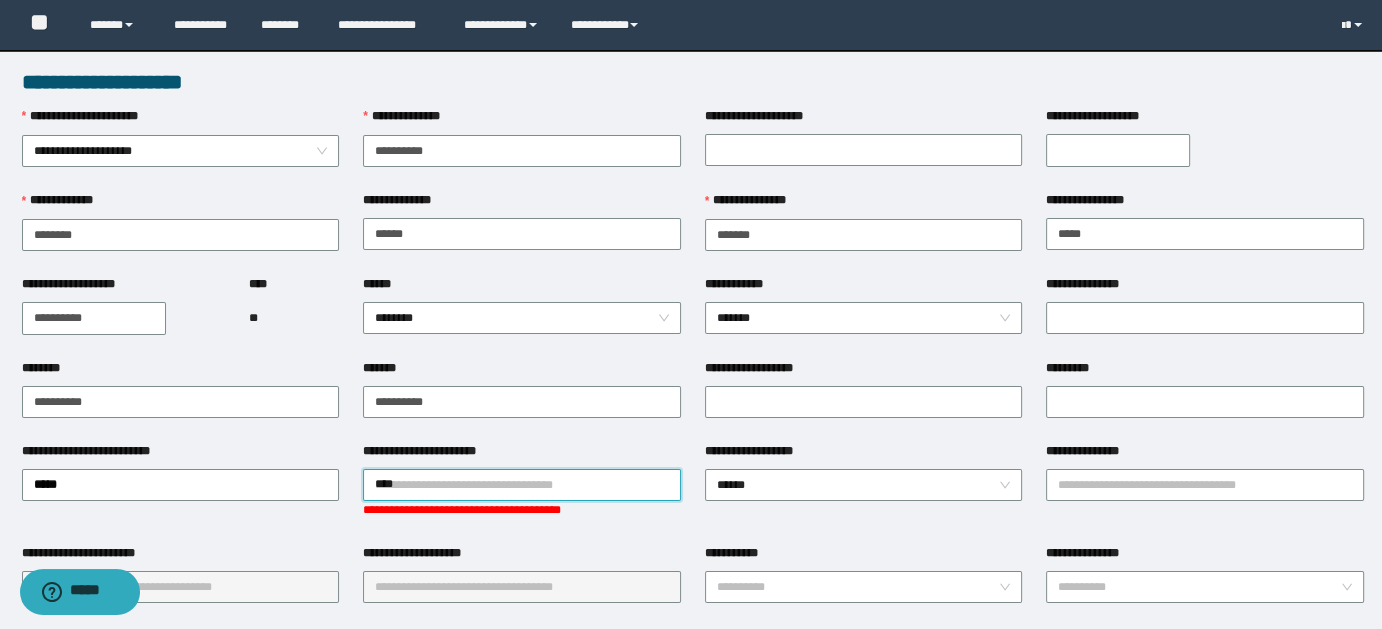 click on "****" at bounding box center (522, 485) 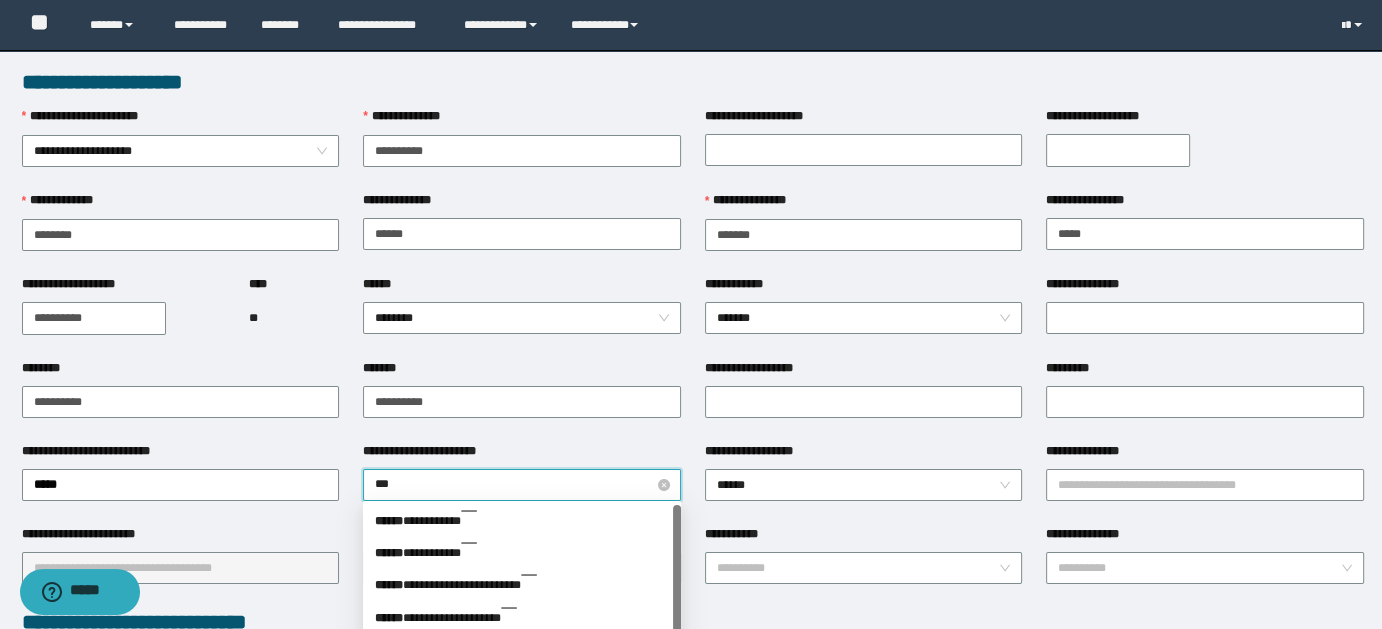 type on "****" 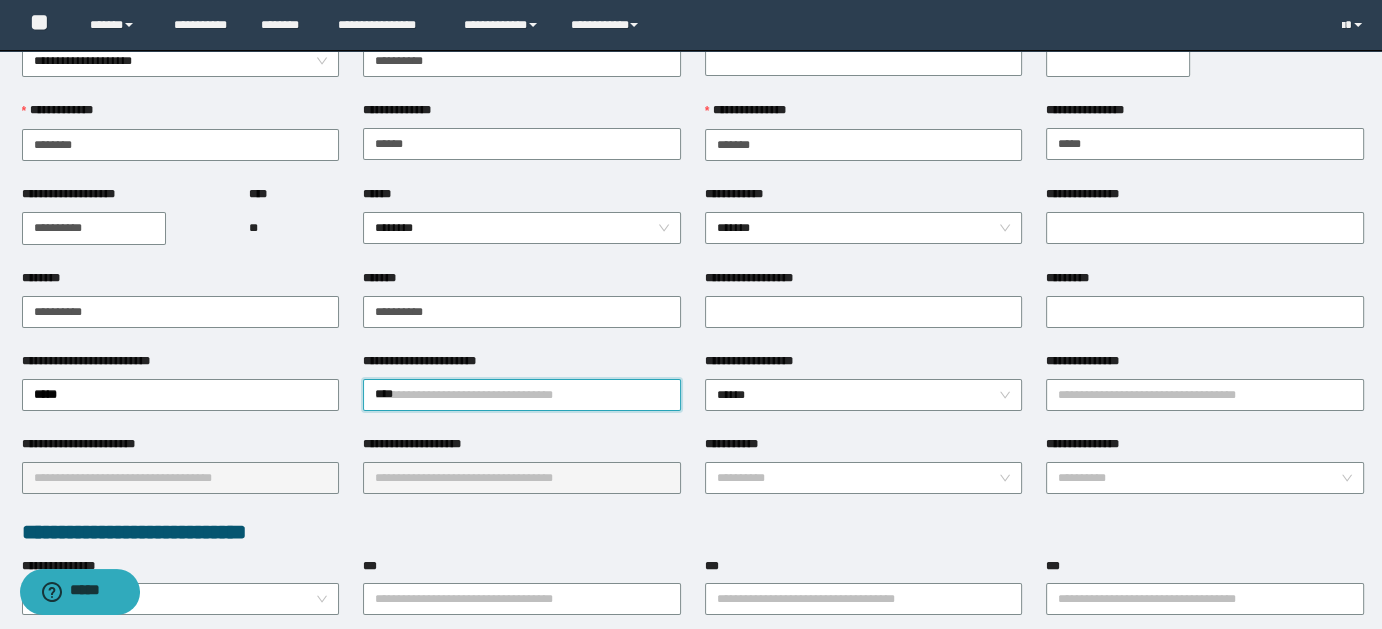 scroll, scrollTop: 109, scrollLeft: 0, axis: vertical 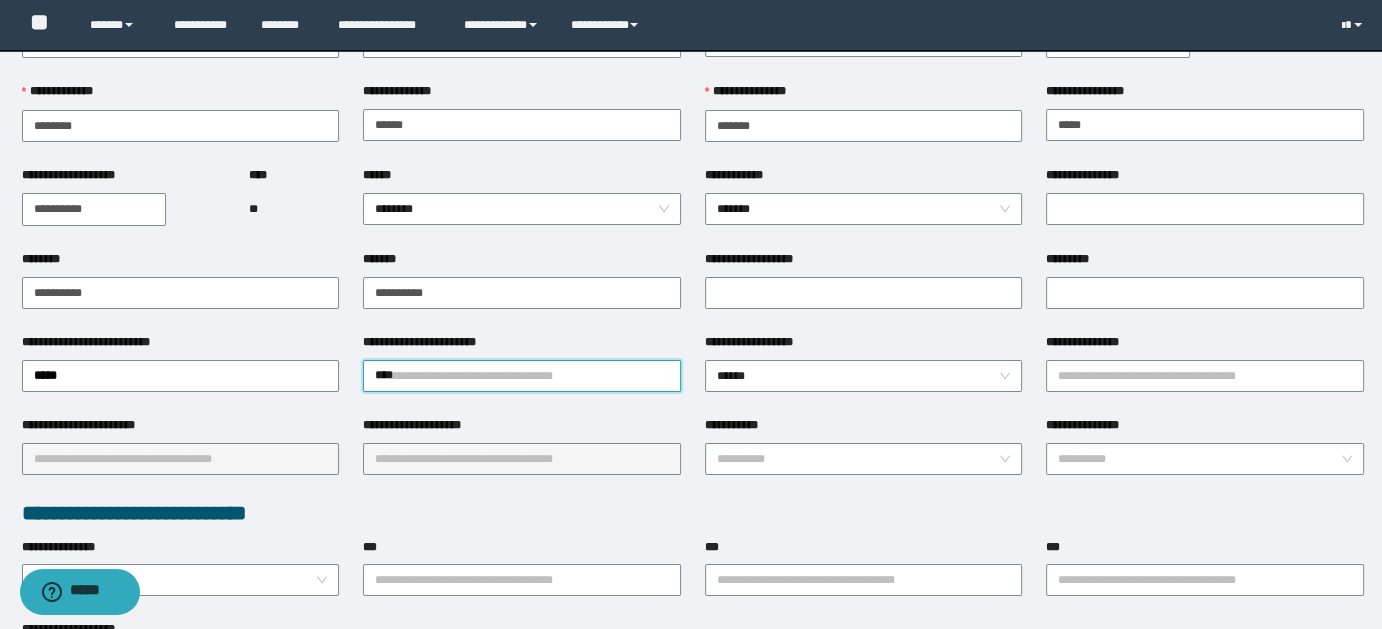 click on "****" at bounding box center (522, 376) 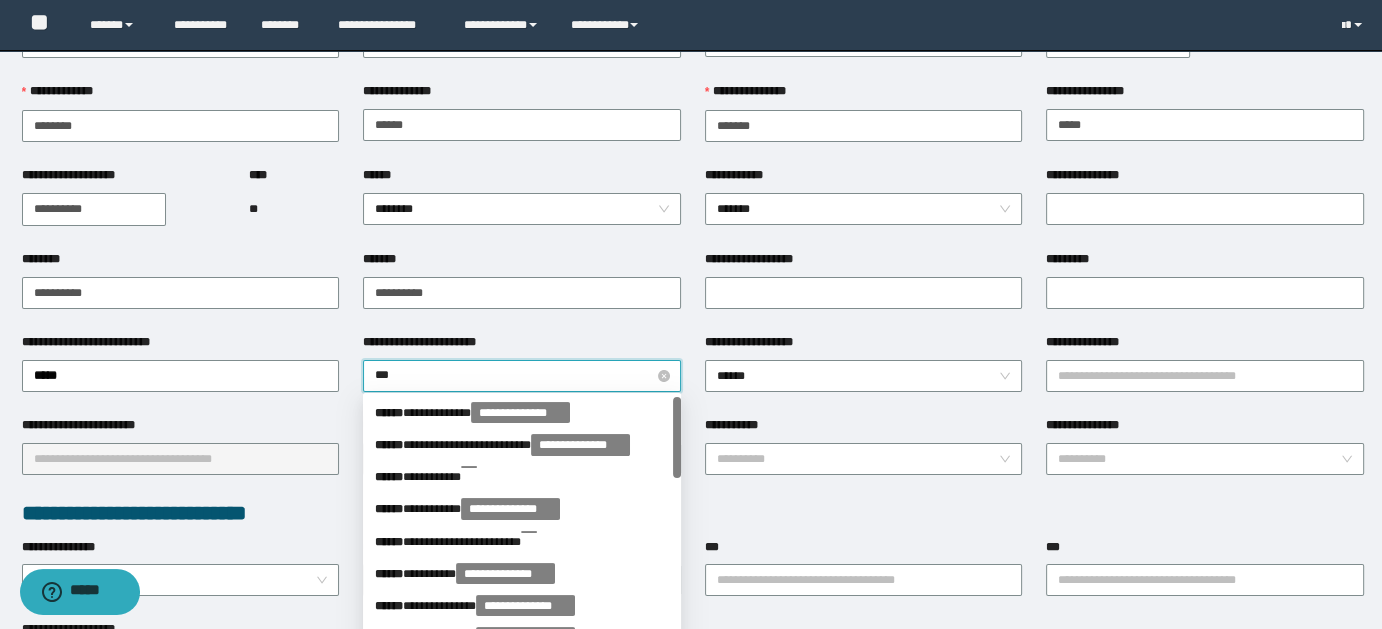 type on "****" 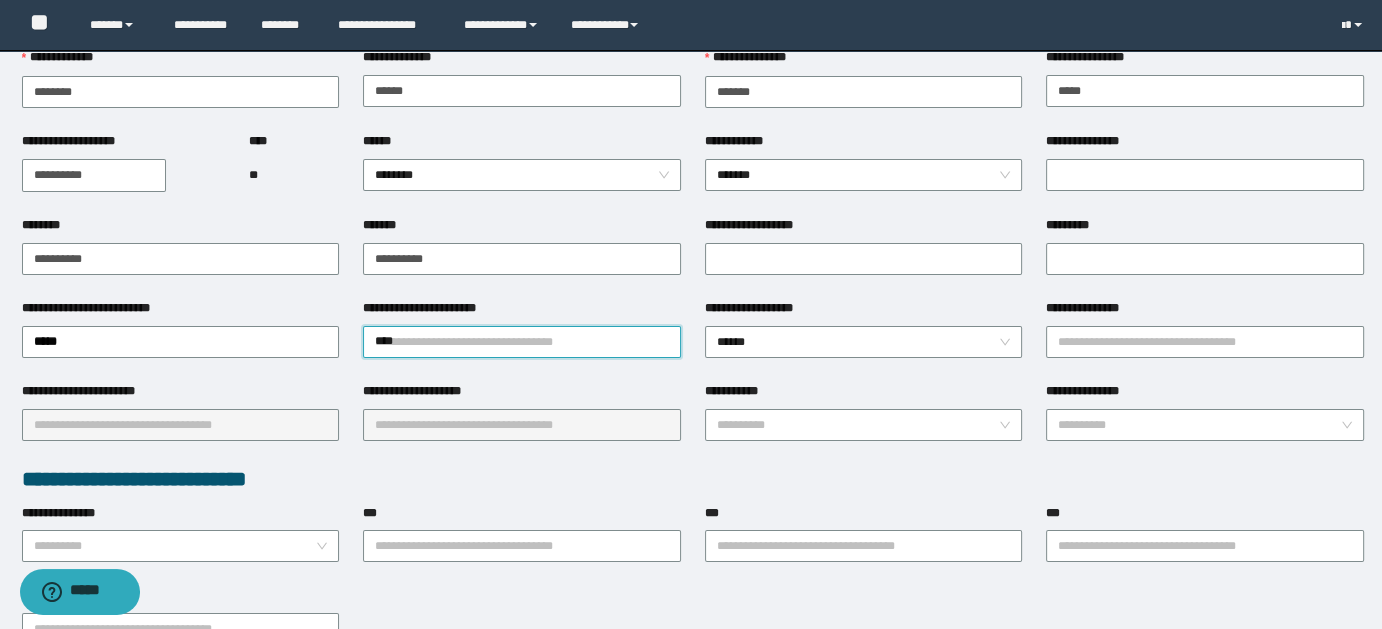 scroll, scrollTop: 186, scrollLeft: 0, axis: vertical 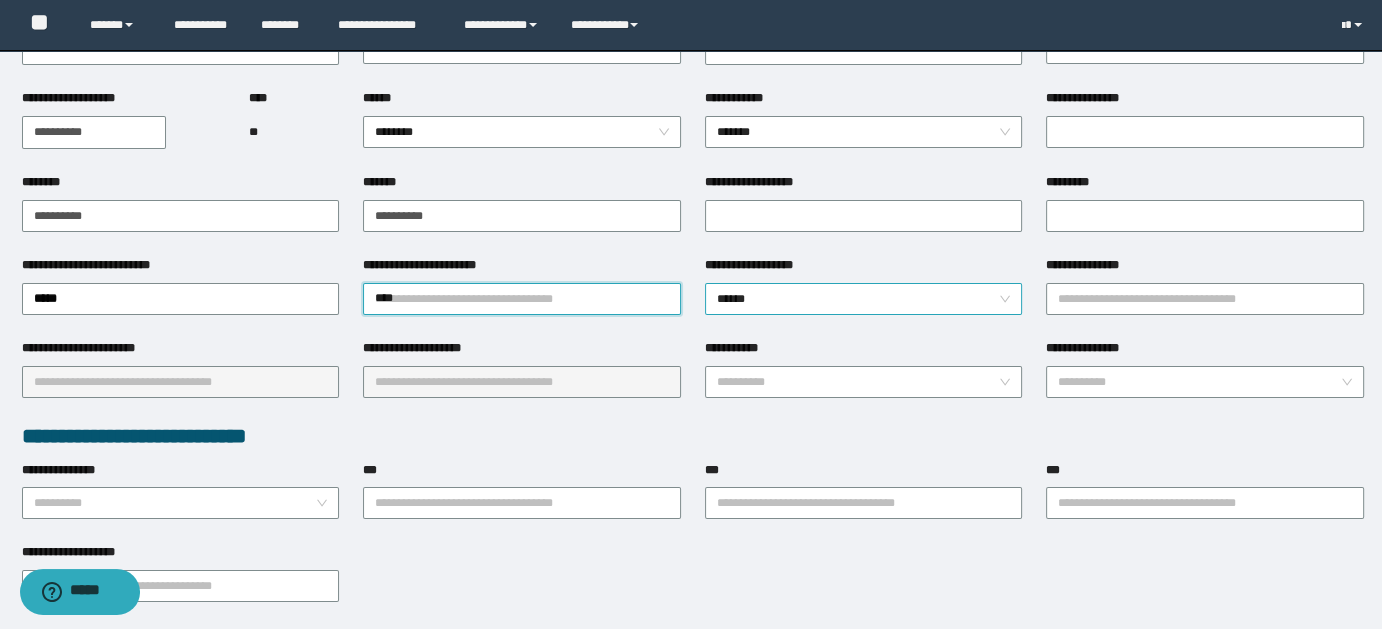 drag, startPoint x: 1010, startPoint y: 287, endPoint x: 975, endPoint y: 303, distance: 38.483765 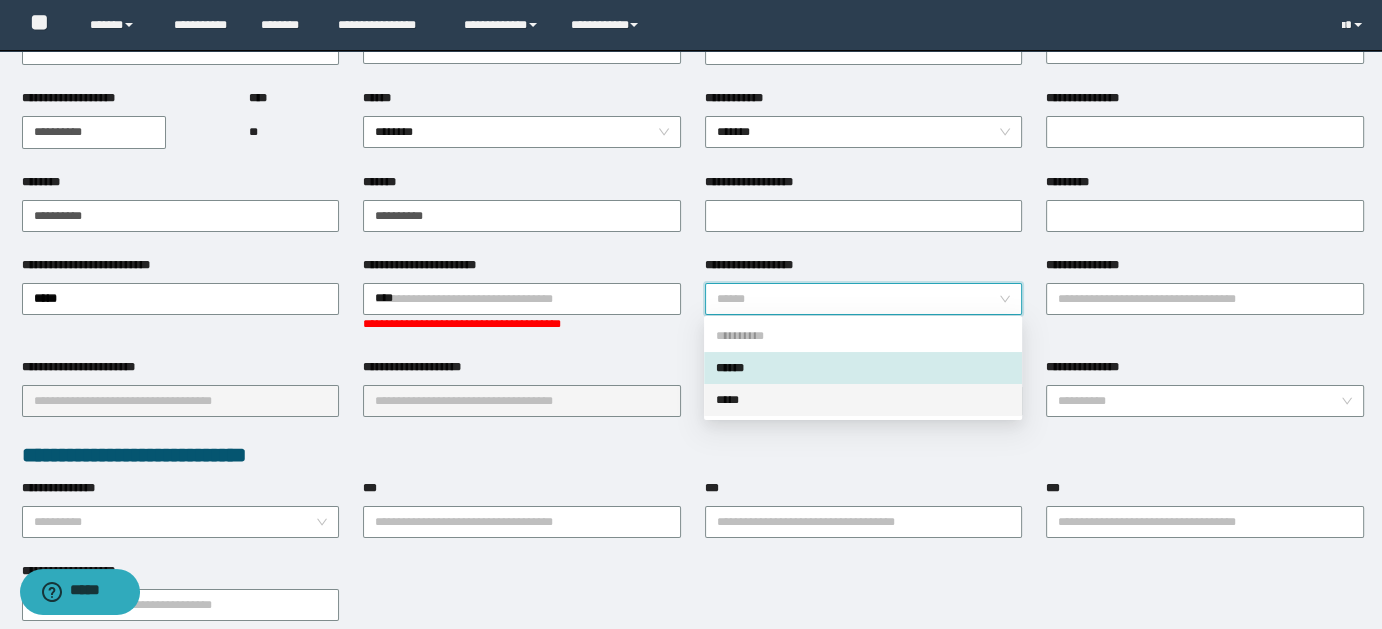 click on "*****" at bounding box center (863, 400) 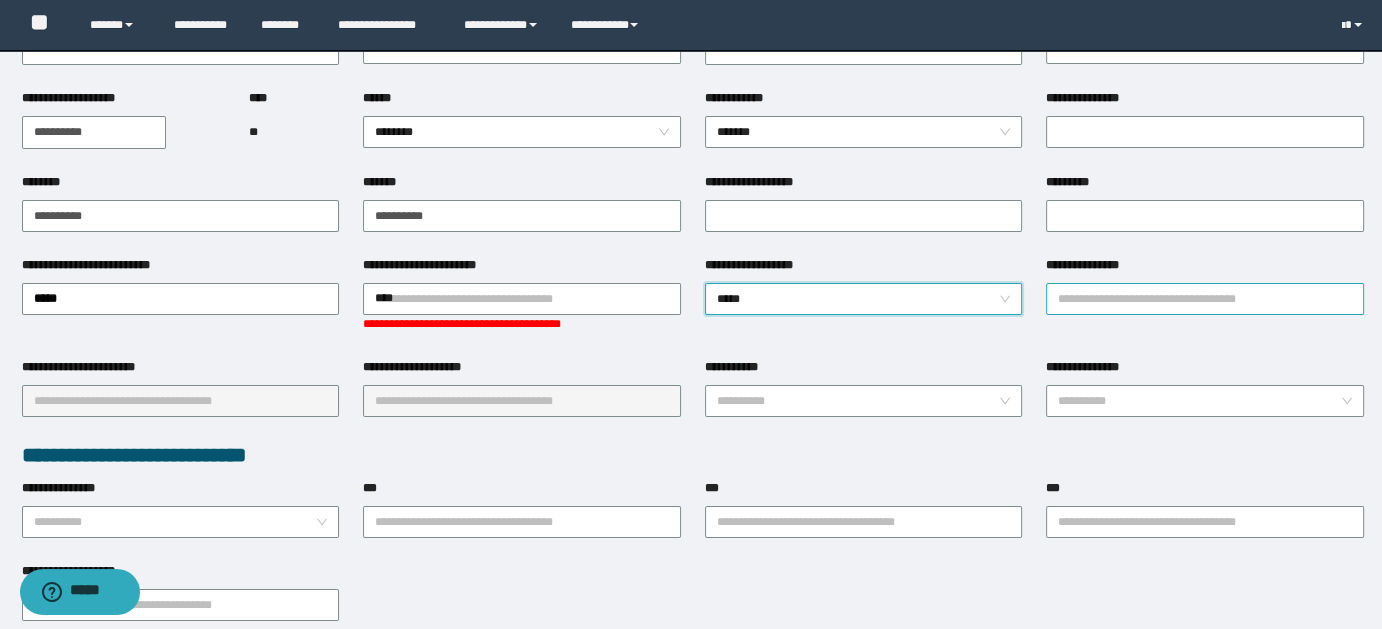 click on "**********" at bounding box center [1205, 299] 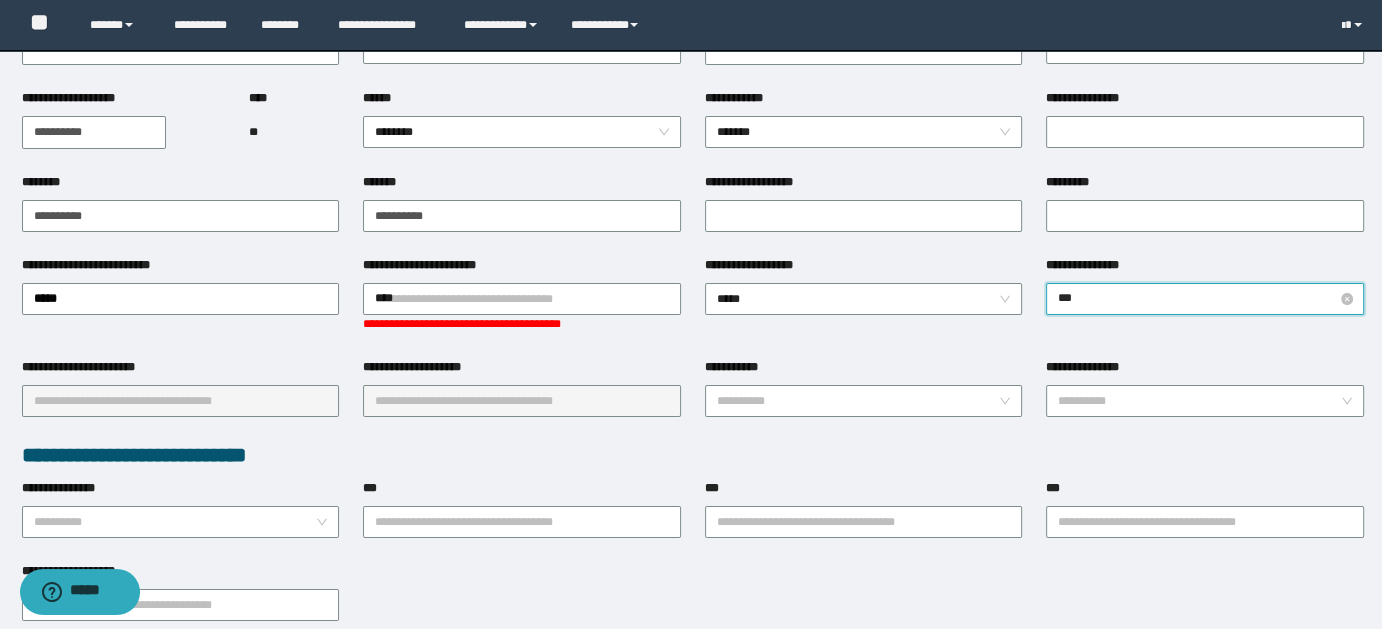type on "****" 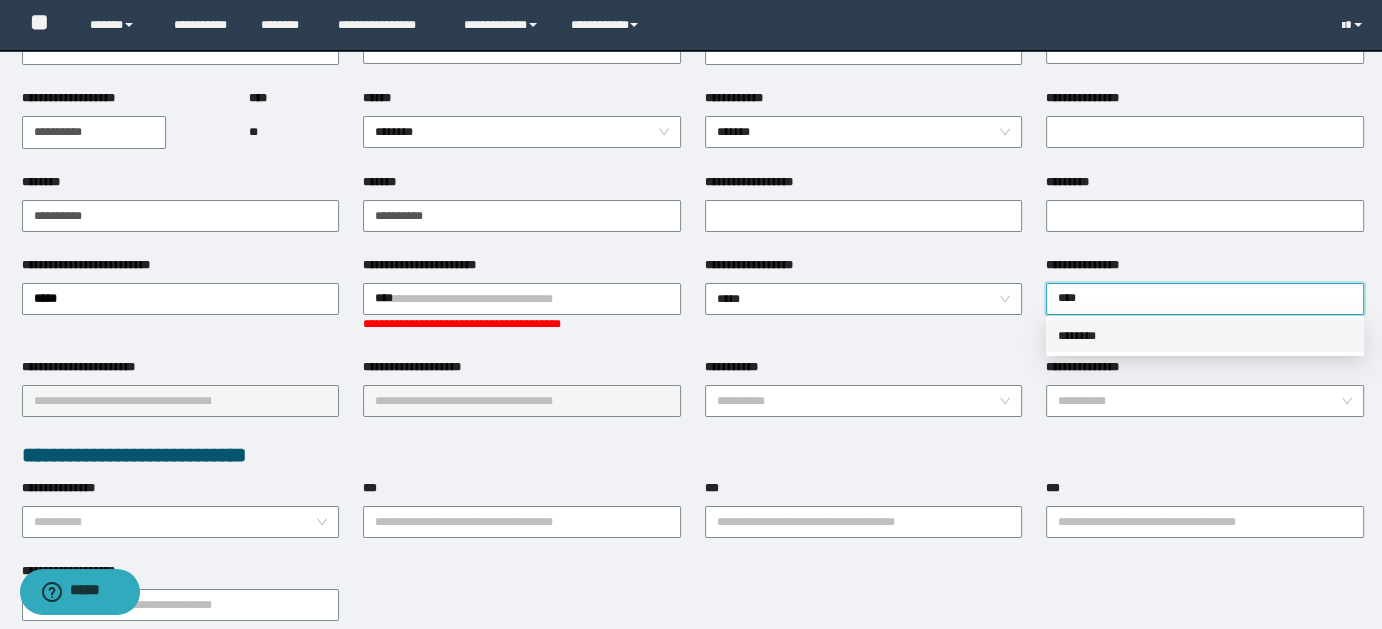 click on "********" at bounding box center (1205, 336) 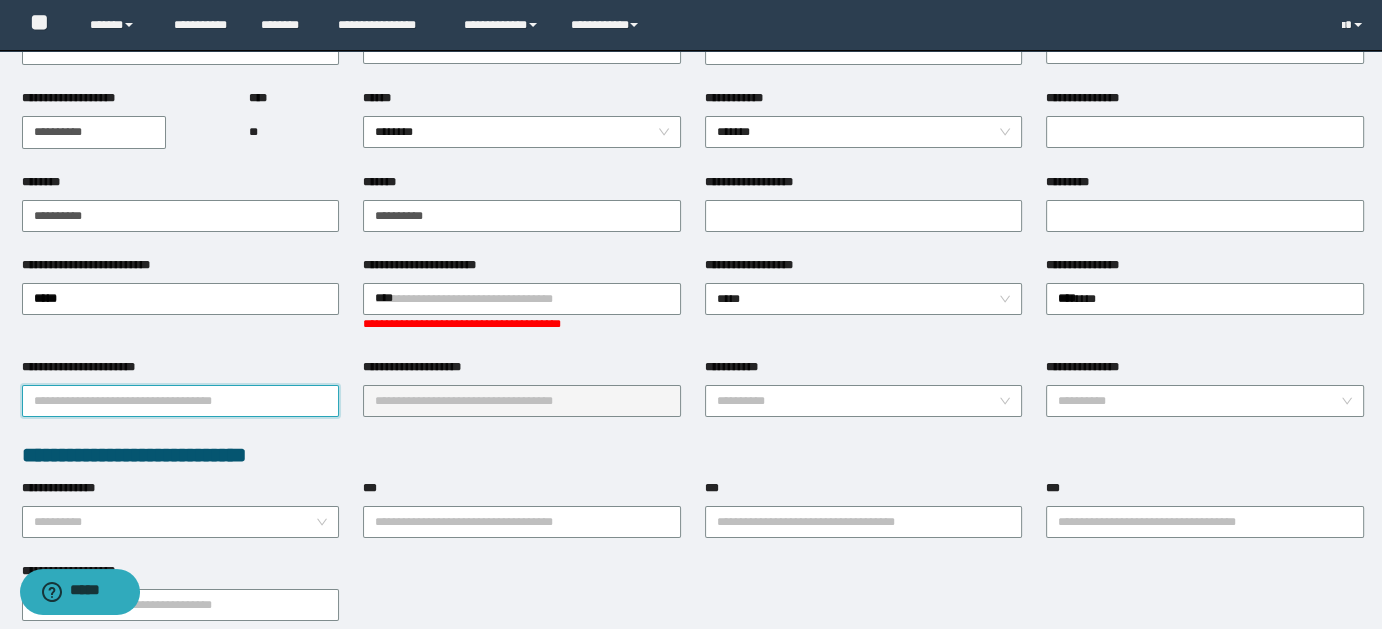 click on "**********" at bounding box center [181, 401] 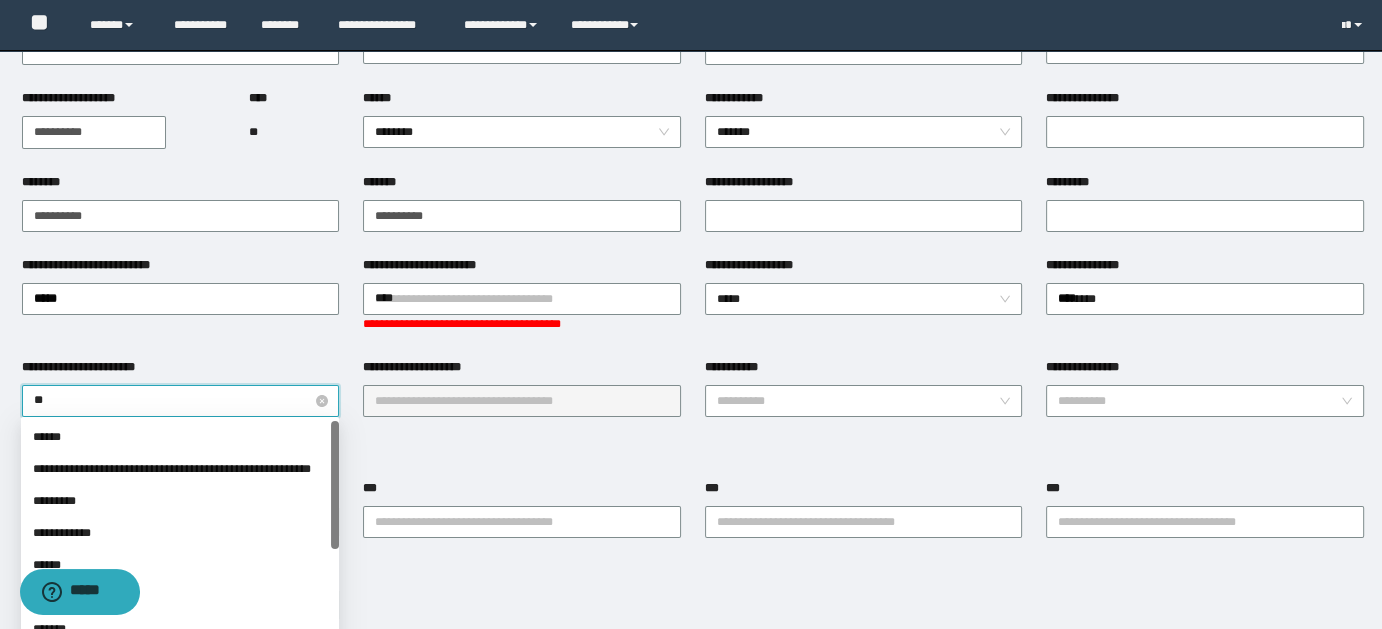 type on "***" 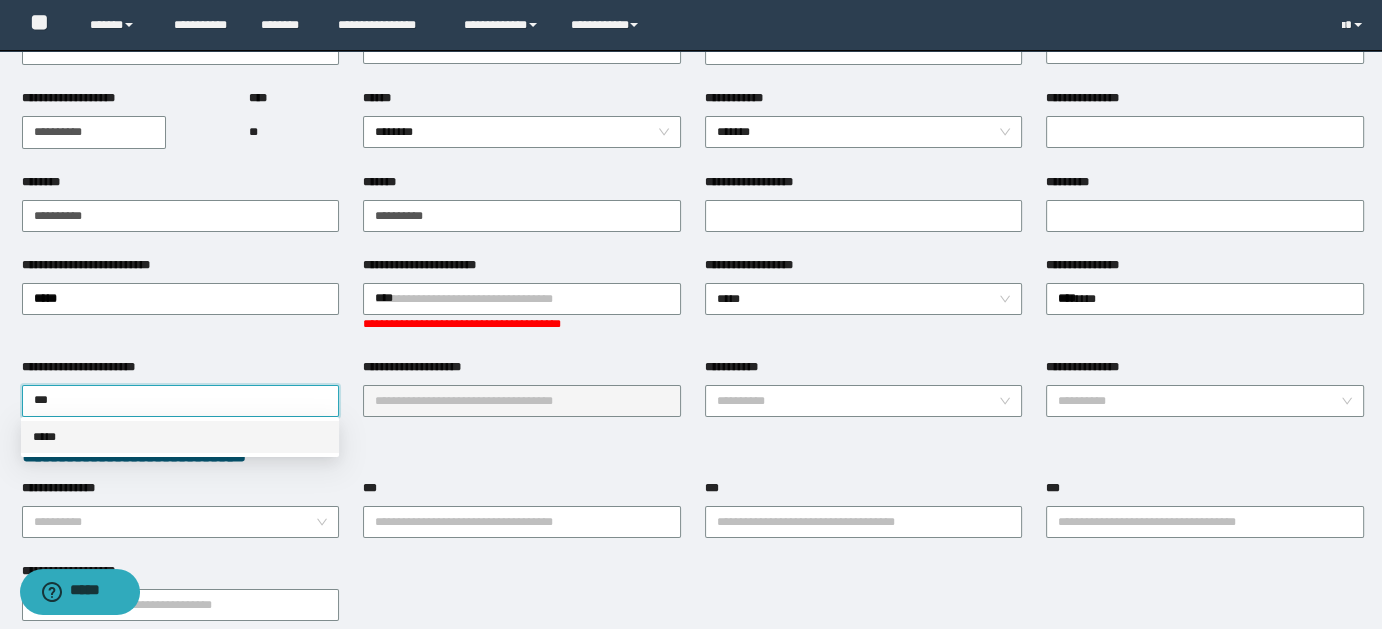 click on "*****" at bounding box center [180, 437] 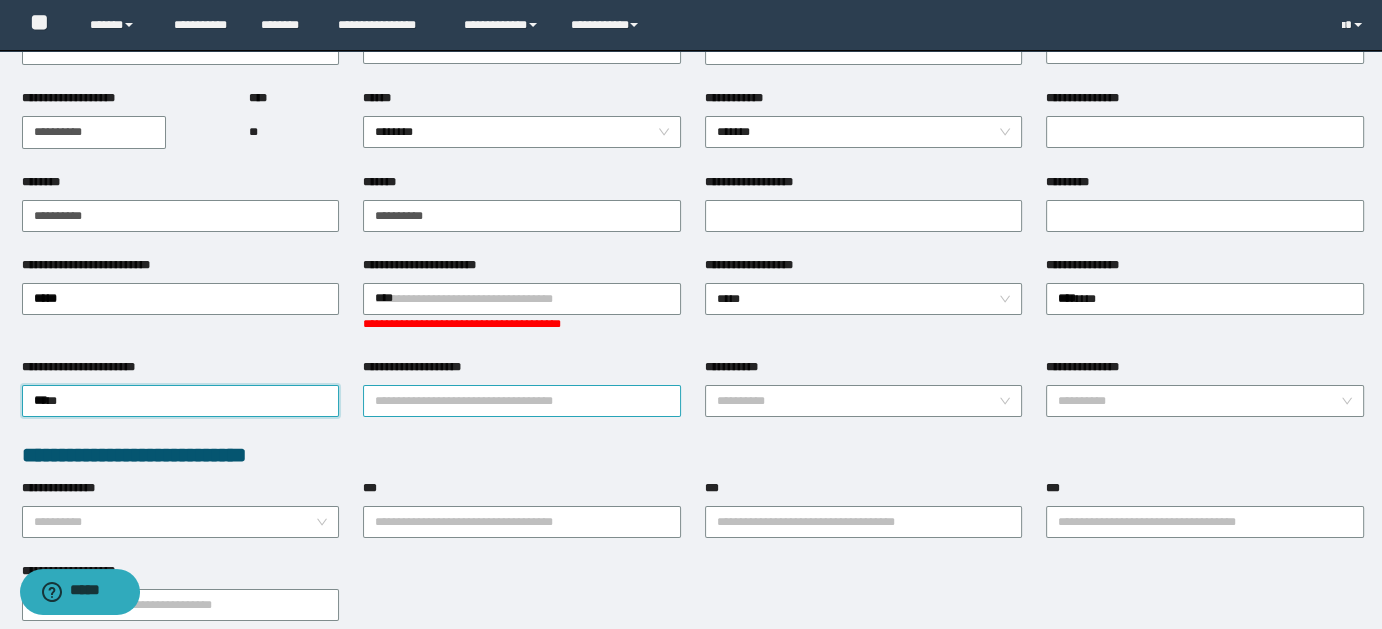 click on "**********" at bounding box center (522, 401) 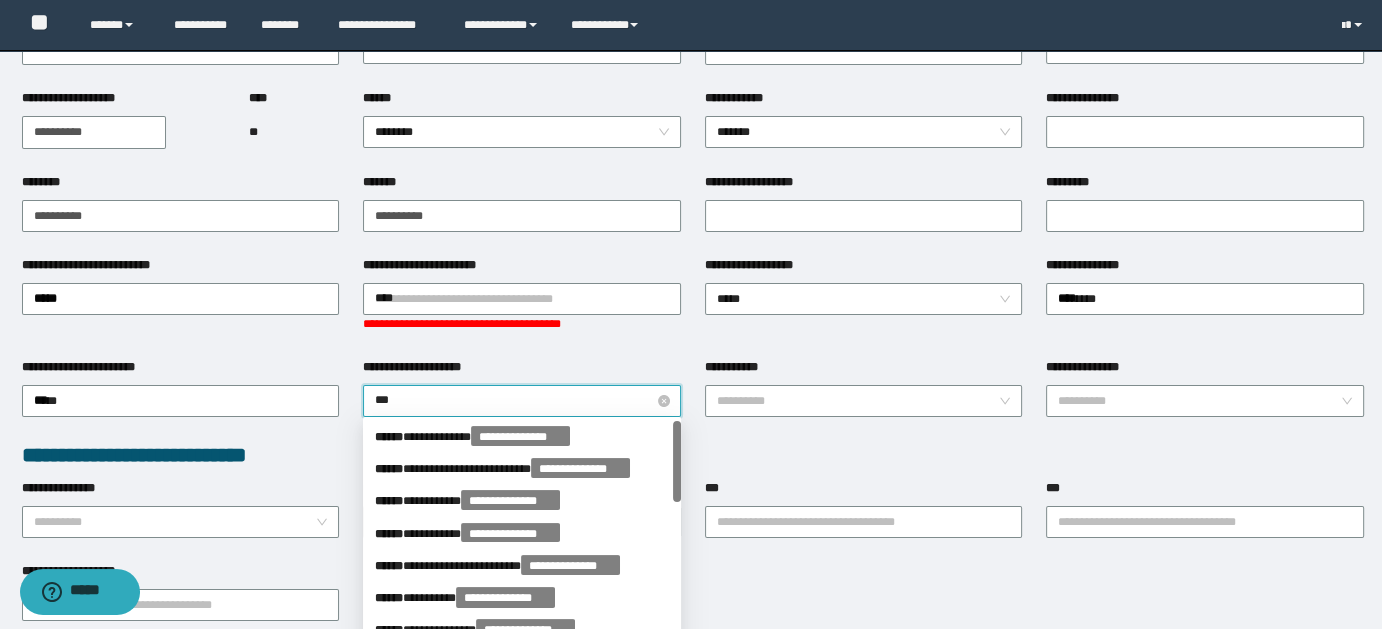 type on "****" 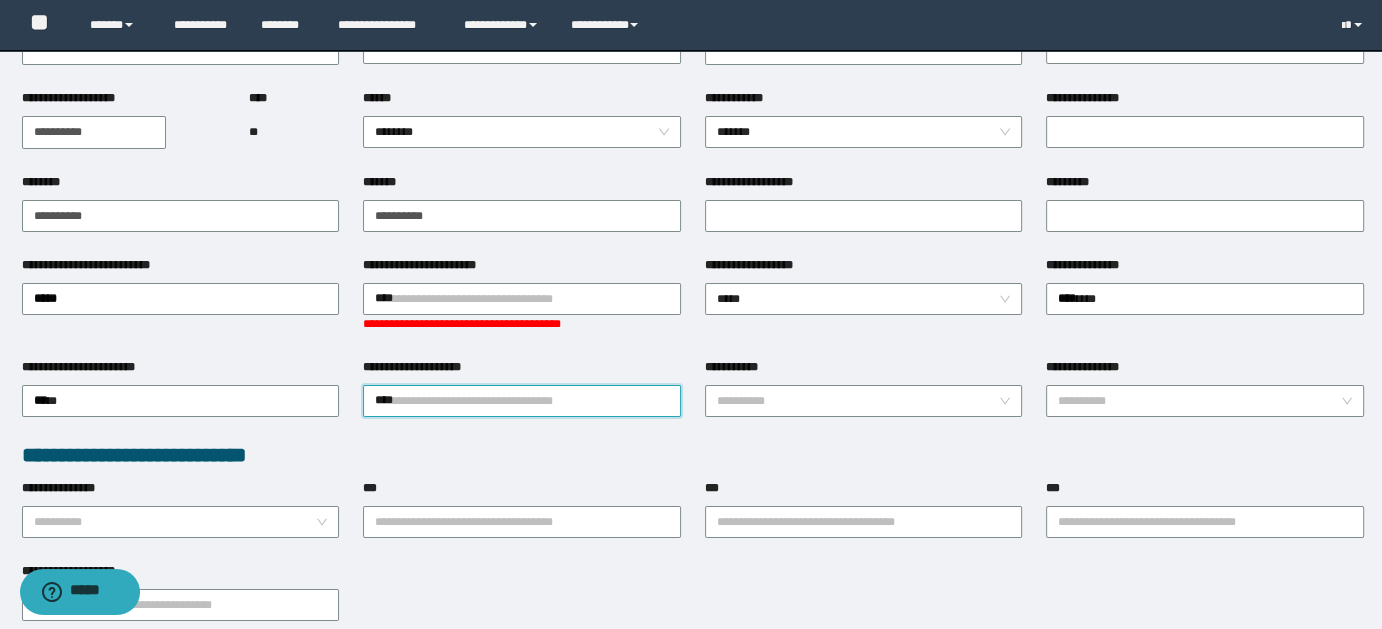 scroll, scrollTop: 205, scrollLeft: 0, axis: vertical 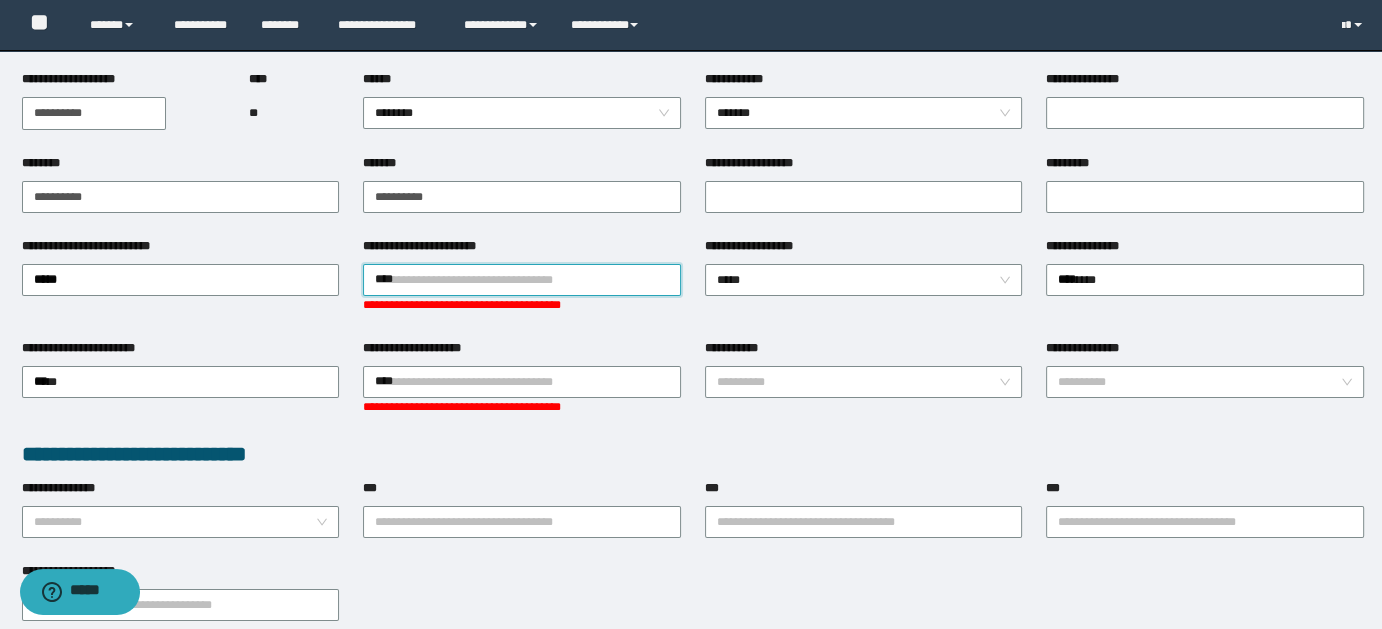 click on "****" at bounding box center [522, 280] 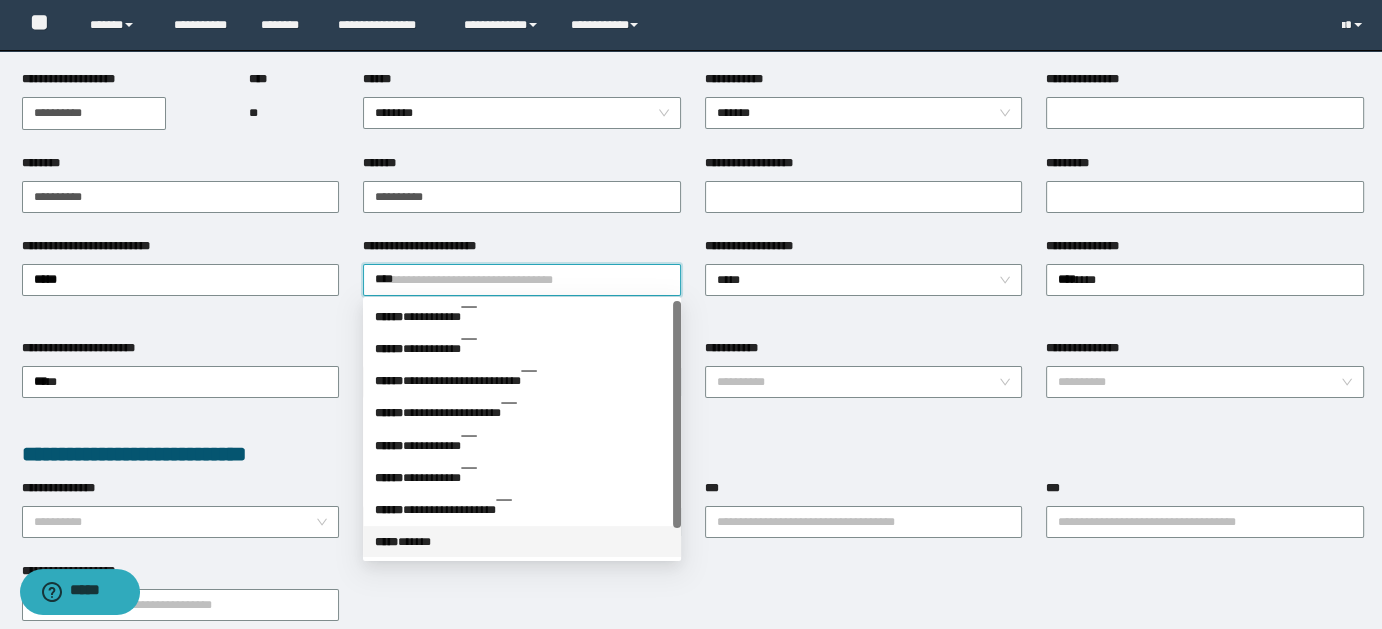 click on "***** * ****" at bounding box center [522, 542] 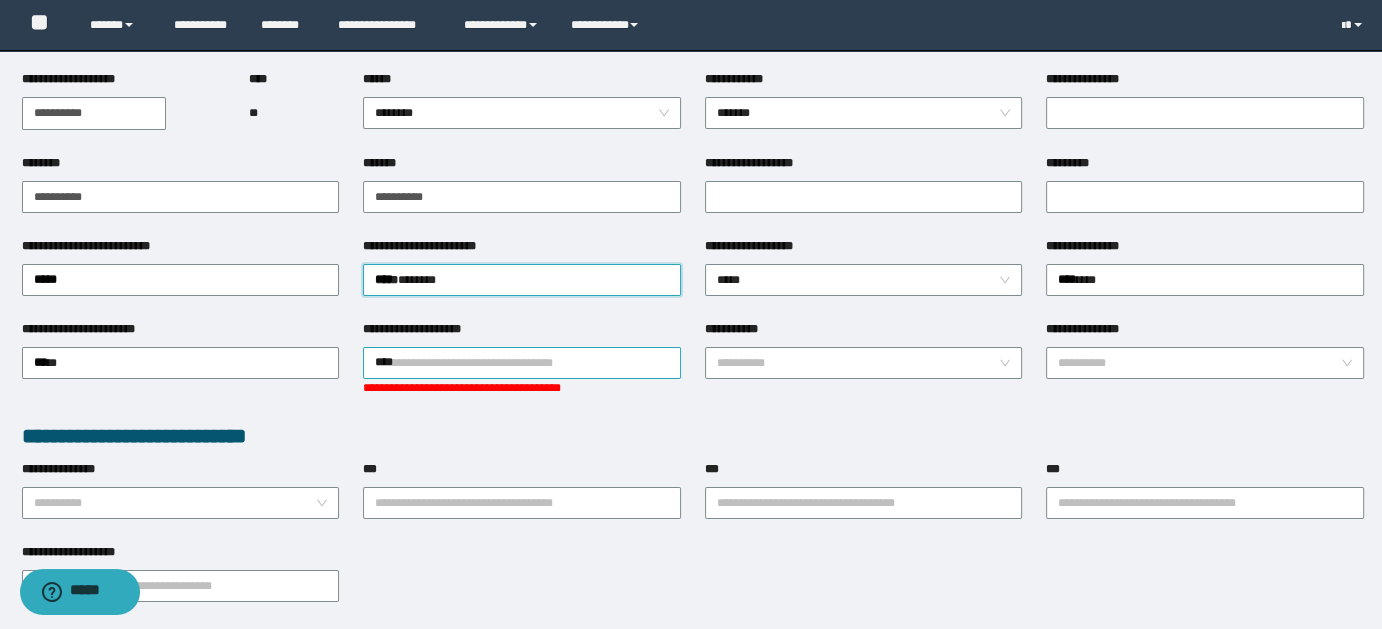 click on "****" at bounding box center (522, 363) 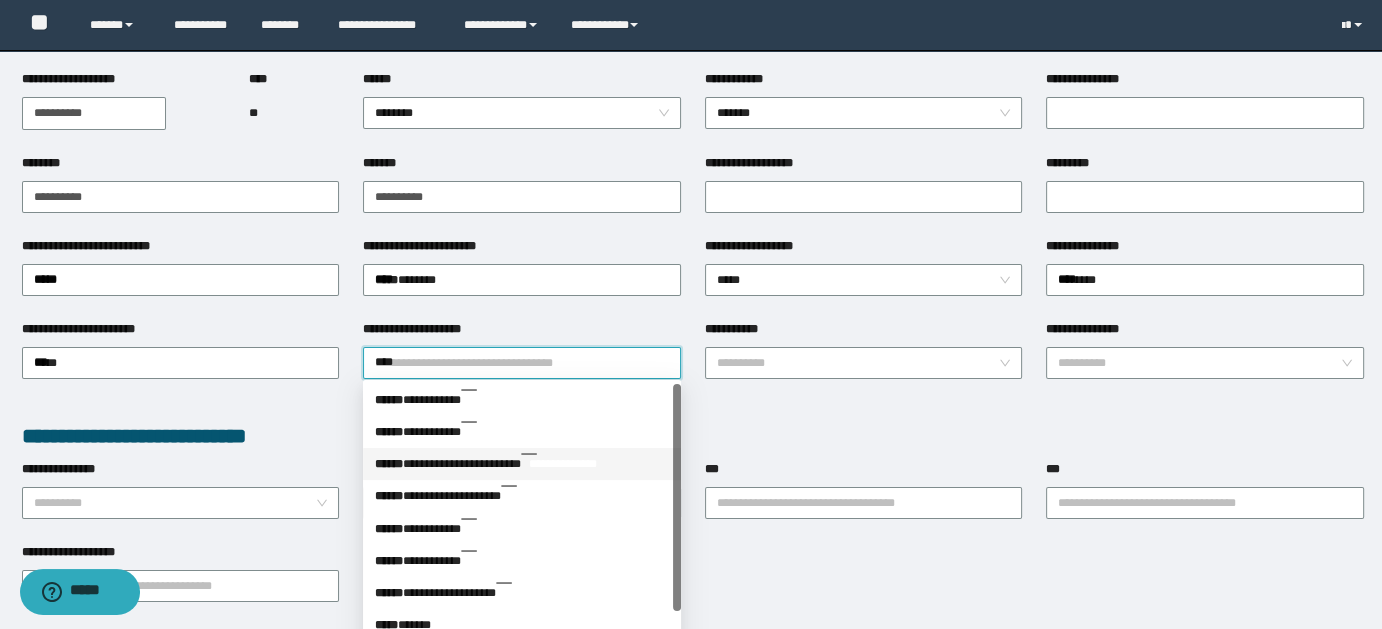 scroll, scrollTop: 32, scrollLeft: 0, axis: vertical 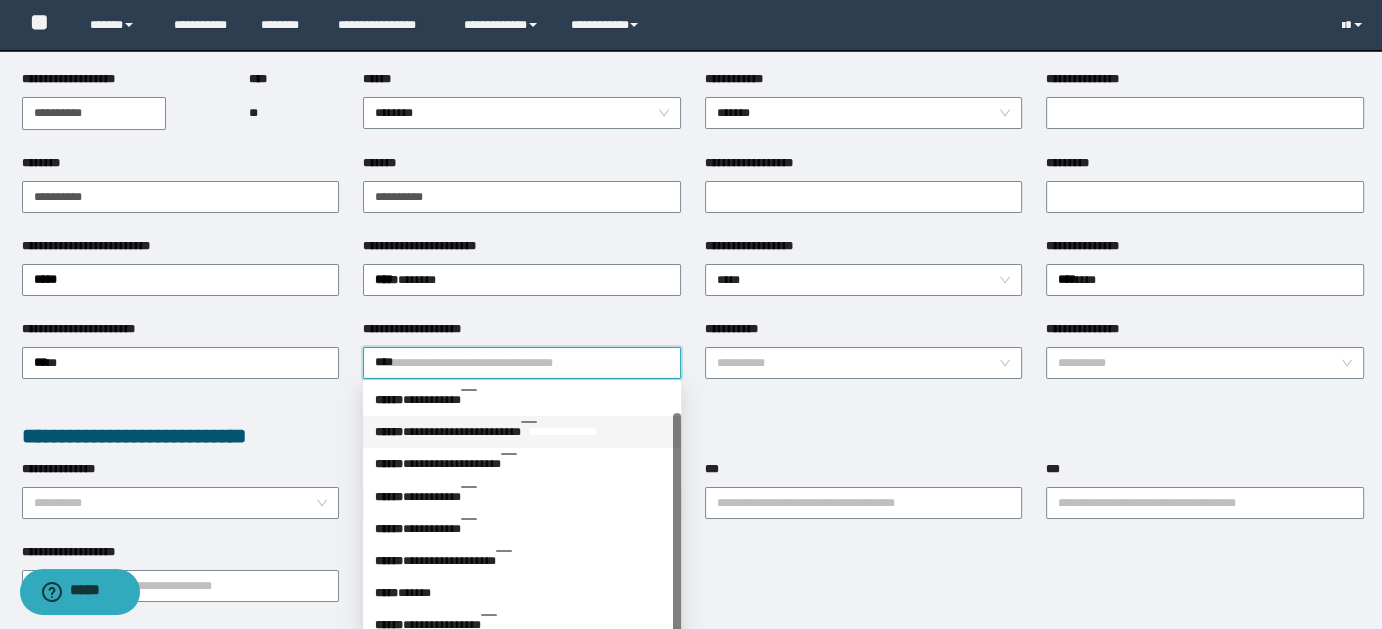 drag, startPoint x: 673, startPoint y: 451, endPoint x: 536, endPoint y: 575, distance: 184.78366 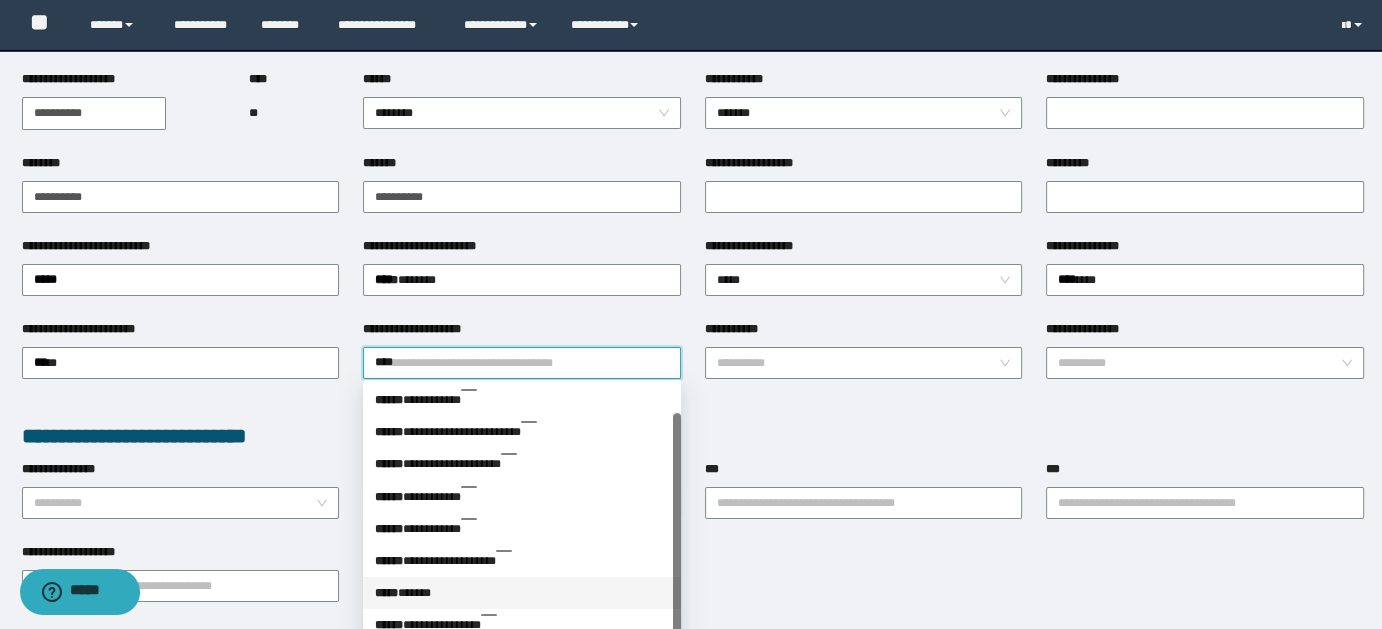 click on "***** * ****" at bounding box center [522, 593] 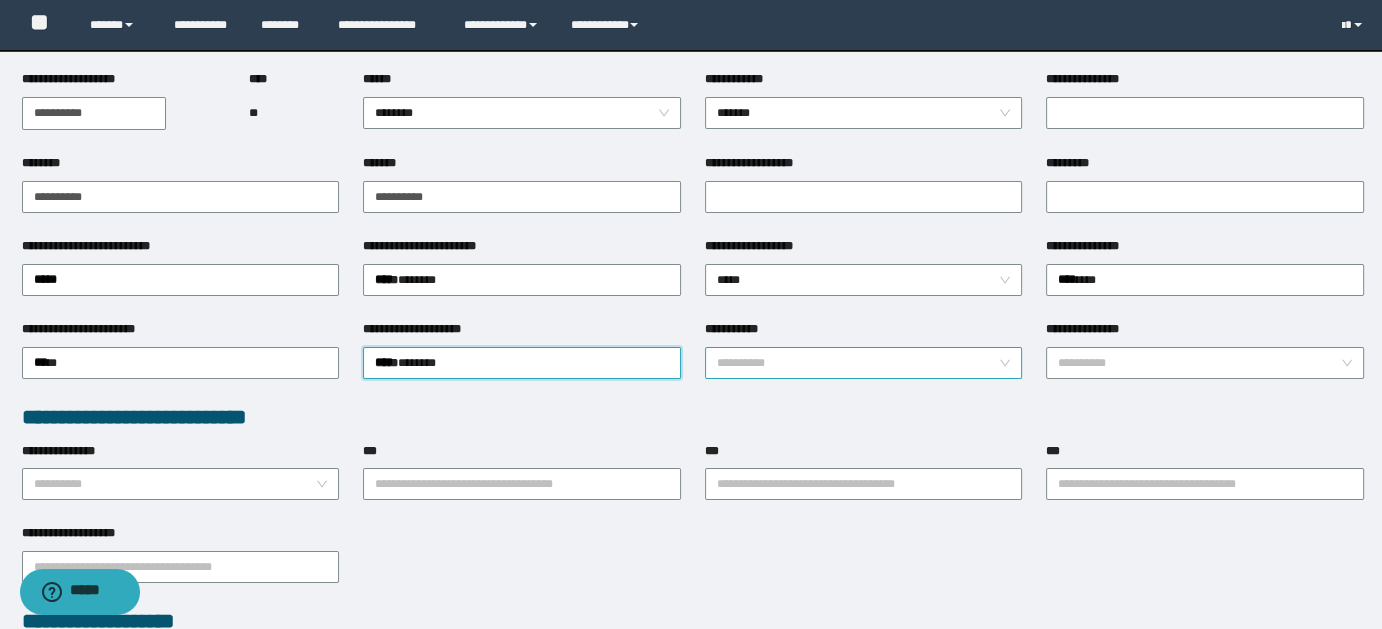 click on "**********" at bounding box center [864, 363] 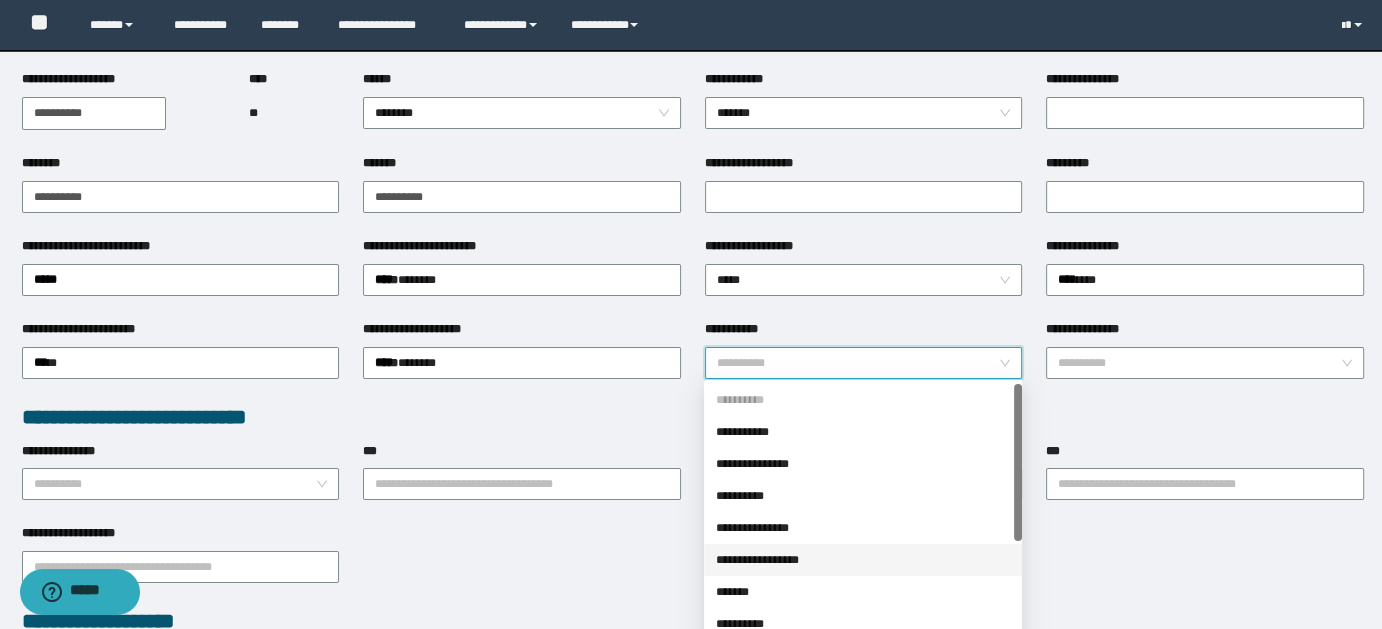 click on "**********" at bounding box center [863, 560] 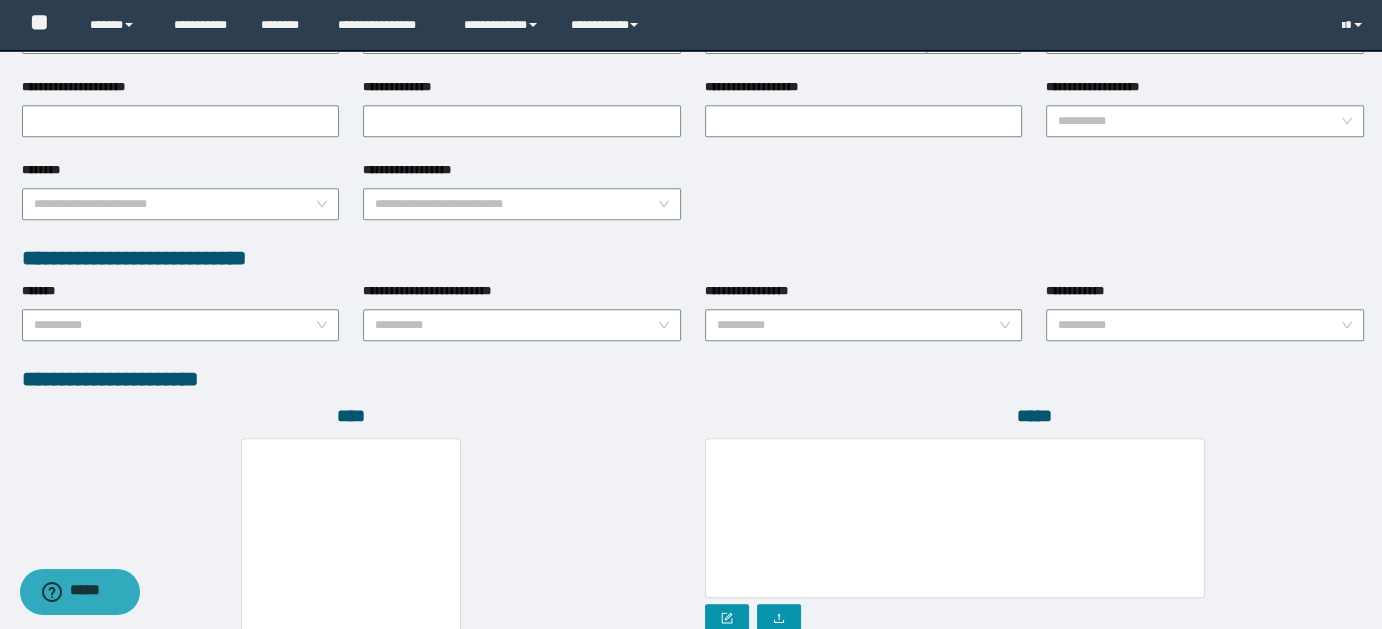 scroll, scrollTop: 1072, scrollLeft: 0, axis: vertical 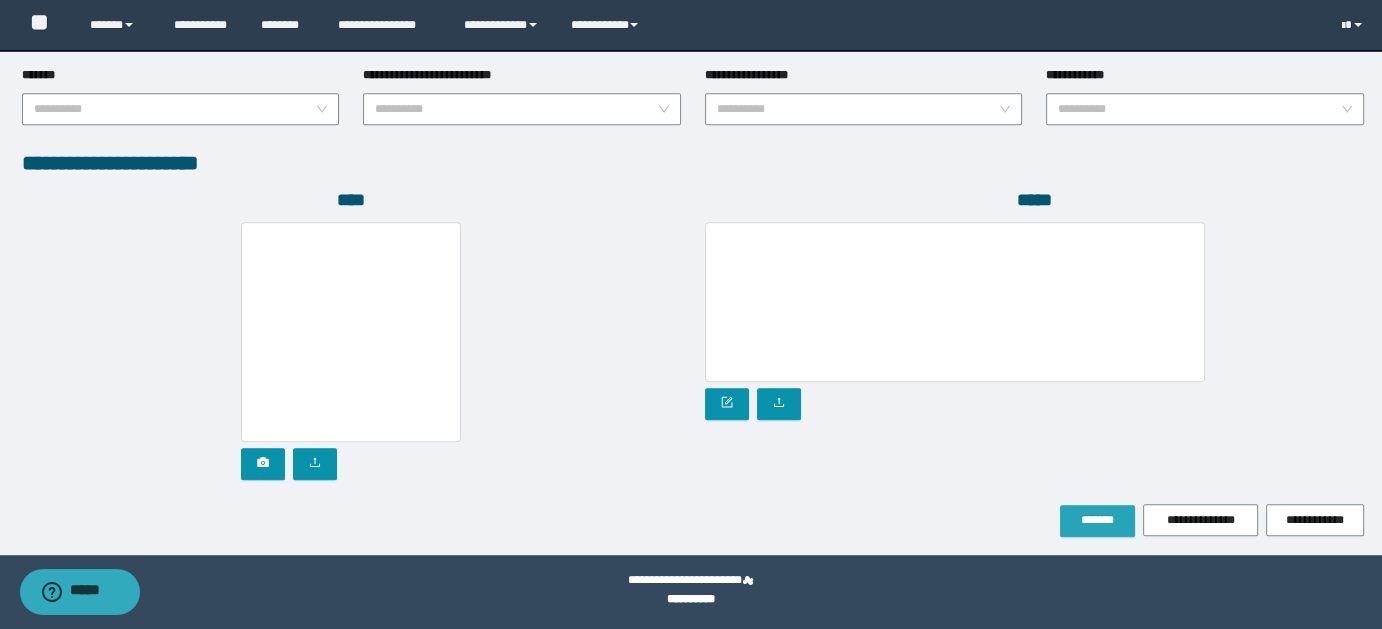 click on "*******" at bounding box center (1097, 520) 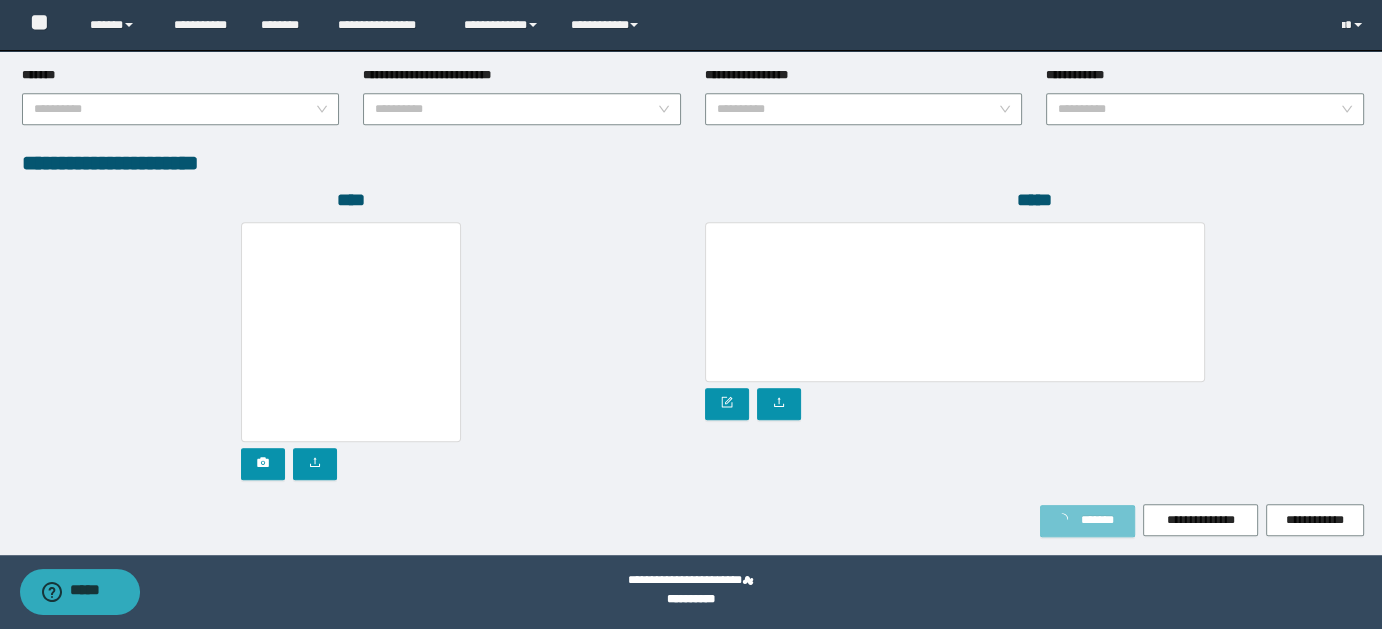 scroll, scrollTop: 1124, scrollLeft: 0, axis: vertical 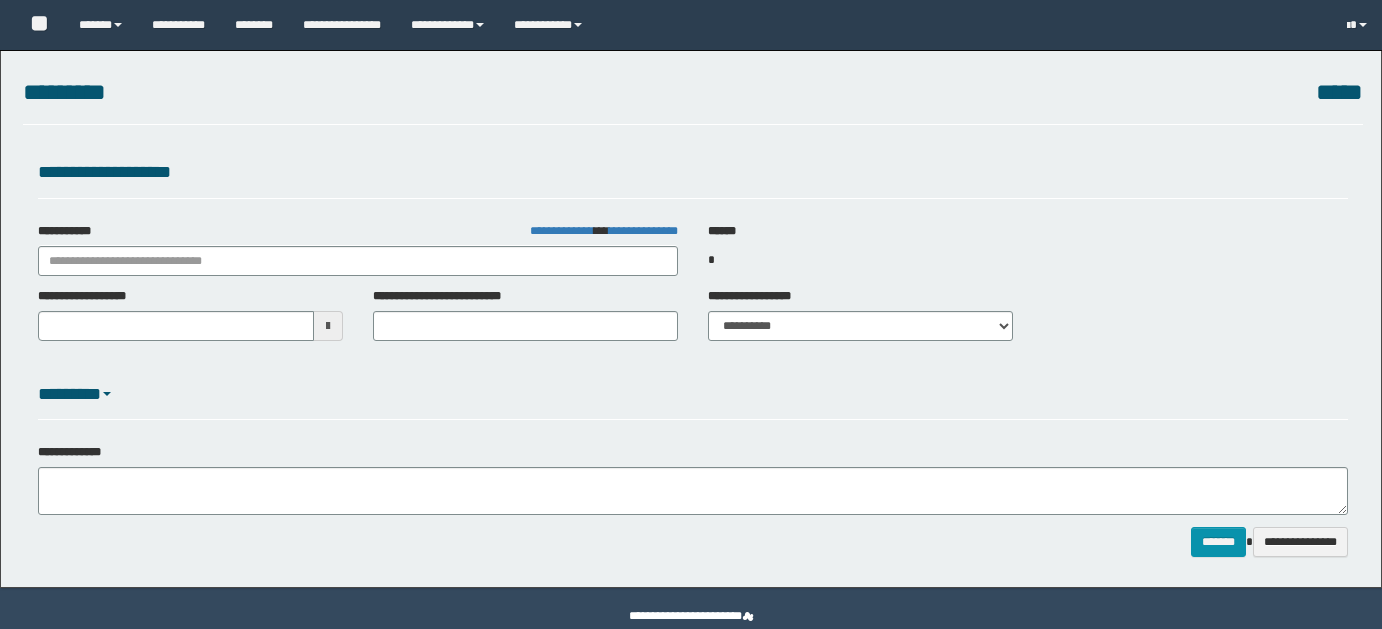 select on "*" 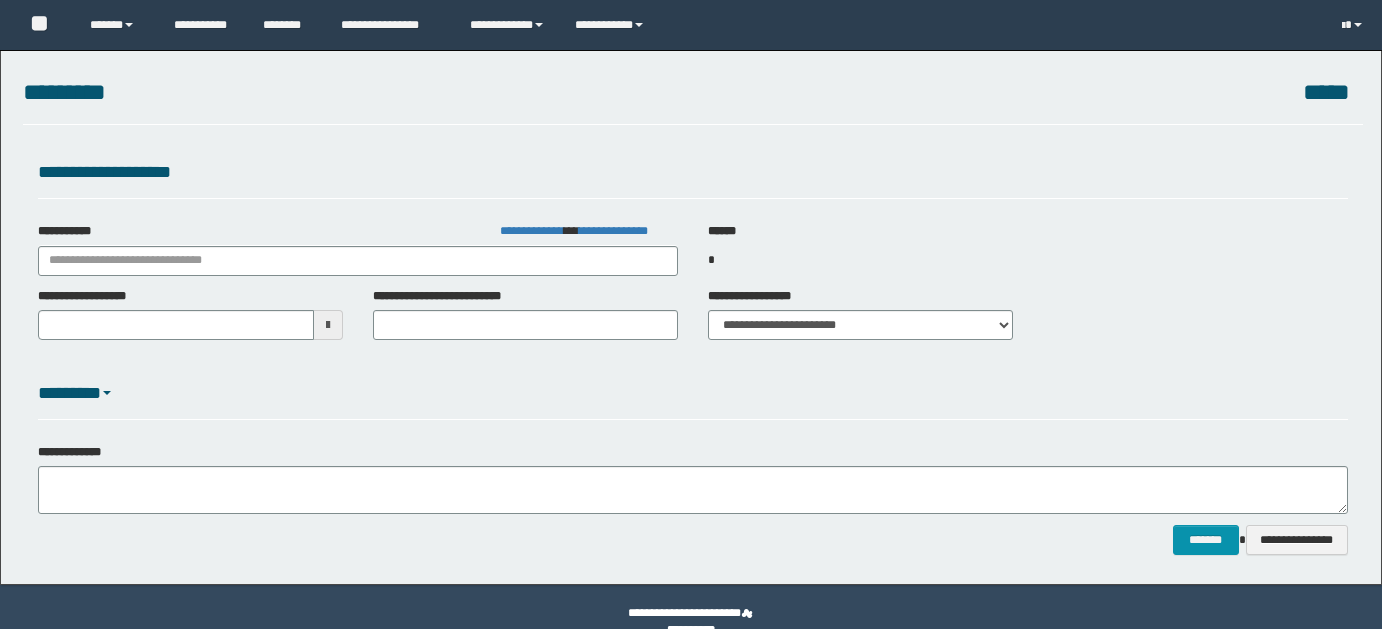 scroll, scrollTop: 30, scrollLeft: 0, axis: vertical 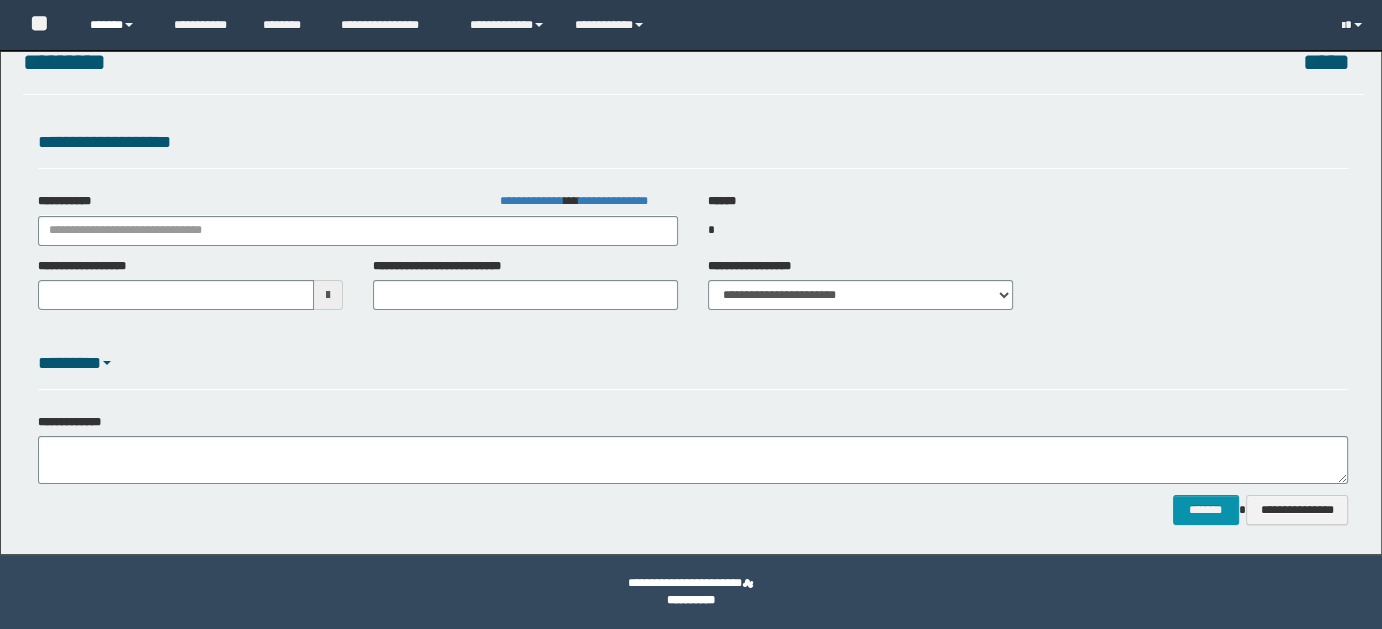 type on "**********" 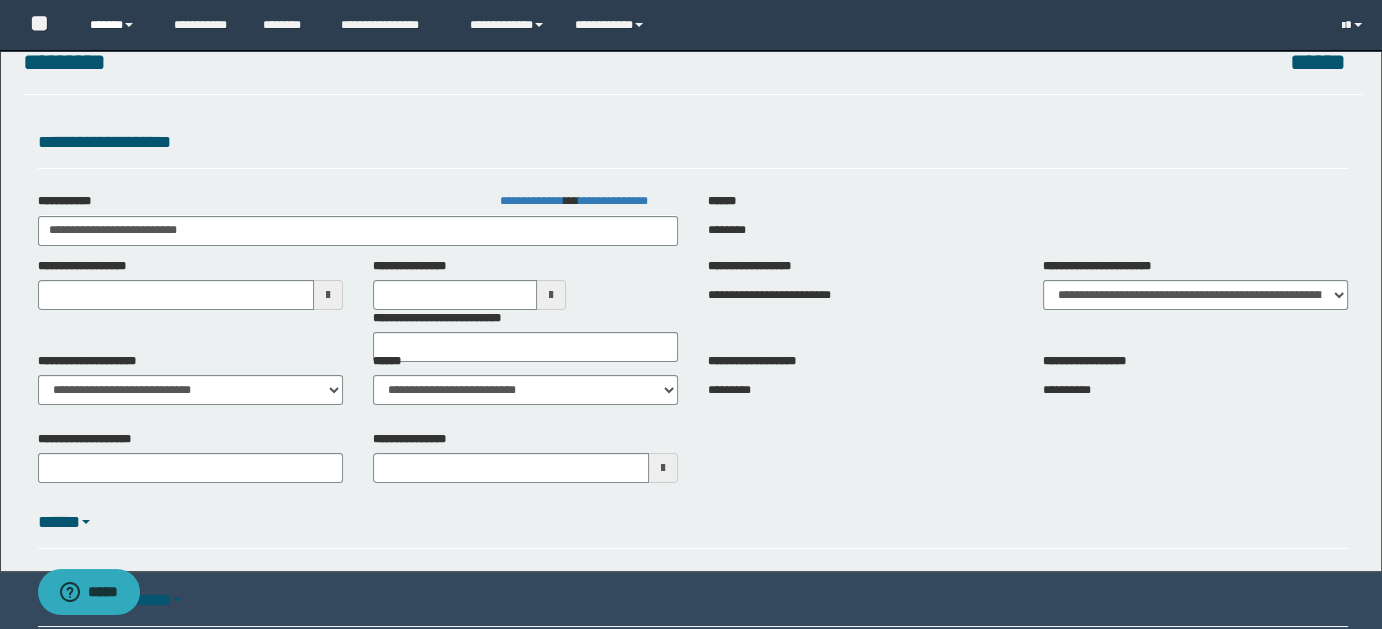 scroll, scrollTop: 0, scrollLeft: 0, axis: both 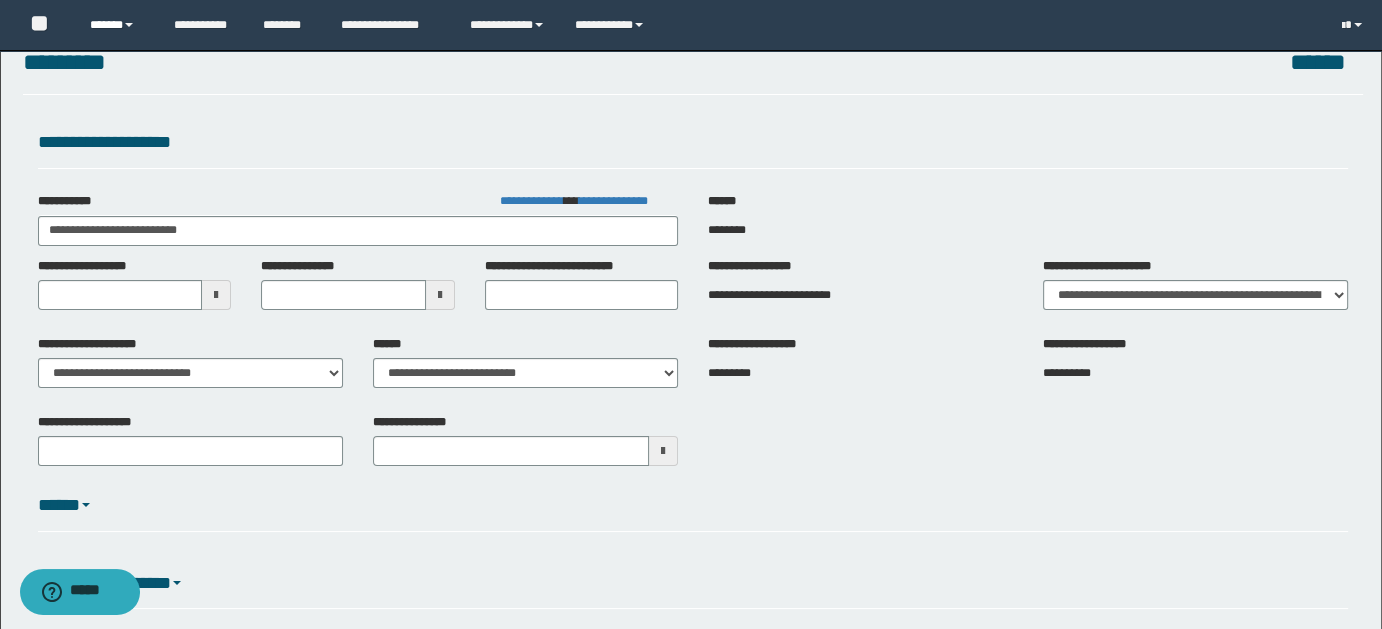 click at bounding box center [129, 25] 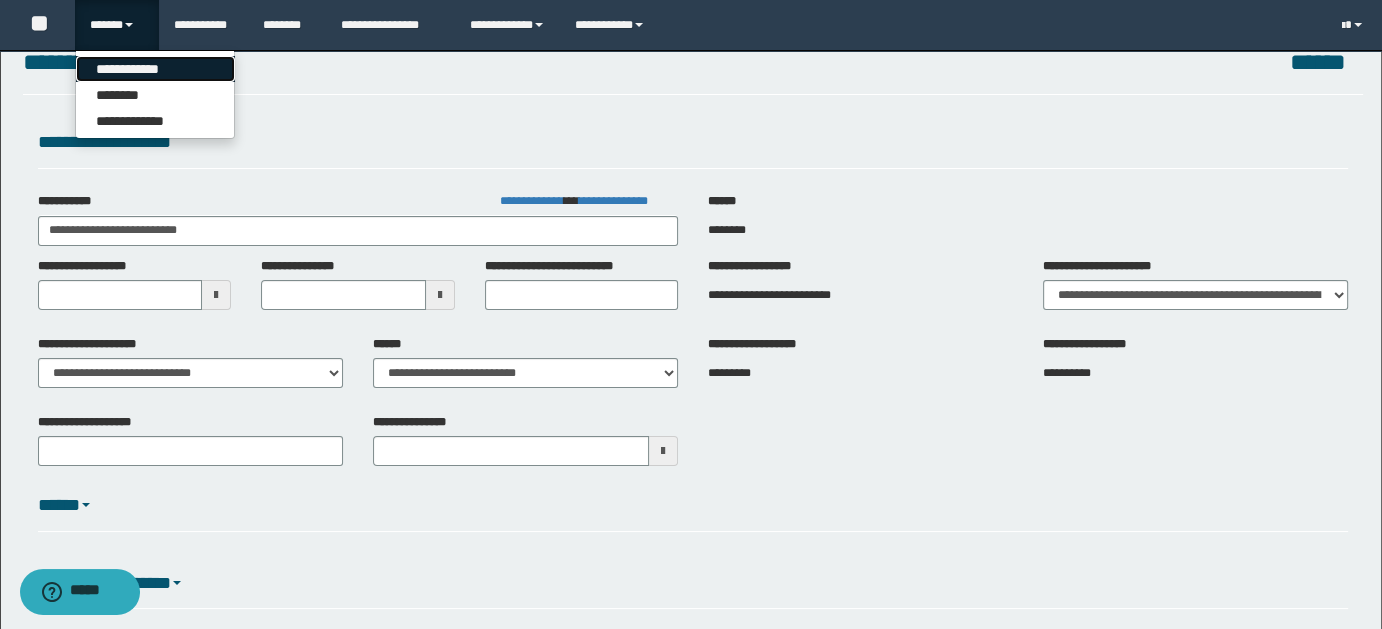 click on "**********" at bounding box center [155, 69] 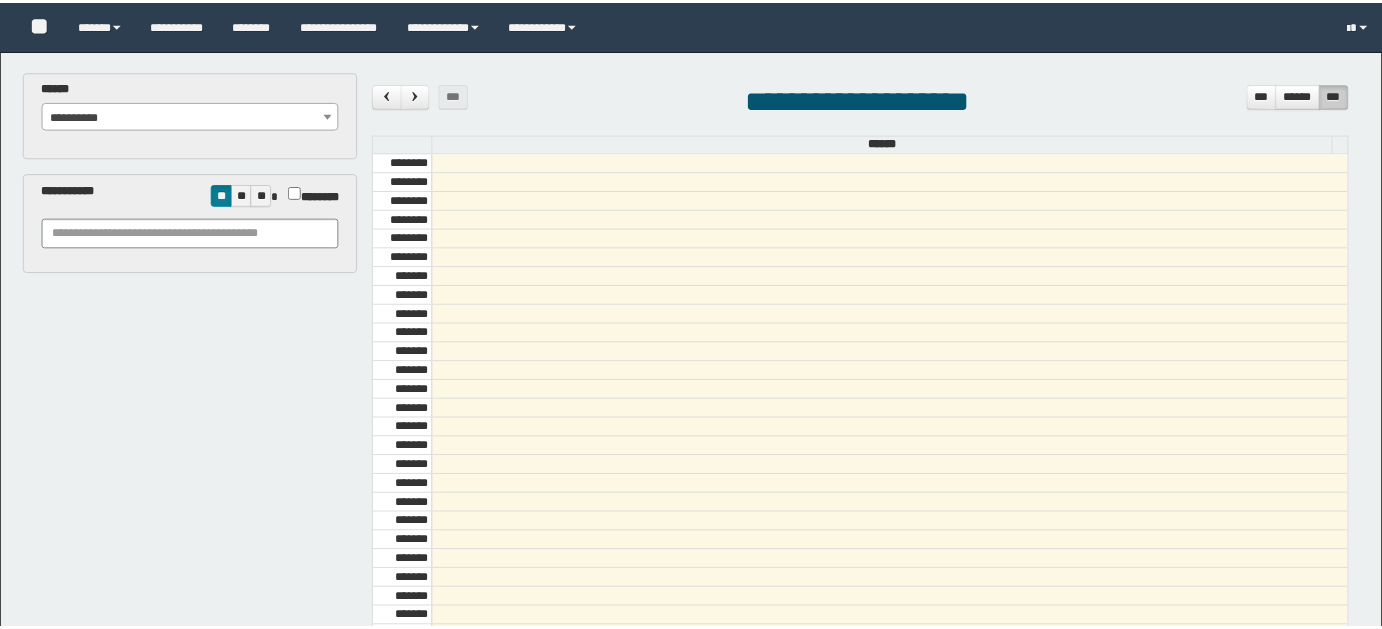 scroll, scrollTop: 0, scrollLeft: 0, axis: both 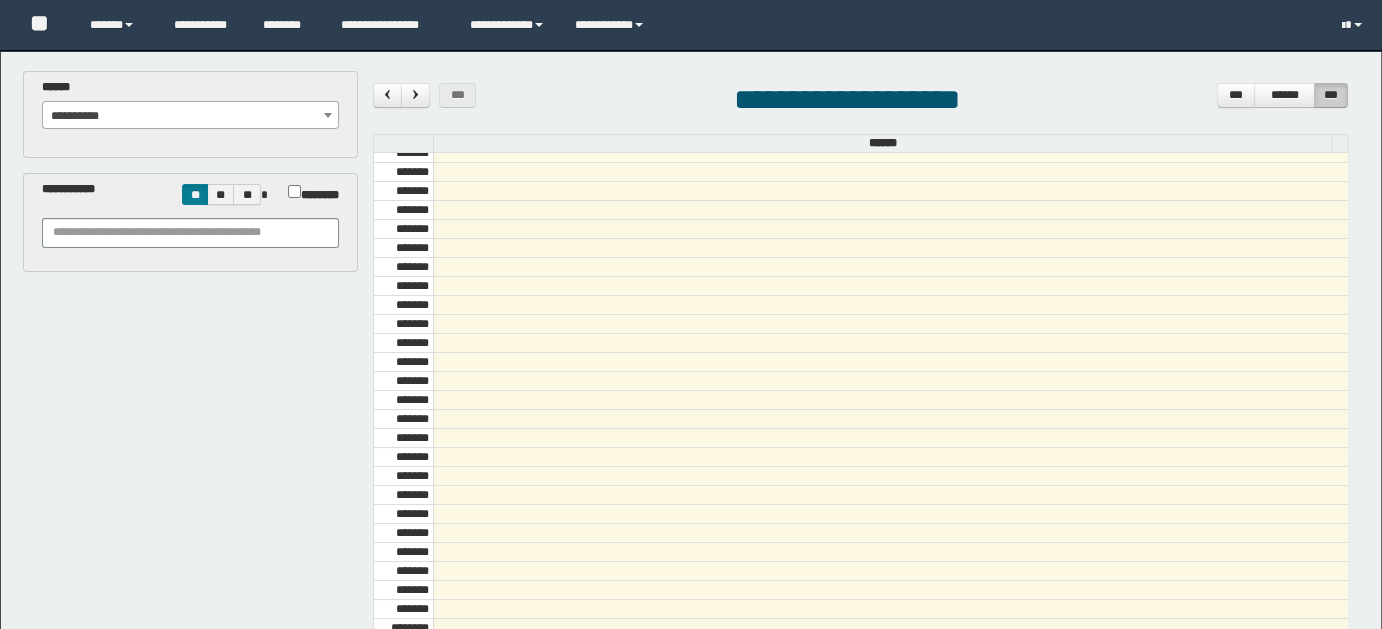 select on "******" 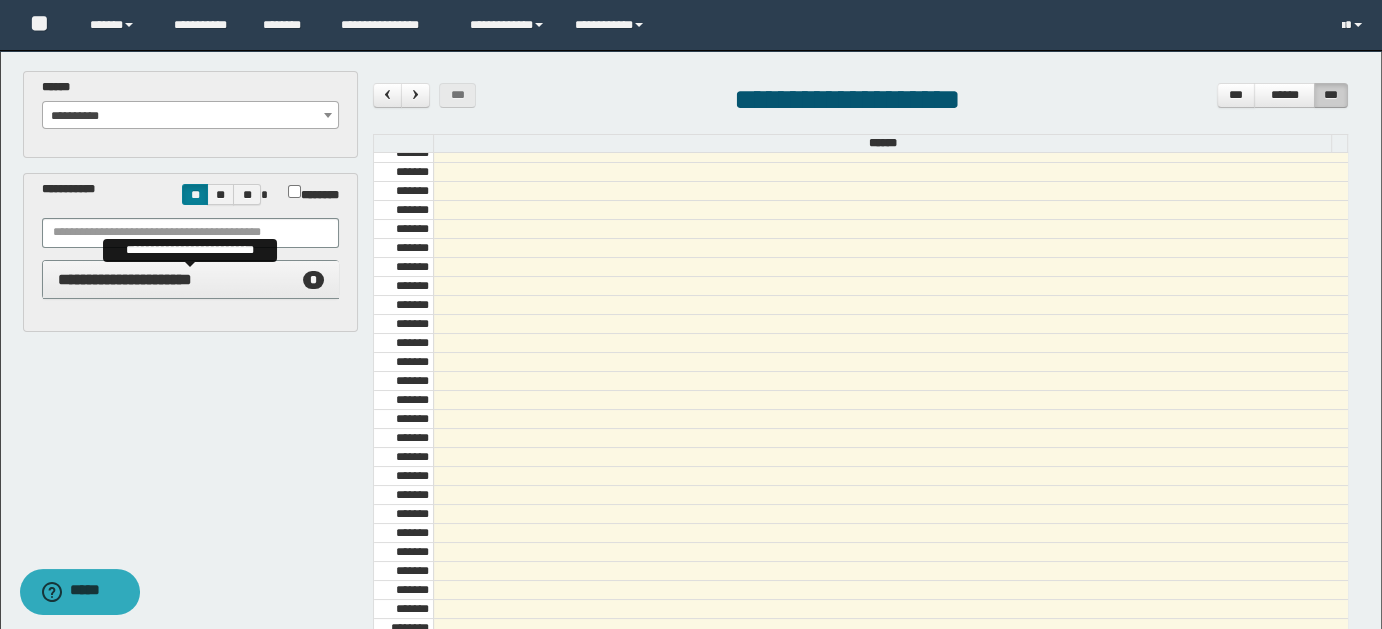 click on "**********" at bounding box center [125, 279] 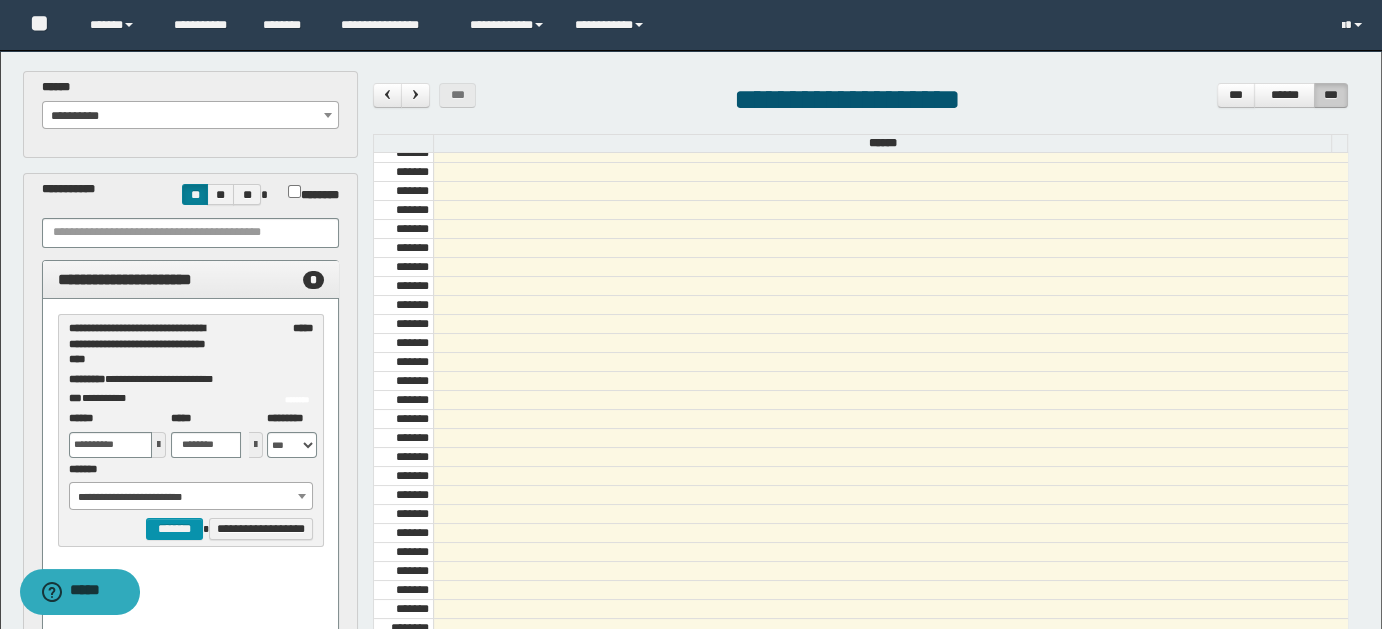 click at bounding box center [159, 445] 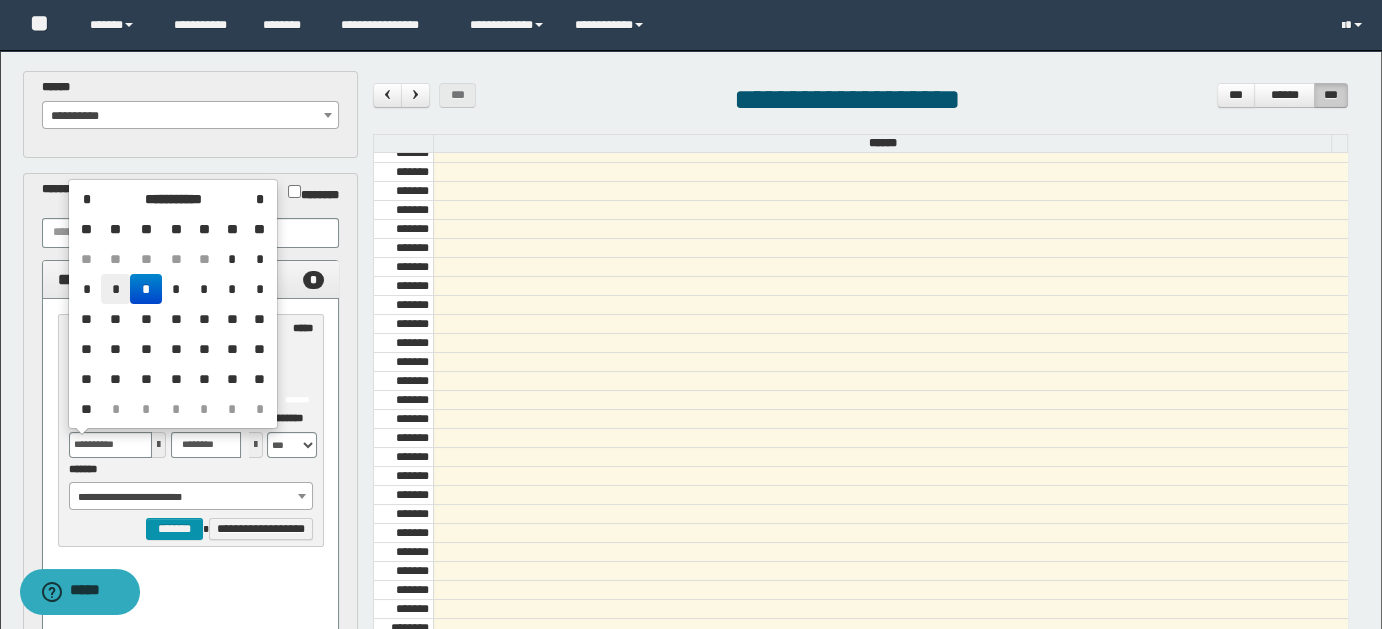 click on "*" at bounding box center (115, 289) 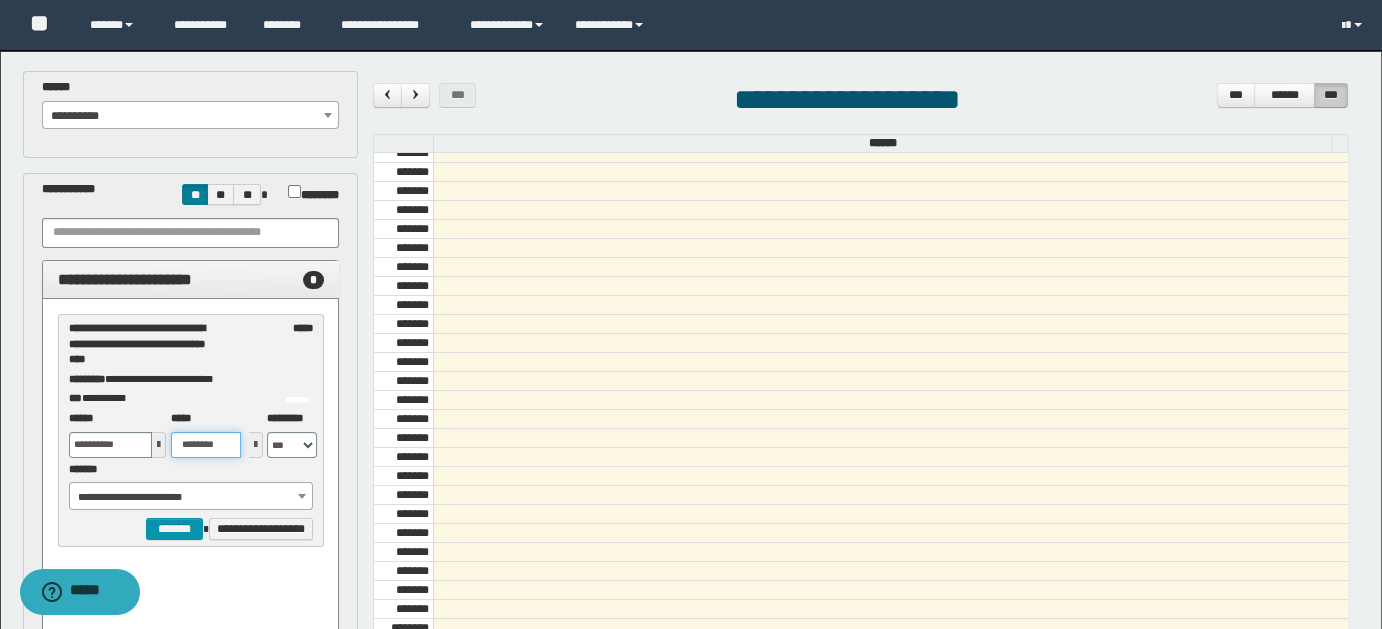 click on "********" at bounding box center (206, 445) 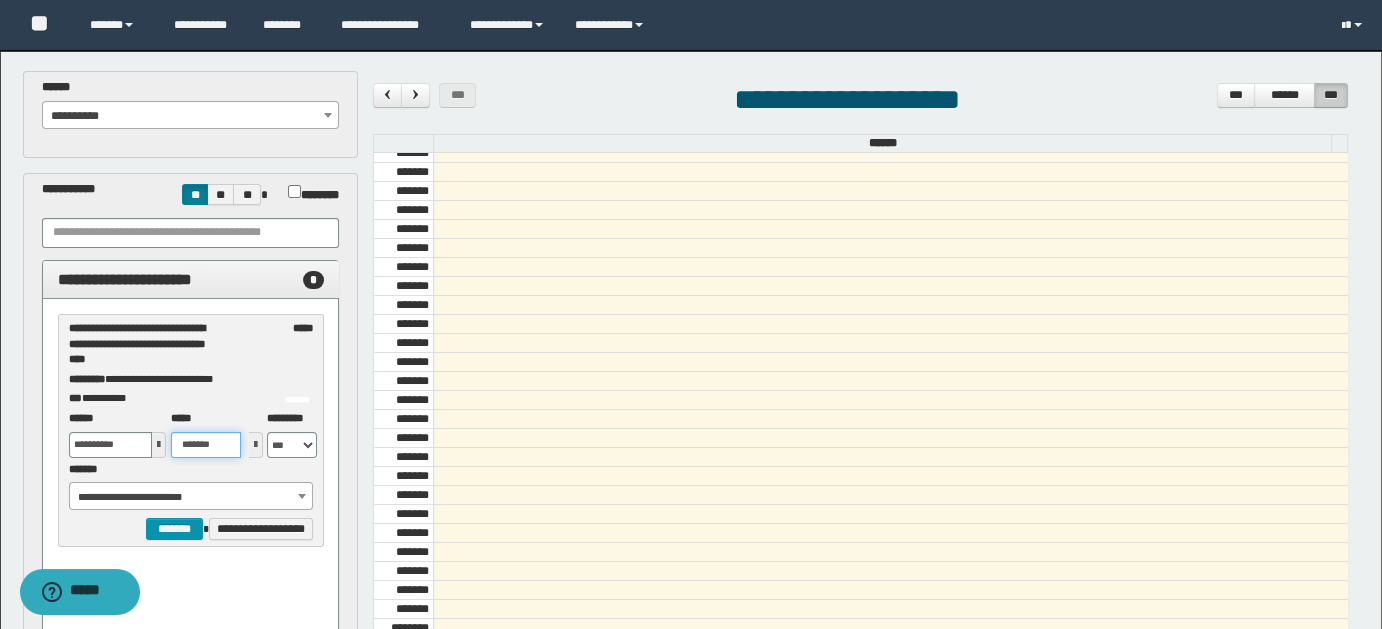 click on "*******" at bounding box center [206, 445] 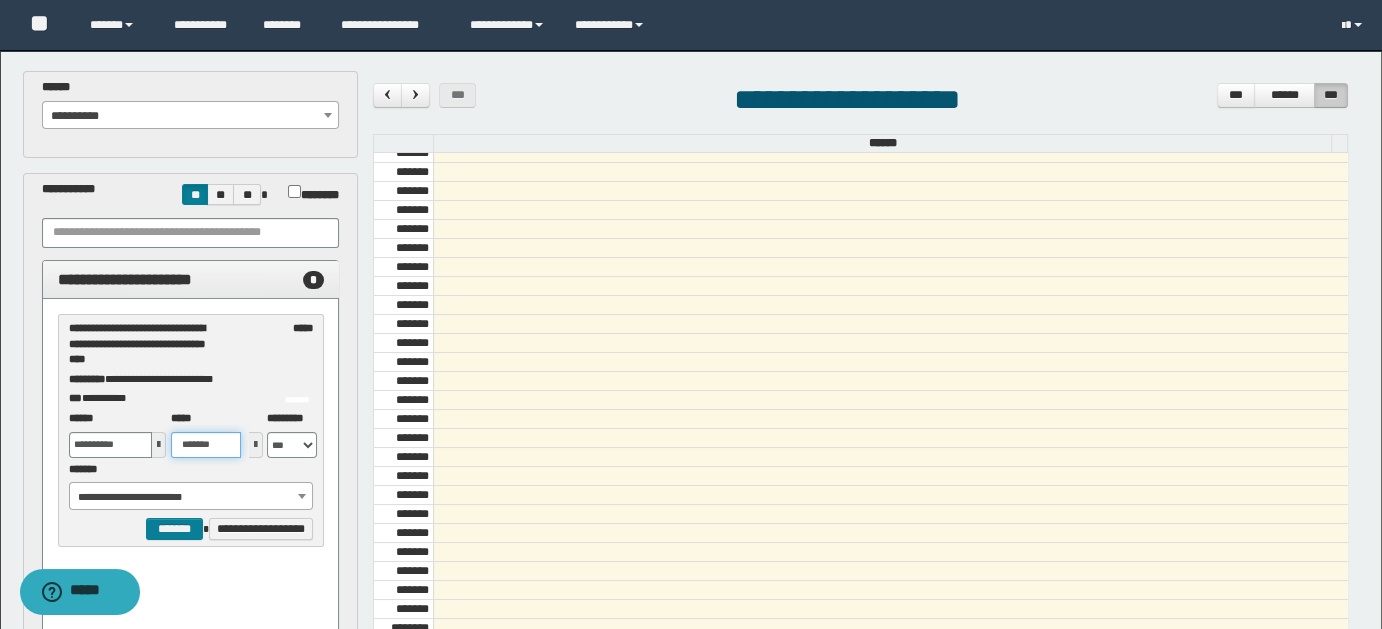 type on "*******" 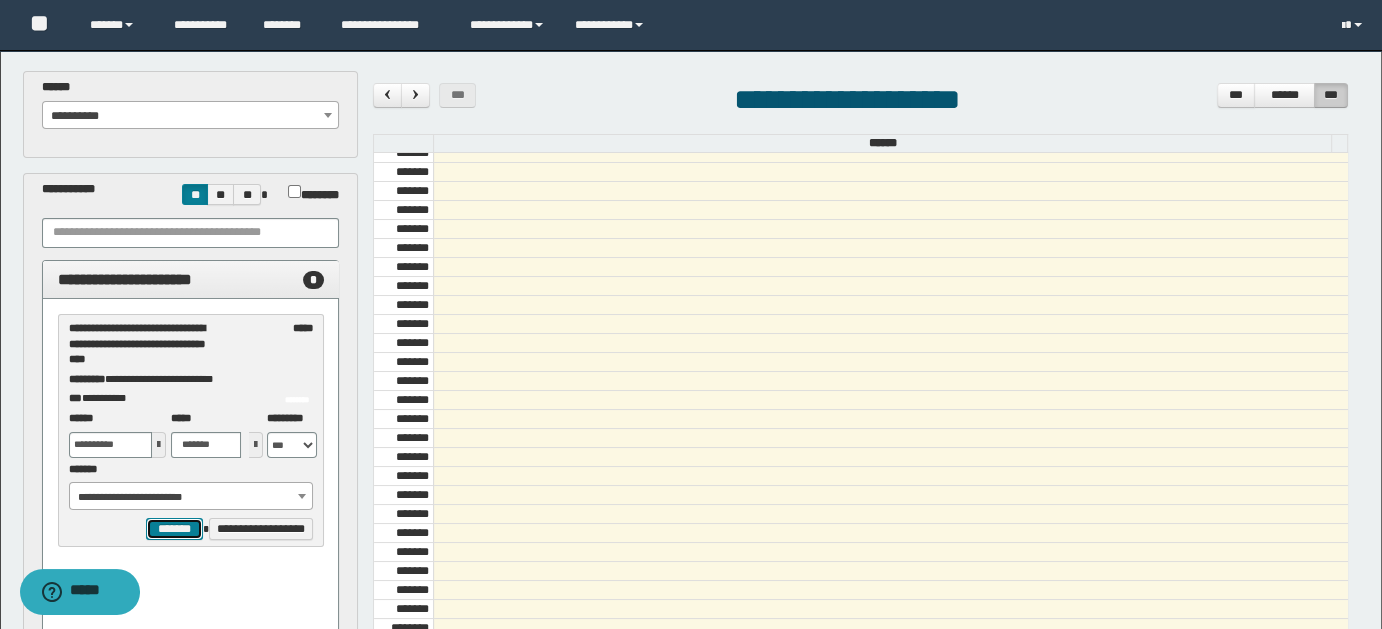 click on "*******" at bounding box center [174, 528] 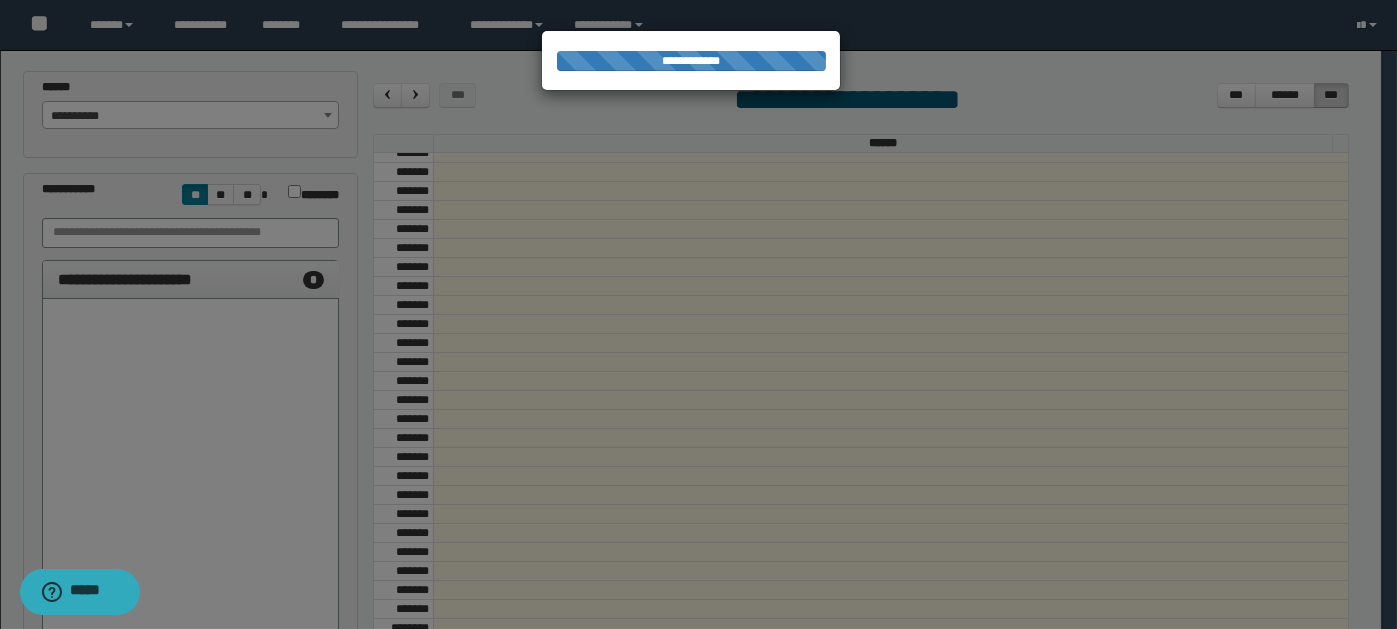 select on "******" 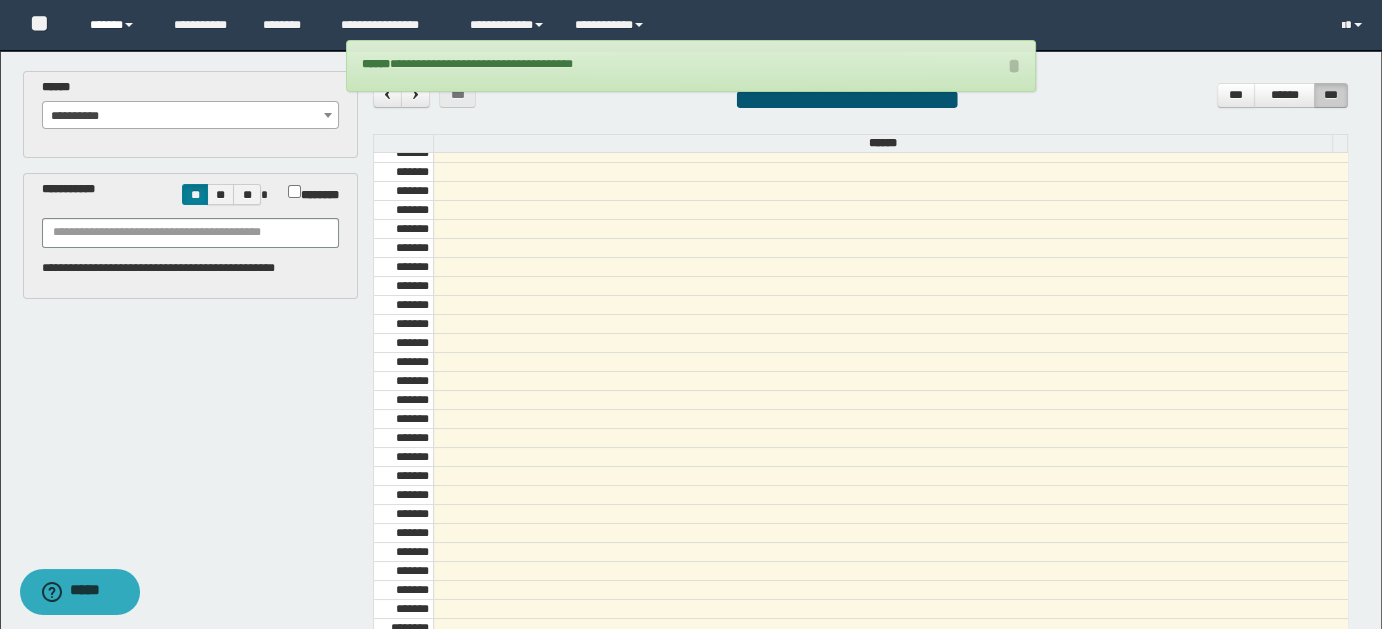 click on "******" at bounding box center [117, 25] 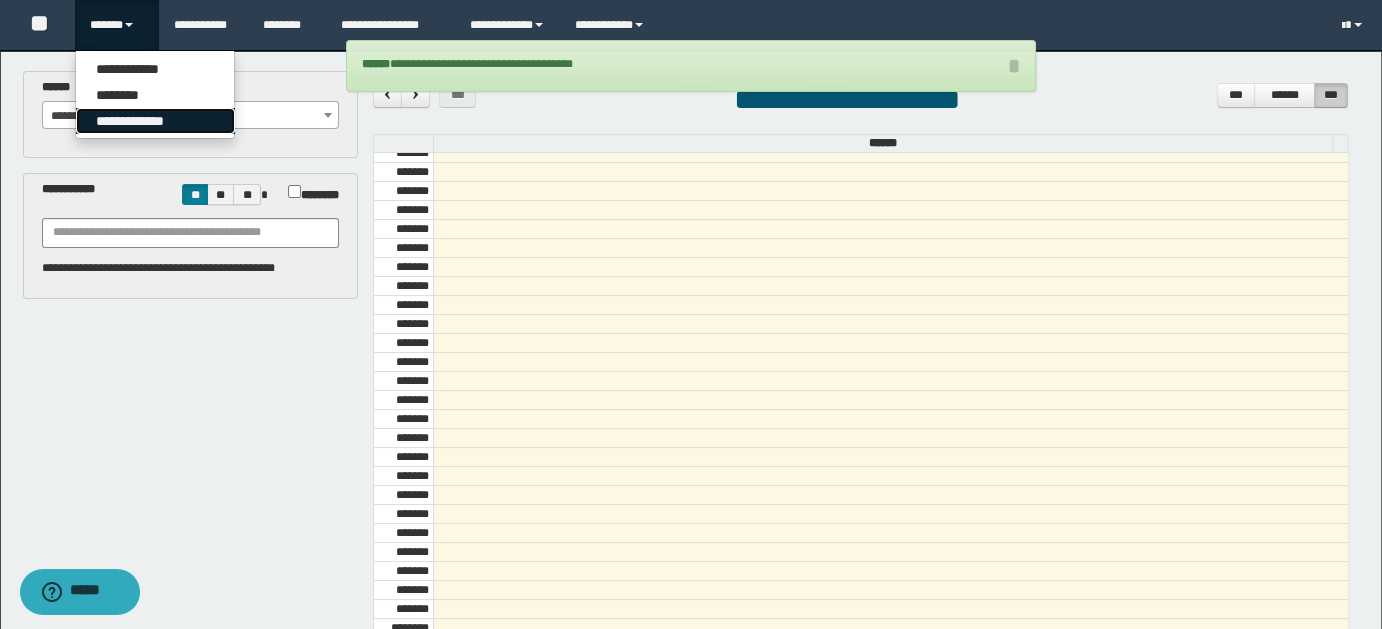 click on "**********" at bounding box center (155, 121) 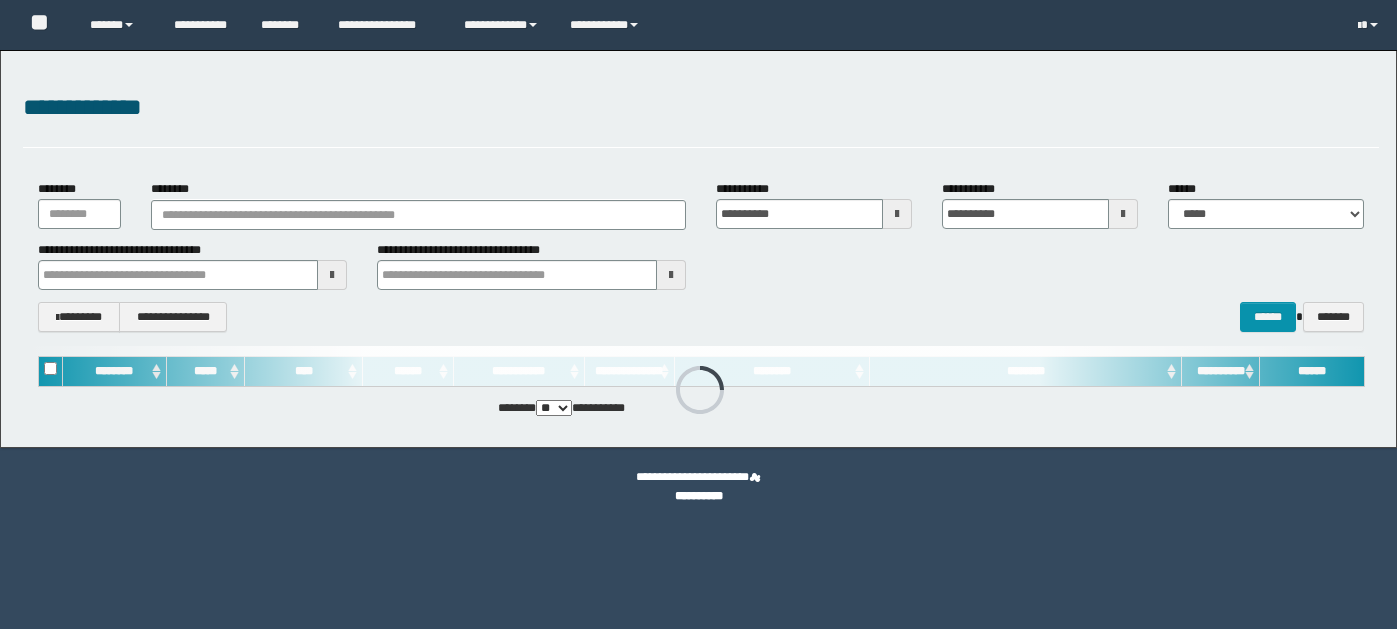scroll, scrollTop: 0, scrollLeft: 0, axis: both 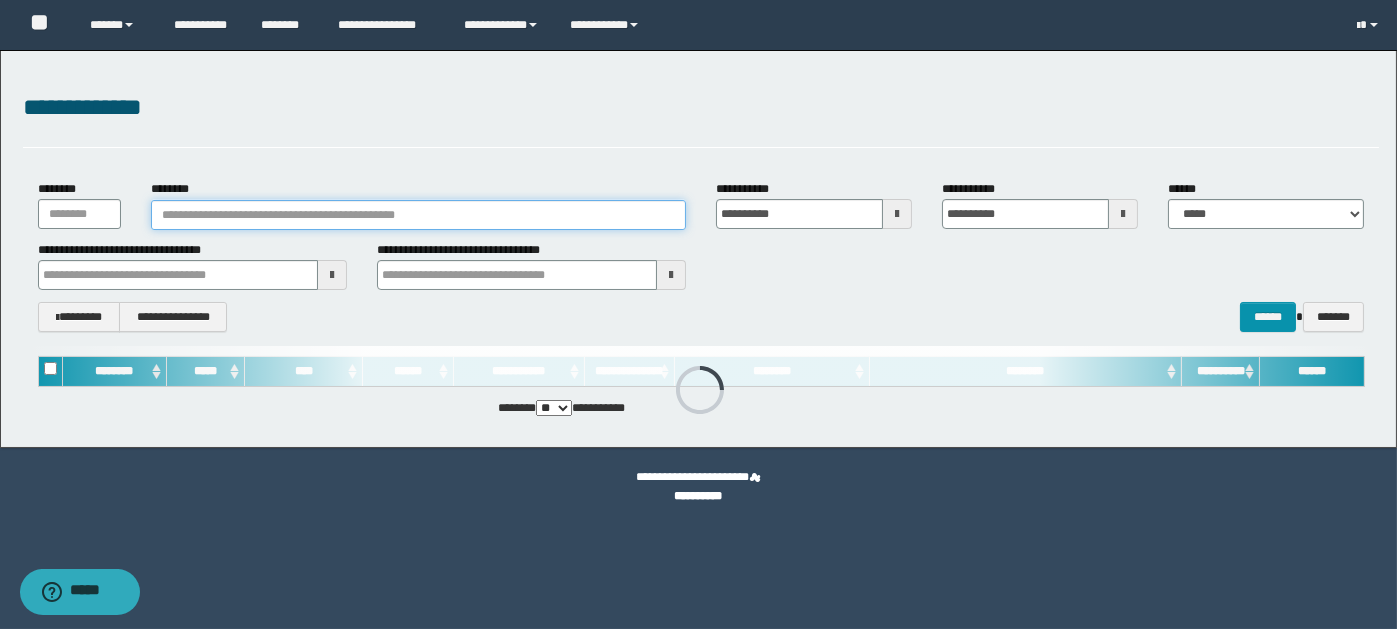 click on "********" at bounding box center (418, 215) 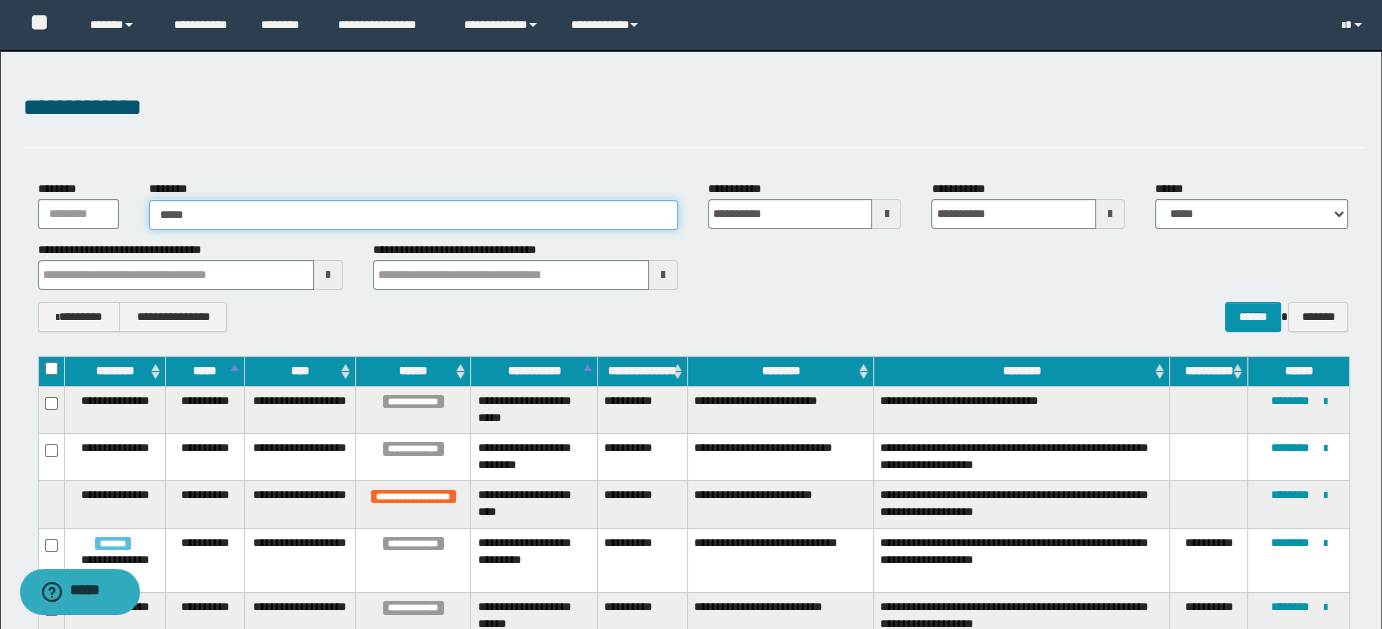 type on "*****" 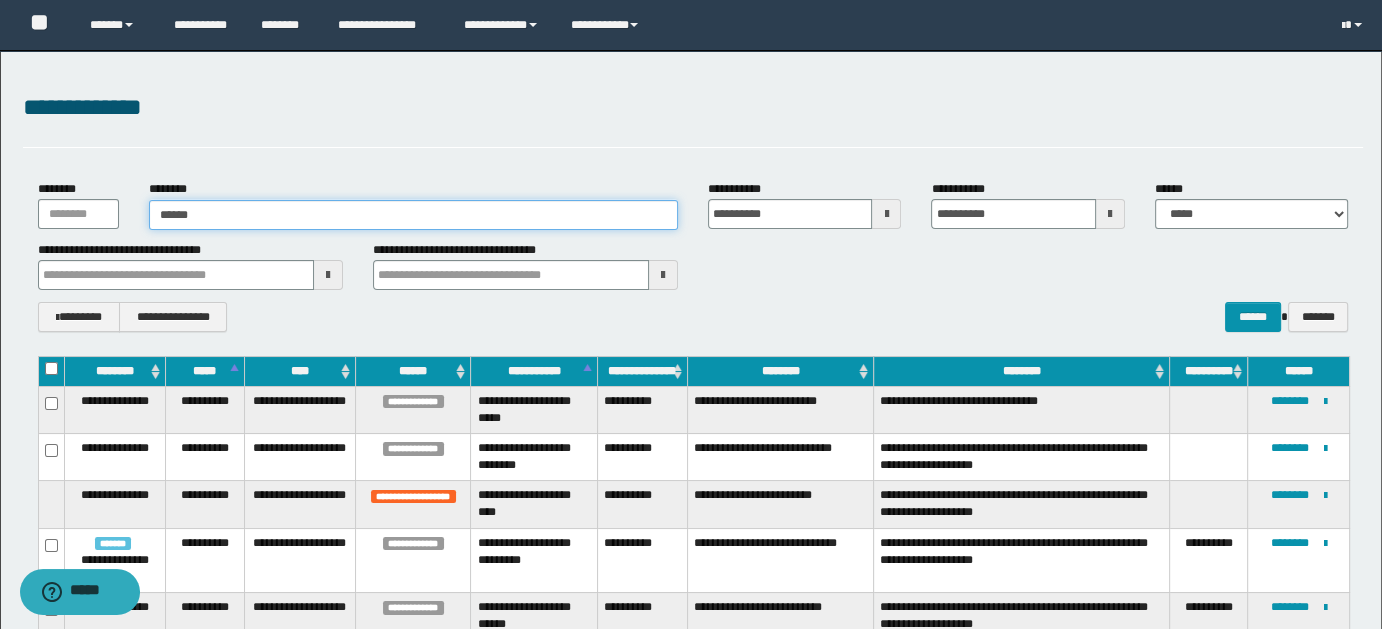 click on "*****" at bounding box center [413, 215] 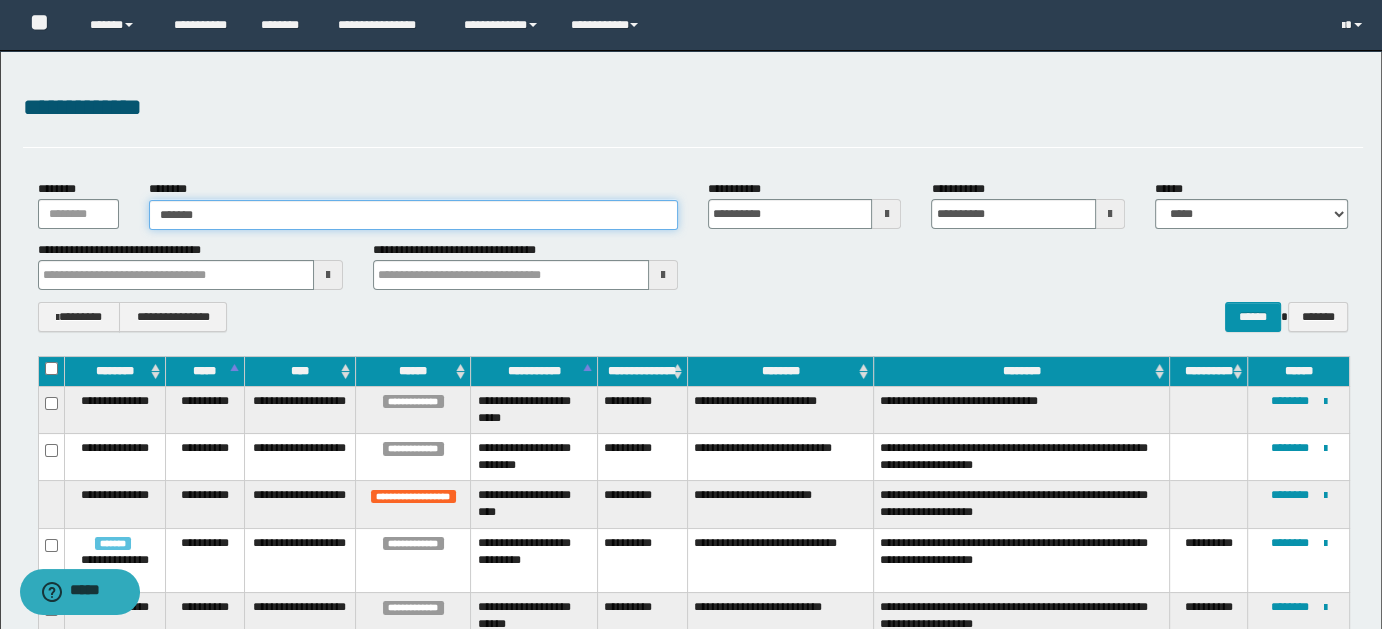 type on "*******" 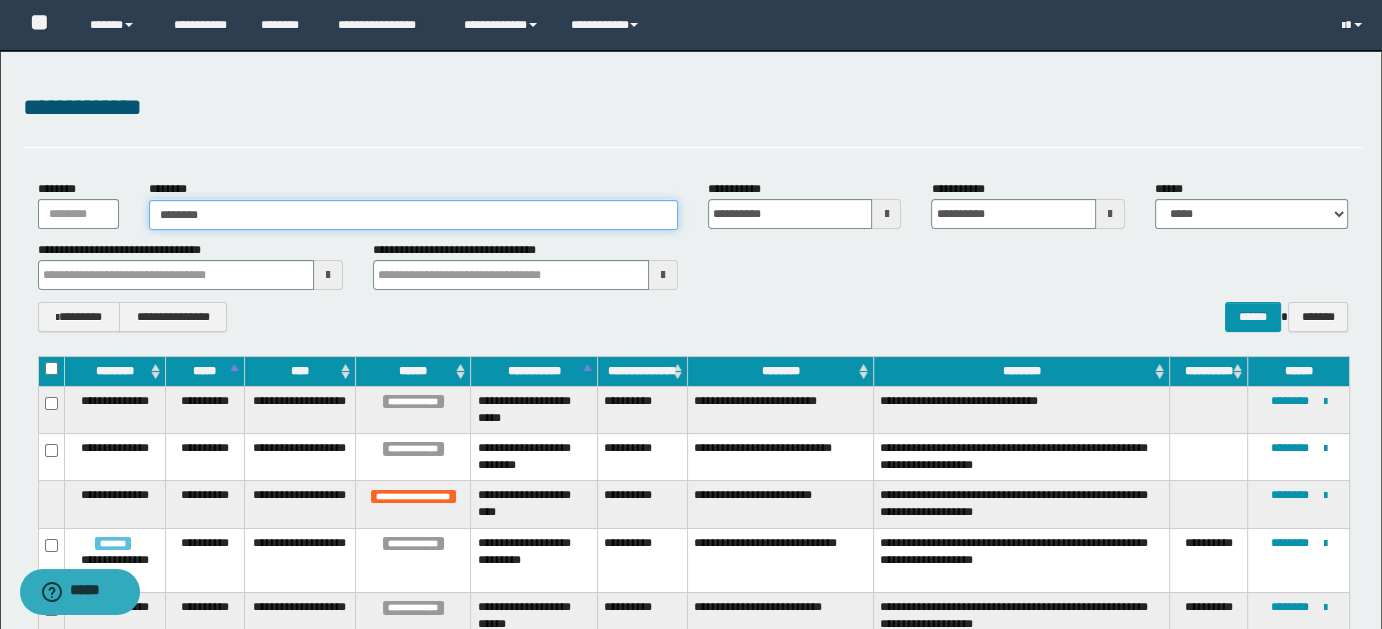 type on "*******" 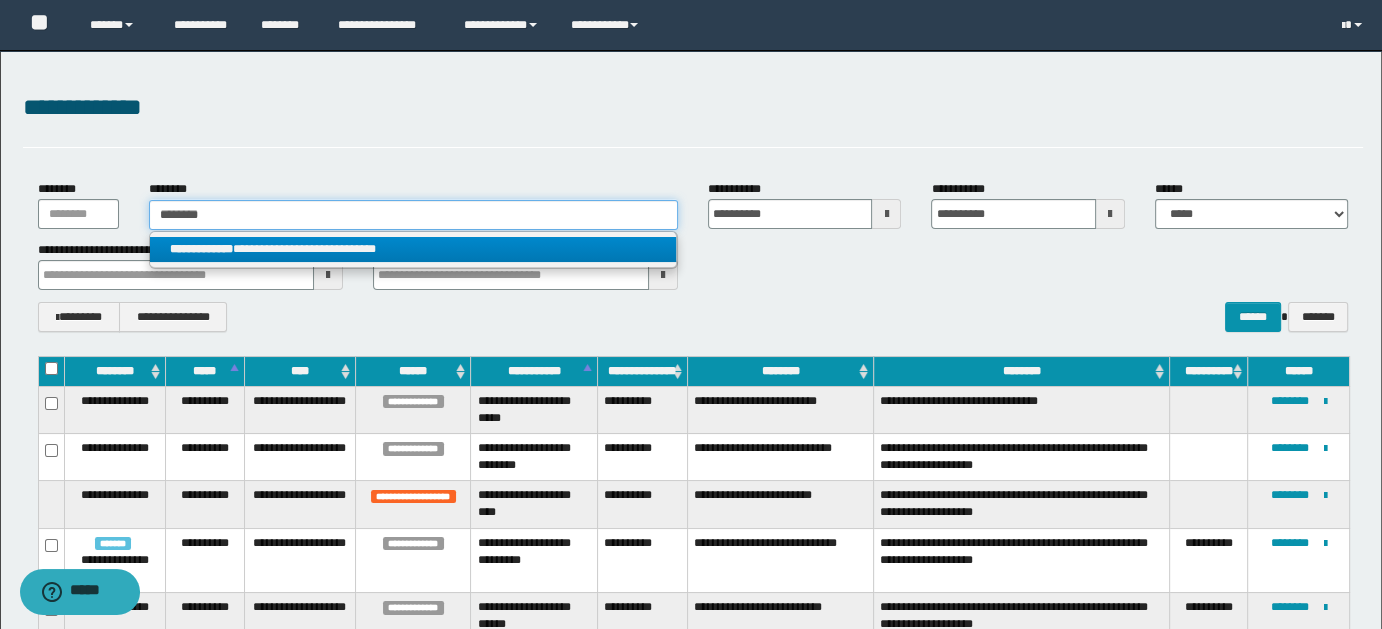 type on "*******" 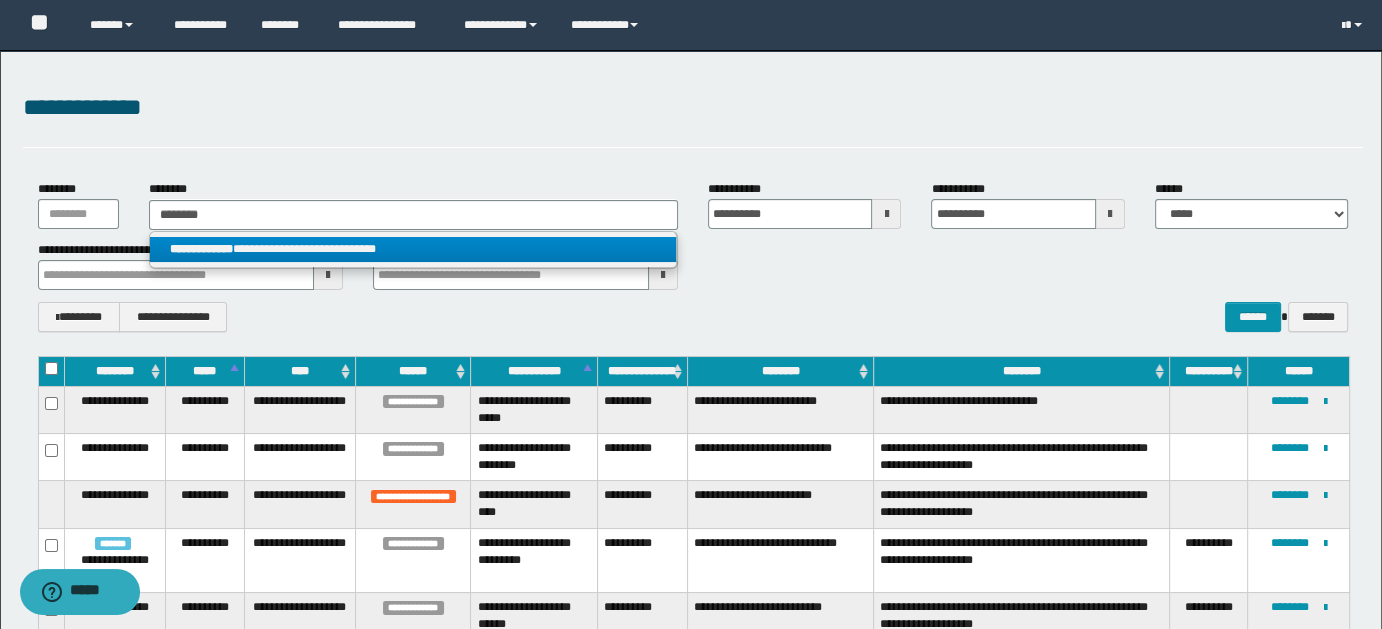 click on "**********" at bounding box center [413, 249] 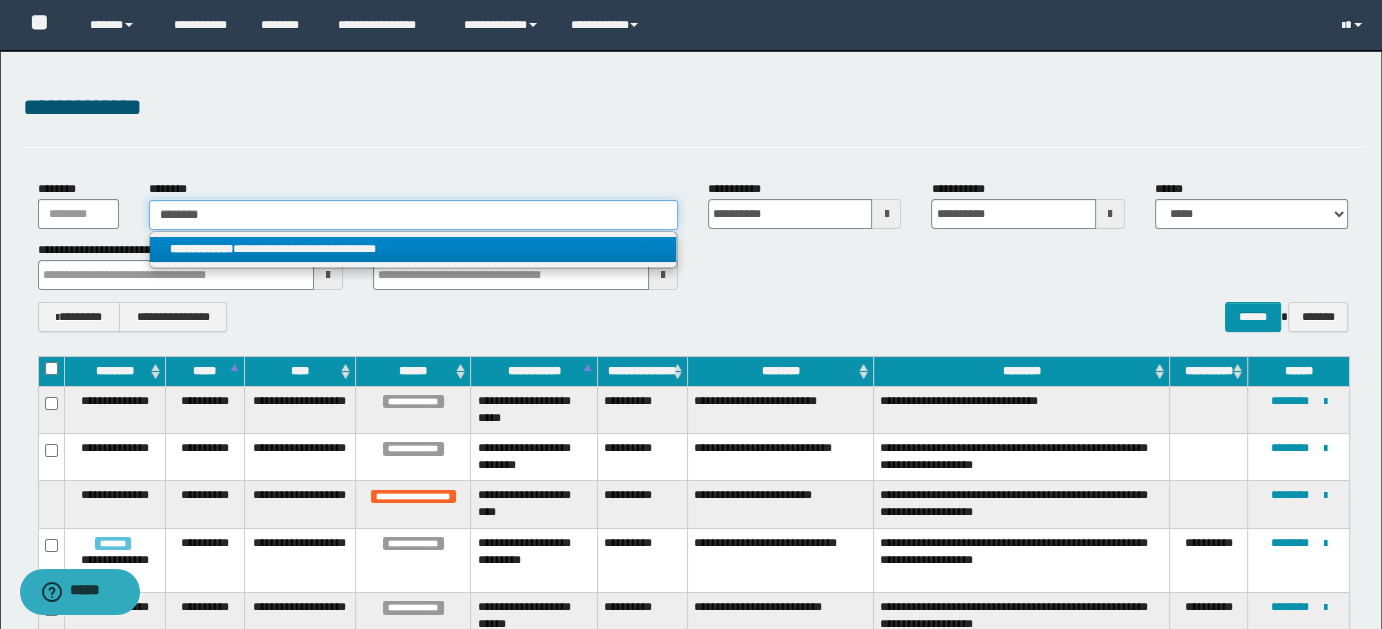type 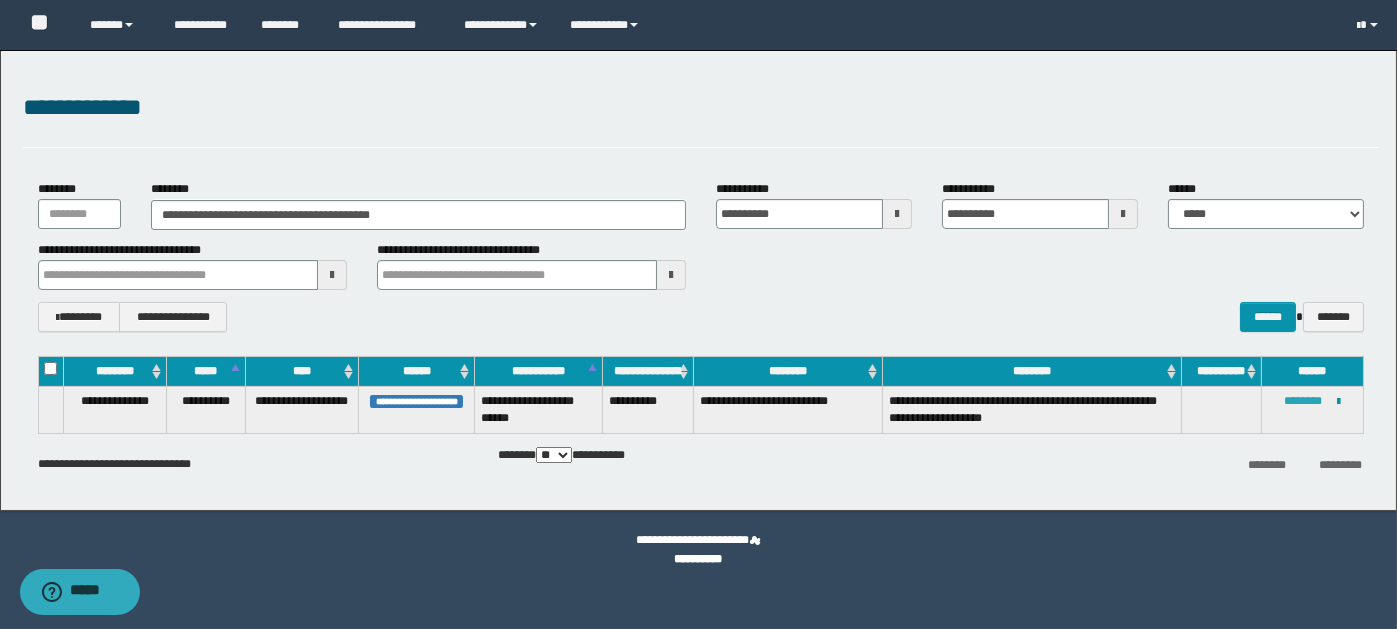 click on "********" at bounding box center (1304, 401) 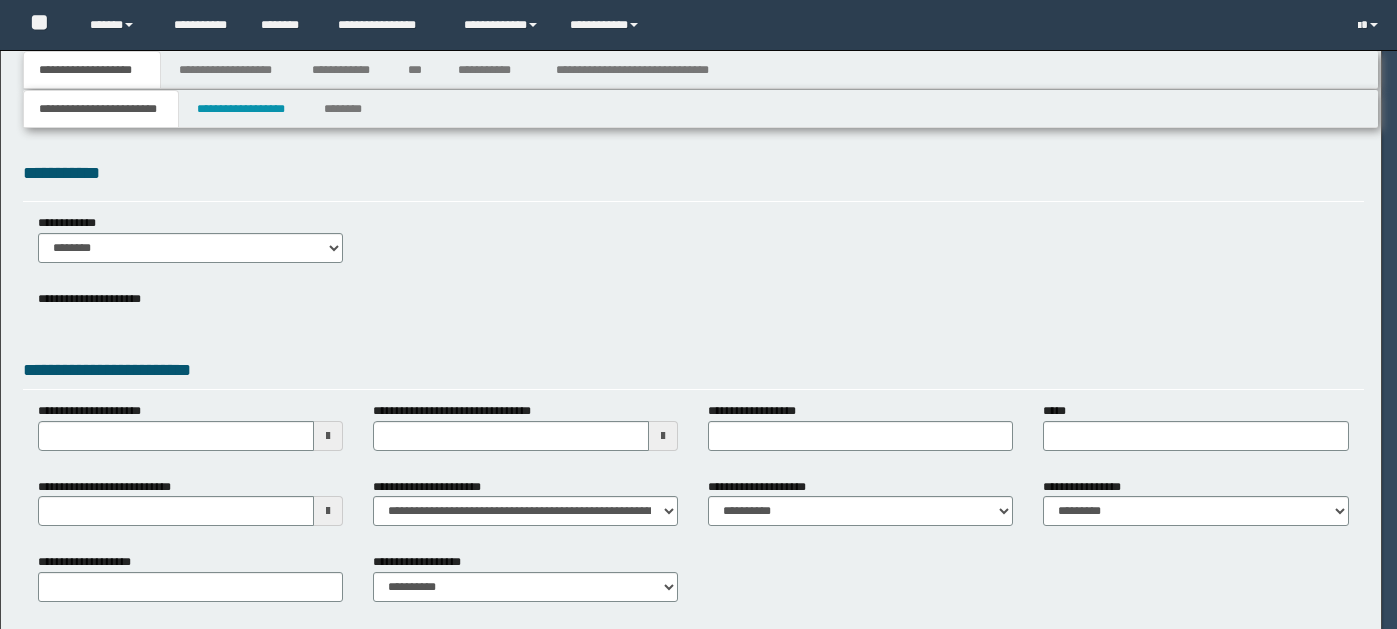 scroll, scrollTop: 0, scrollLeft: 0, axis: both 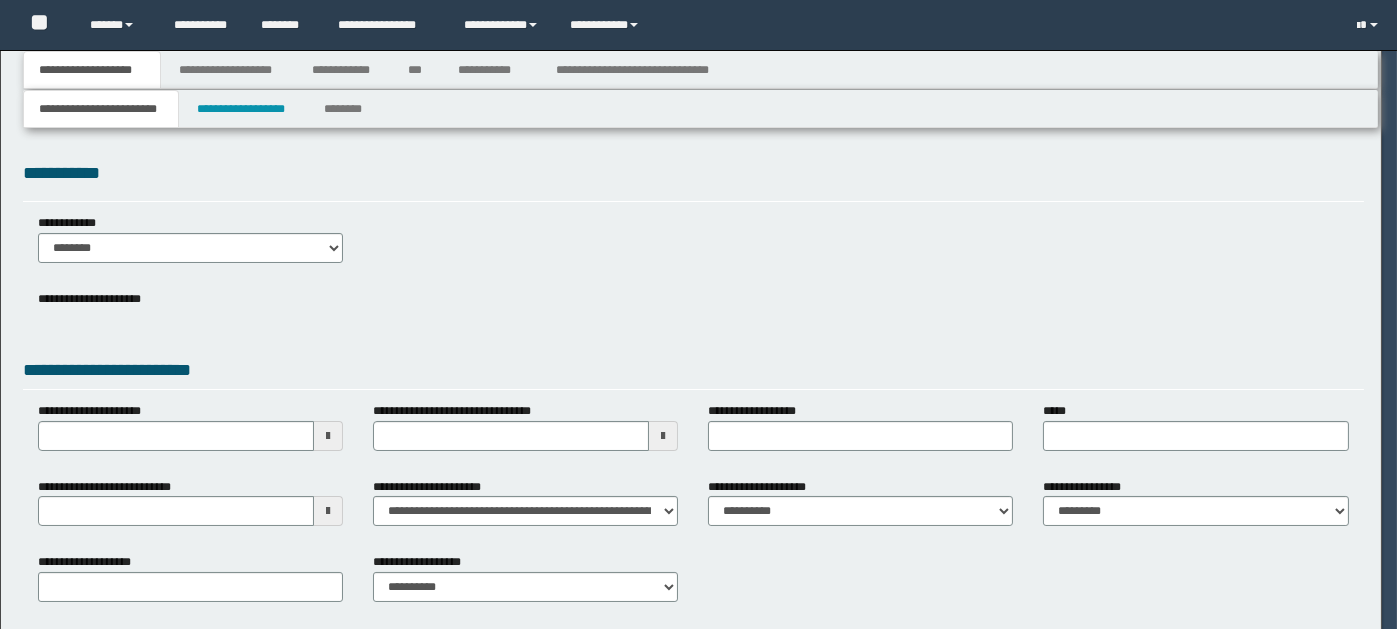 select on "*" 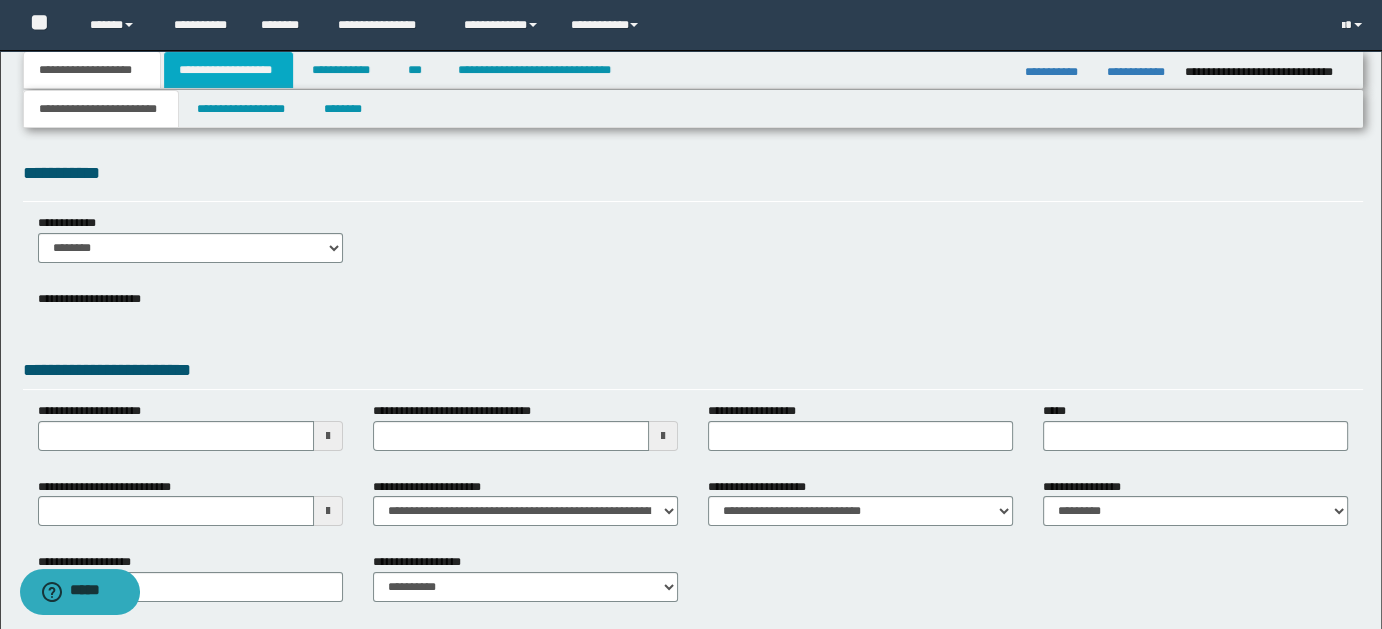 click on "**********" at bounding box center (228, 70) 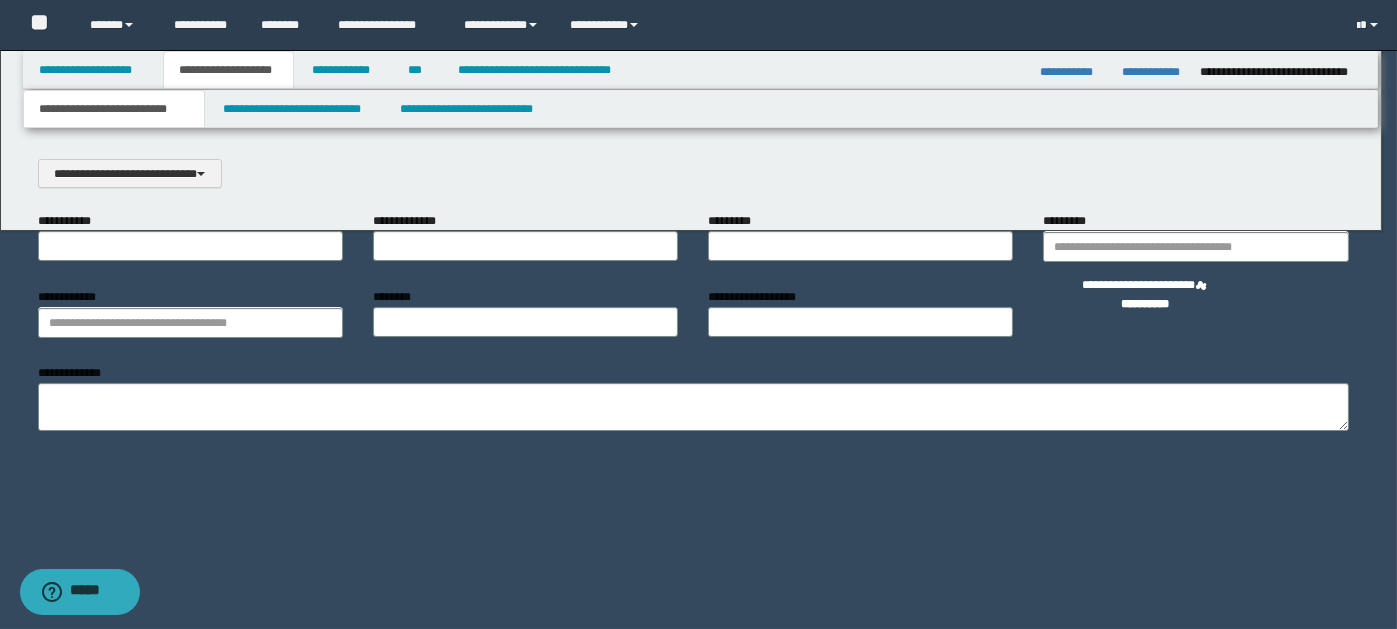 scroll, scrollTop: 0, scrollLeft: 0, axis: both 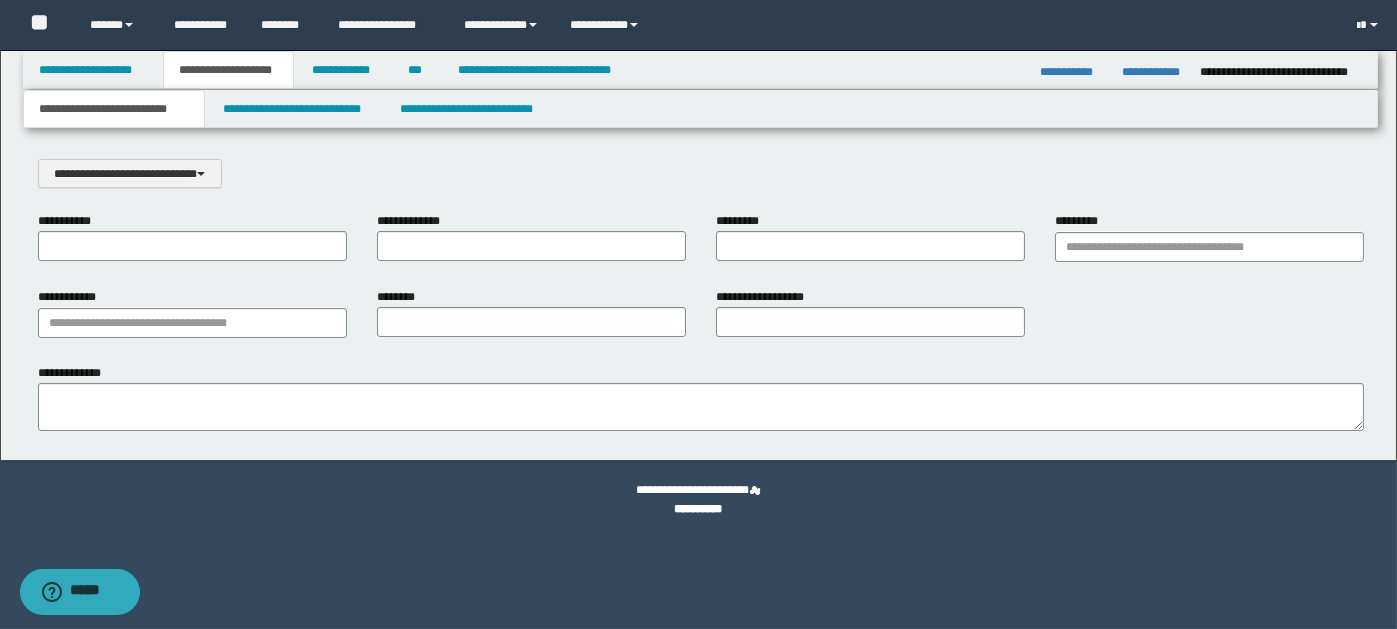 click on "**********" at bounding box center [114, 109] 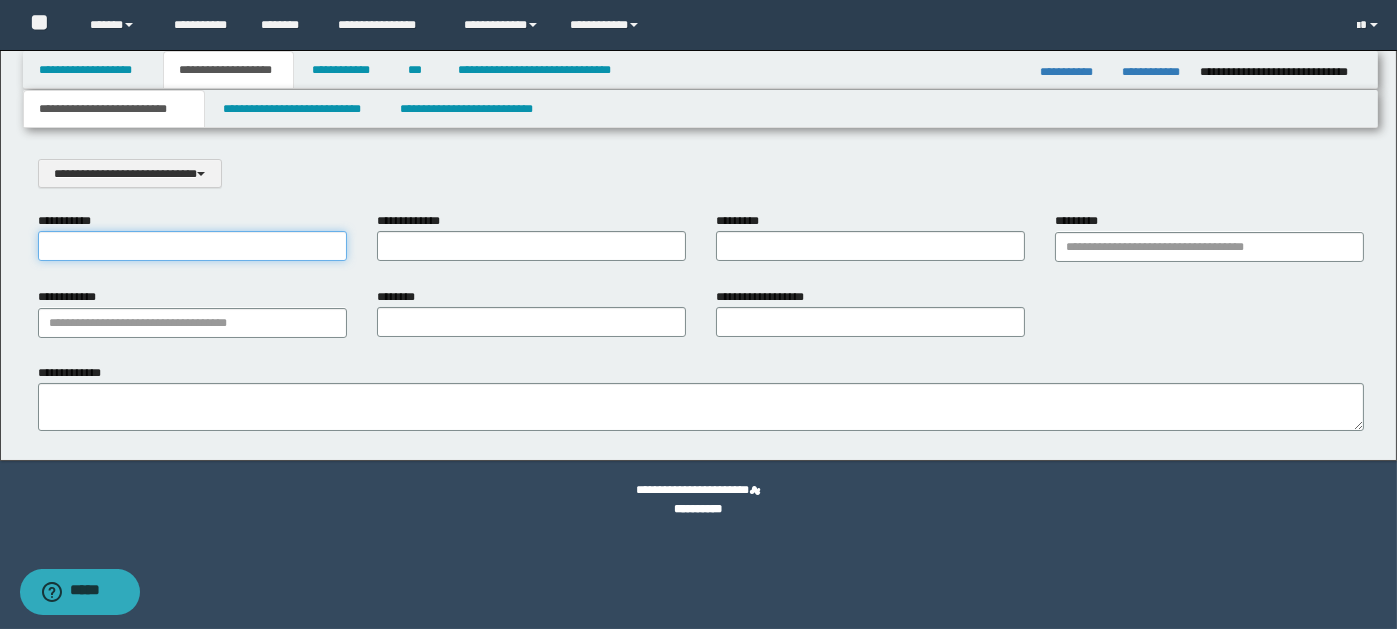 click on "**********" at bounding box center (192, 246) 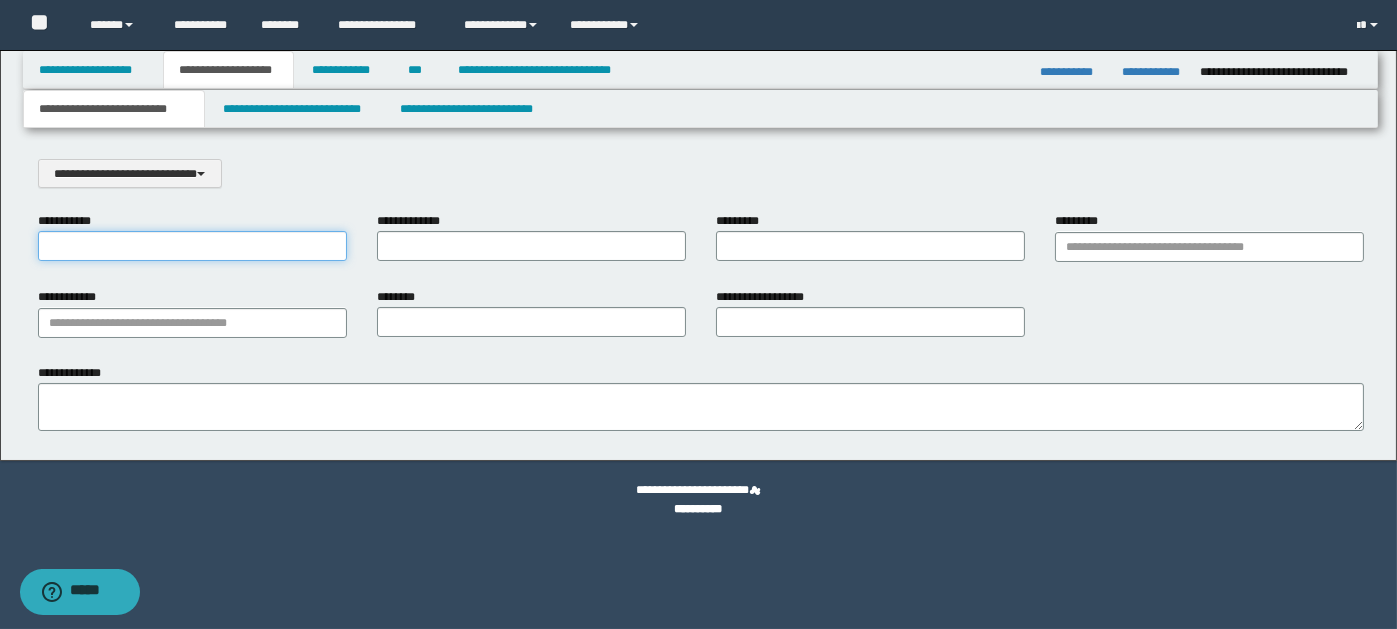 type on "*********" 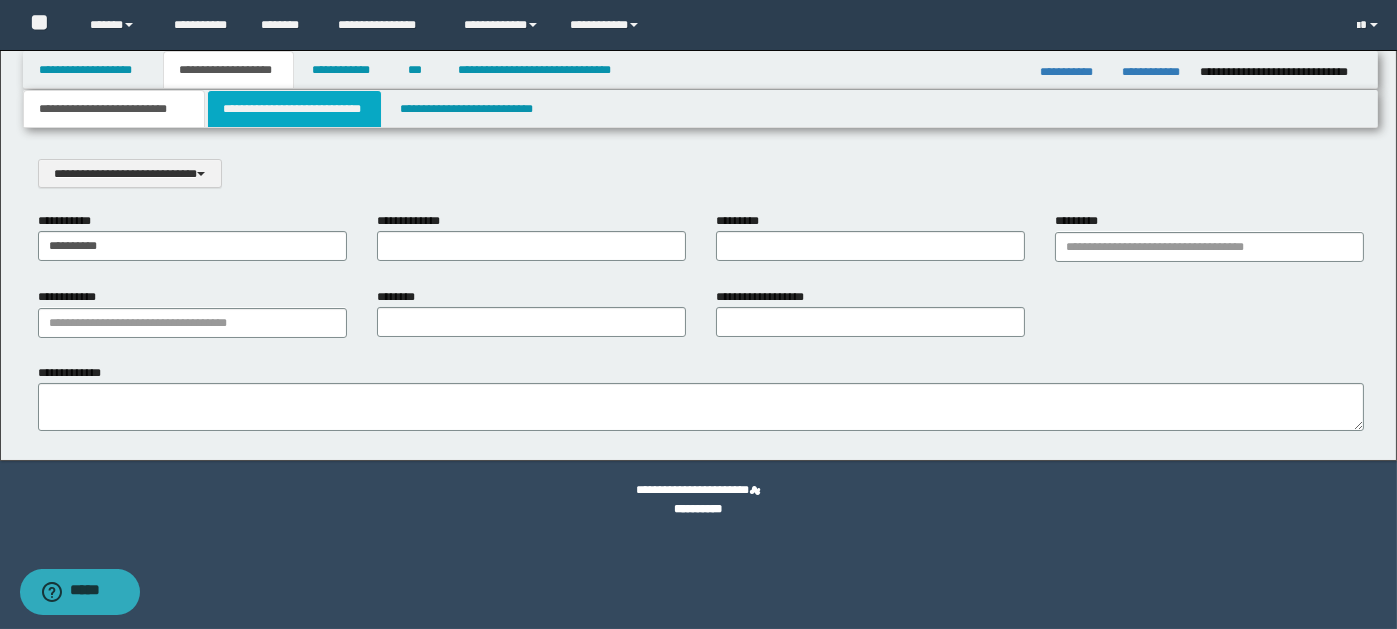 click on "**********" at bounding box center [294, 109] 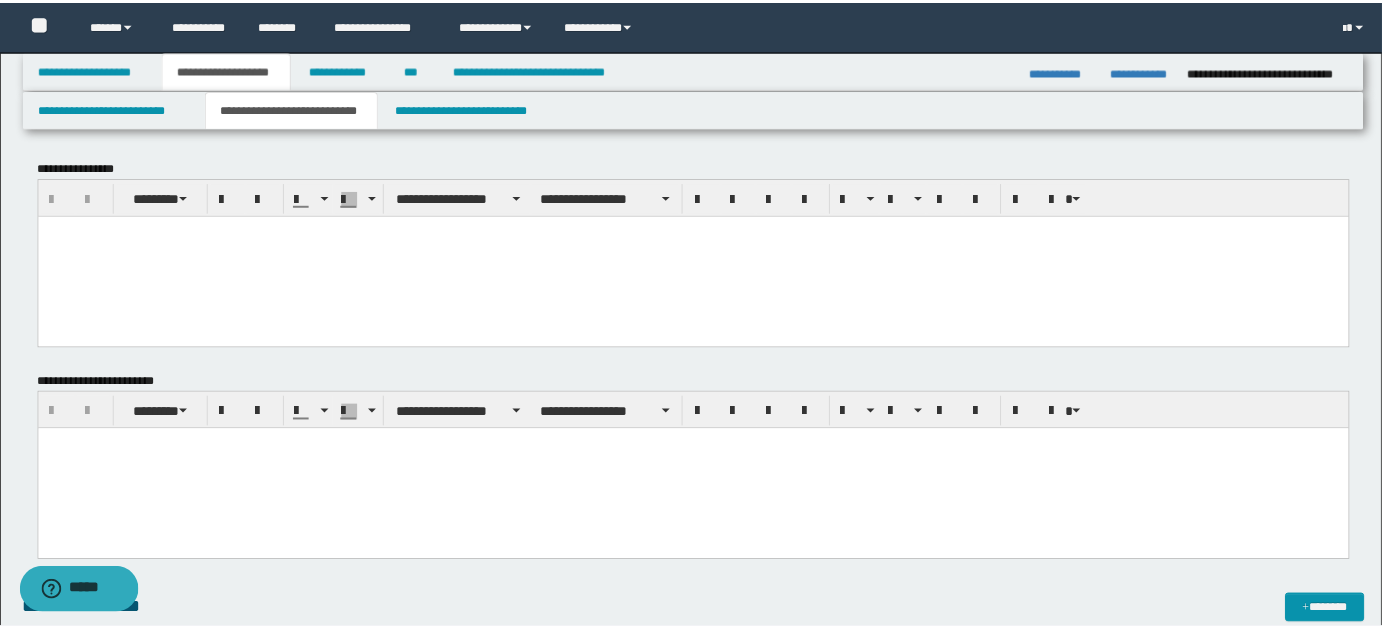 scroll, scrollTop: 0, scrollLeft: 0, axis: both 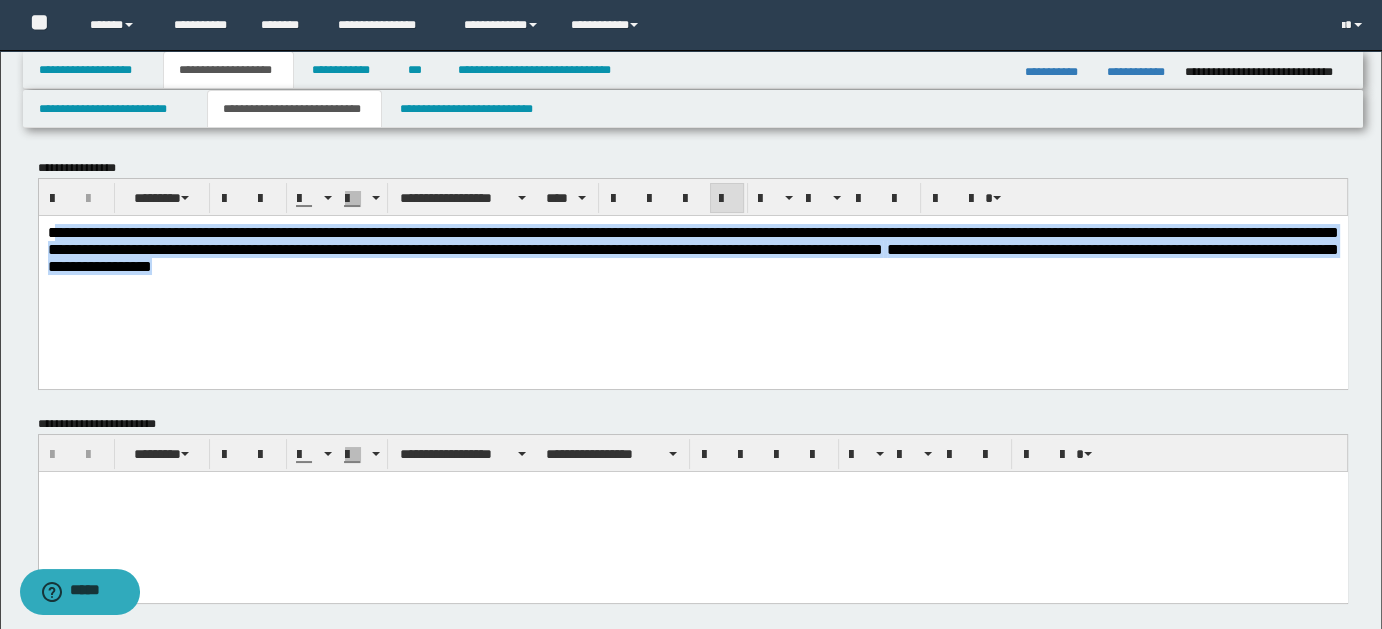 drag, startPoint x: 51, startPoint y: 222, endPoint x: 538, endPoint y: 297, distance: 492.7413 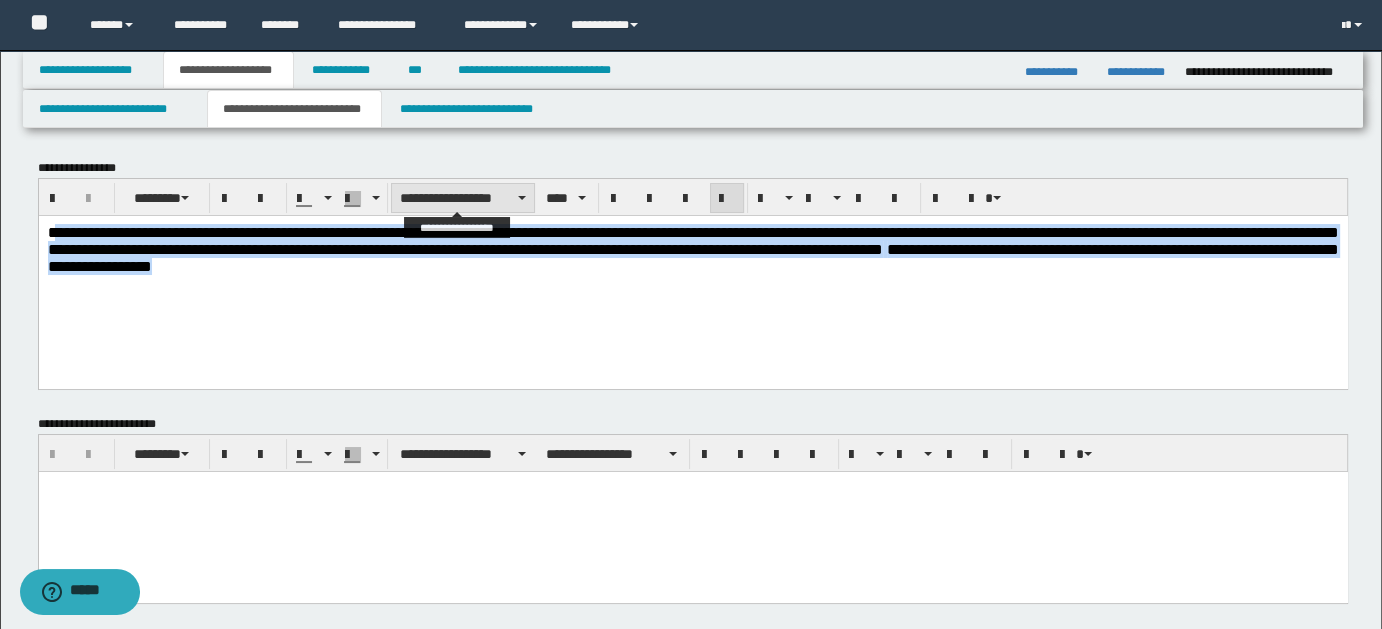 click on "**********" at bounding box center [463, 198] 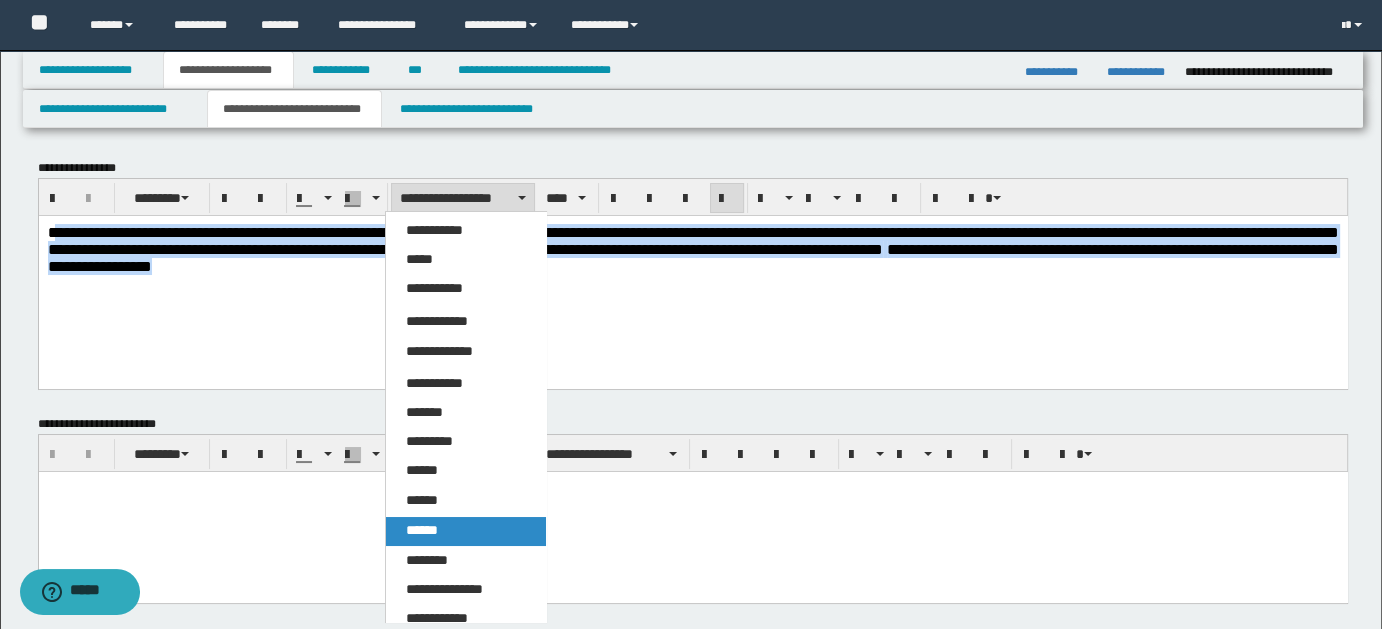 click on "******" at bounding box center (422, 530) 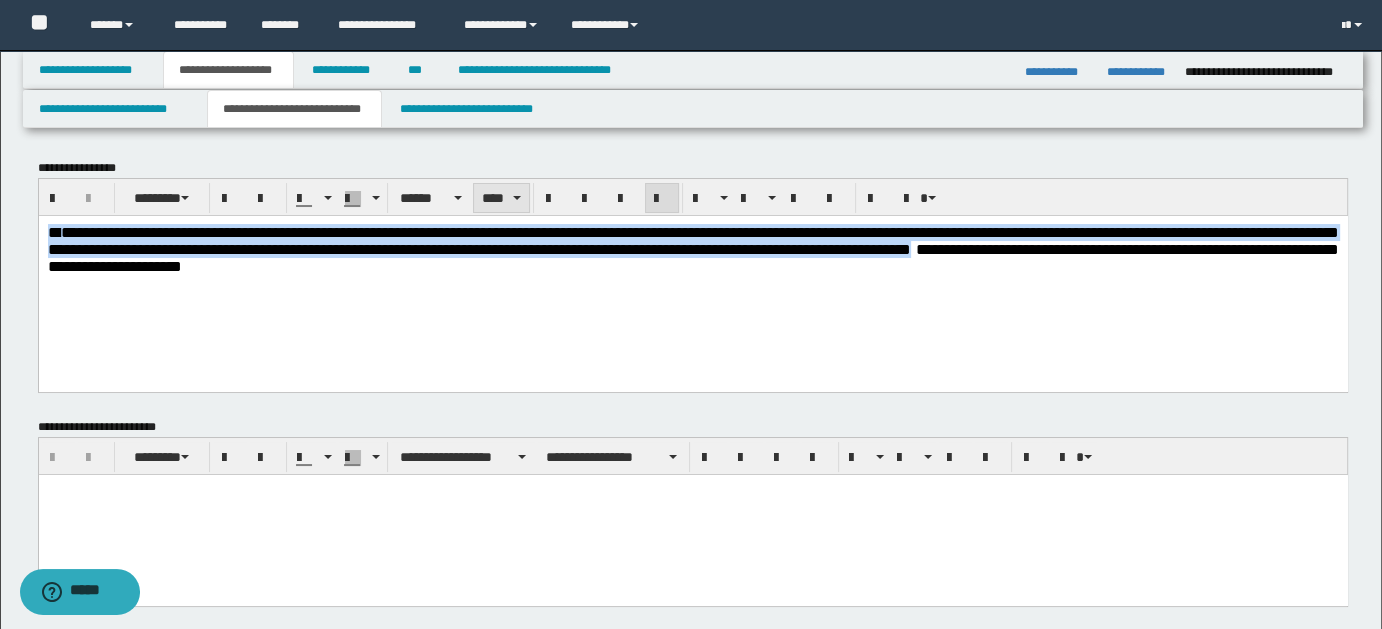 click on "****" at bounding box center (501, 198) 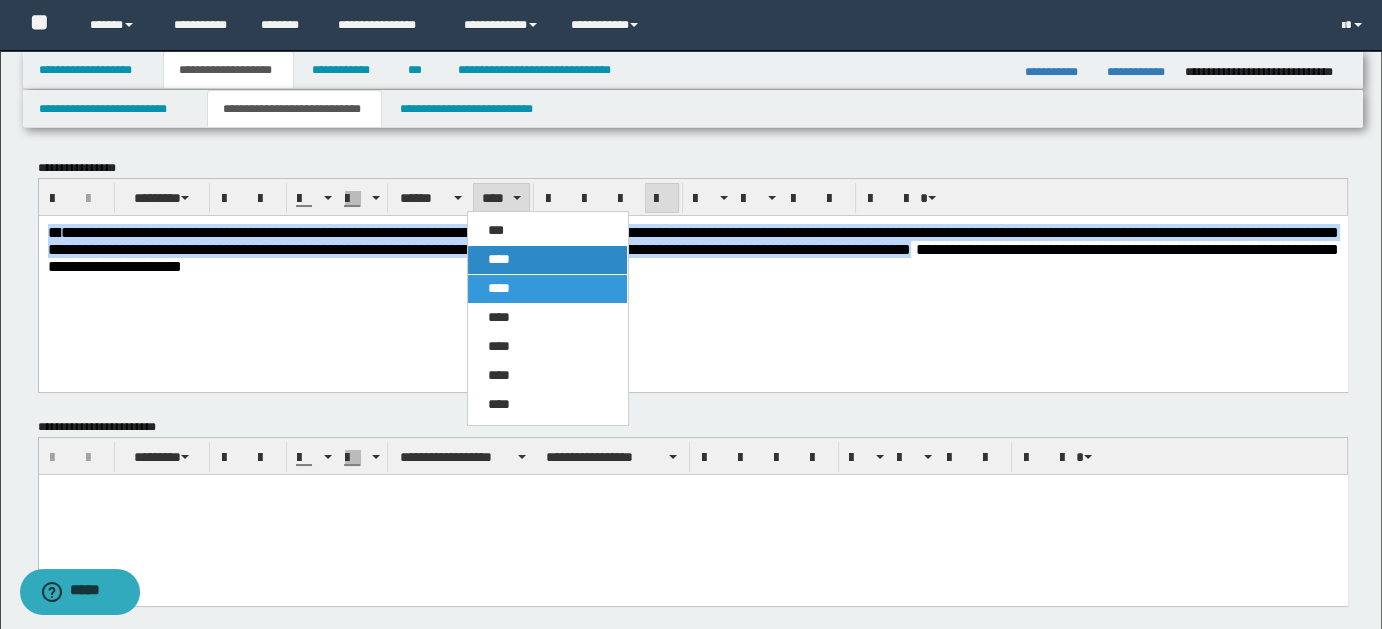 click on "****" at bounding box center [499, 259] 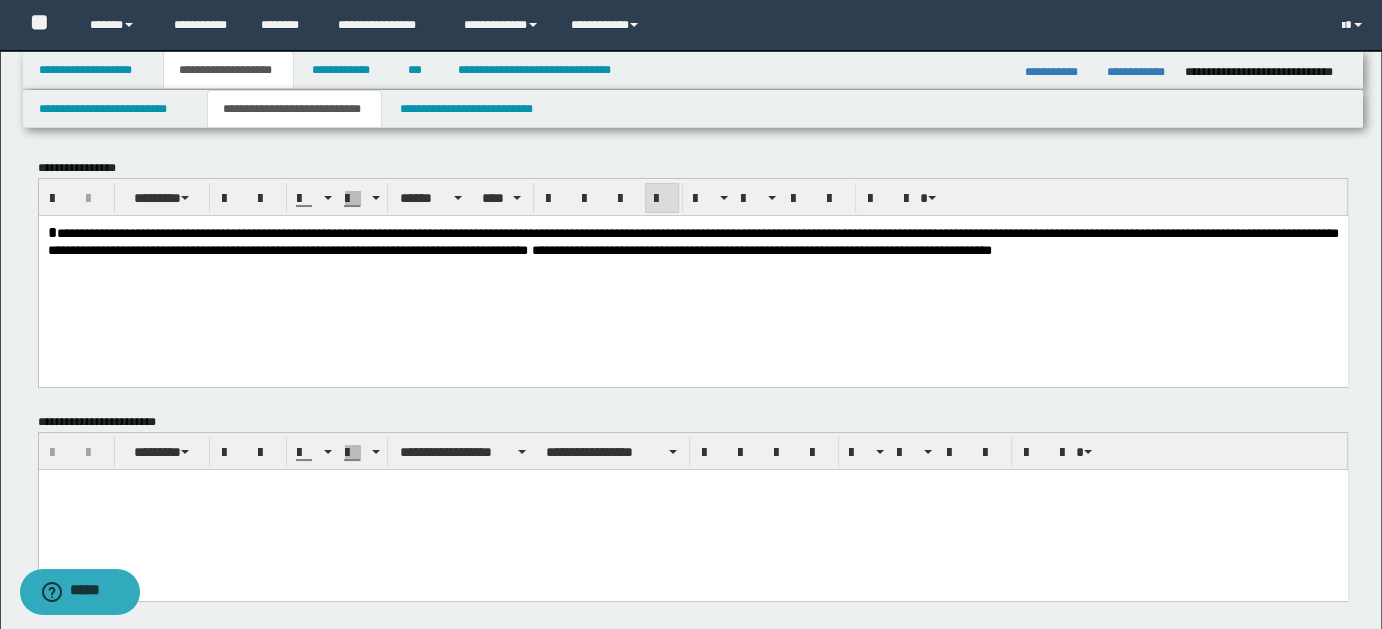 click on "**********" at bounding box center (692, 275) 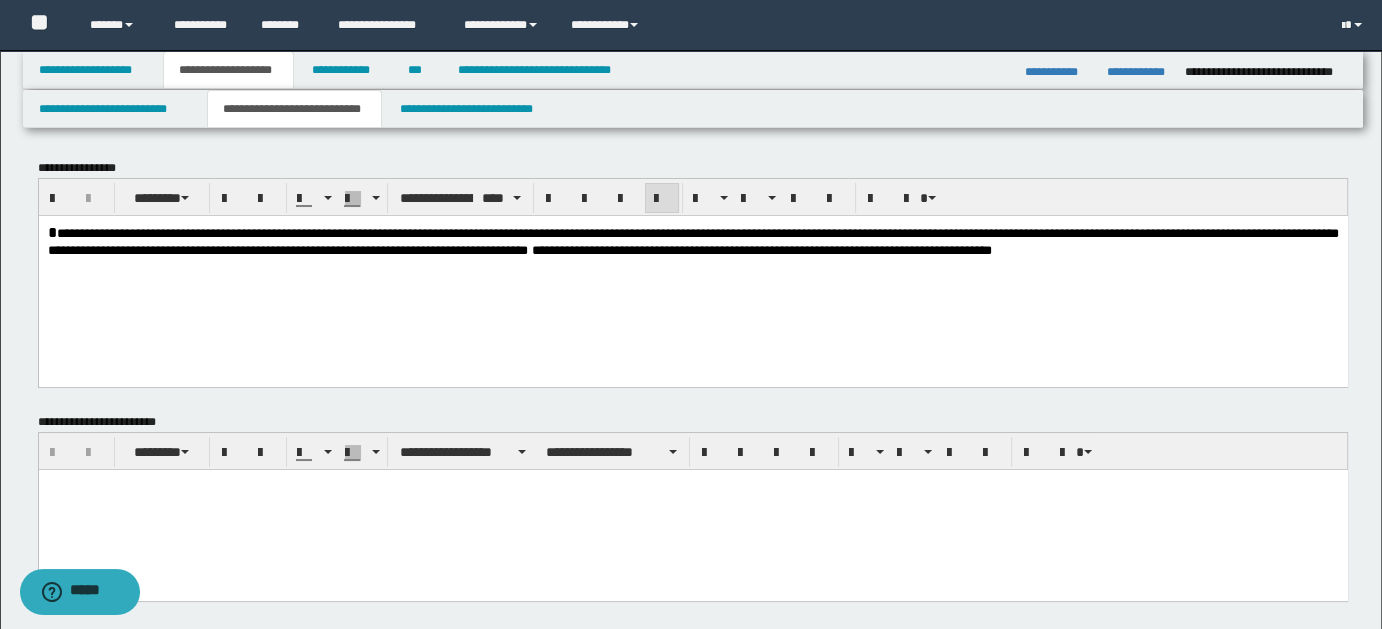 click on "**********" at bounding box center [692, 241] 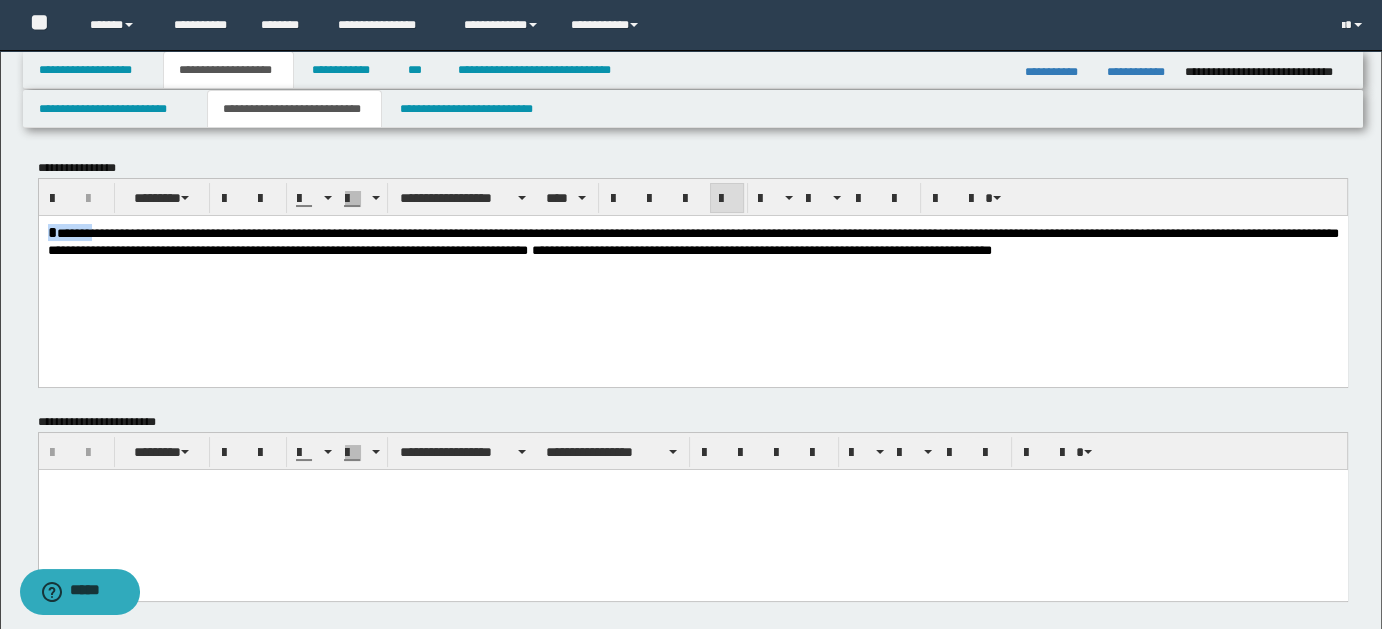 drag, startPoint x: 55, startPoint y: 229, endPoint x: 71, endPoint y: 444, distance: 215.59453 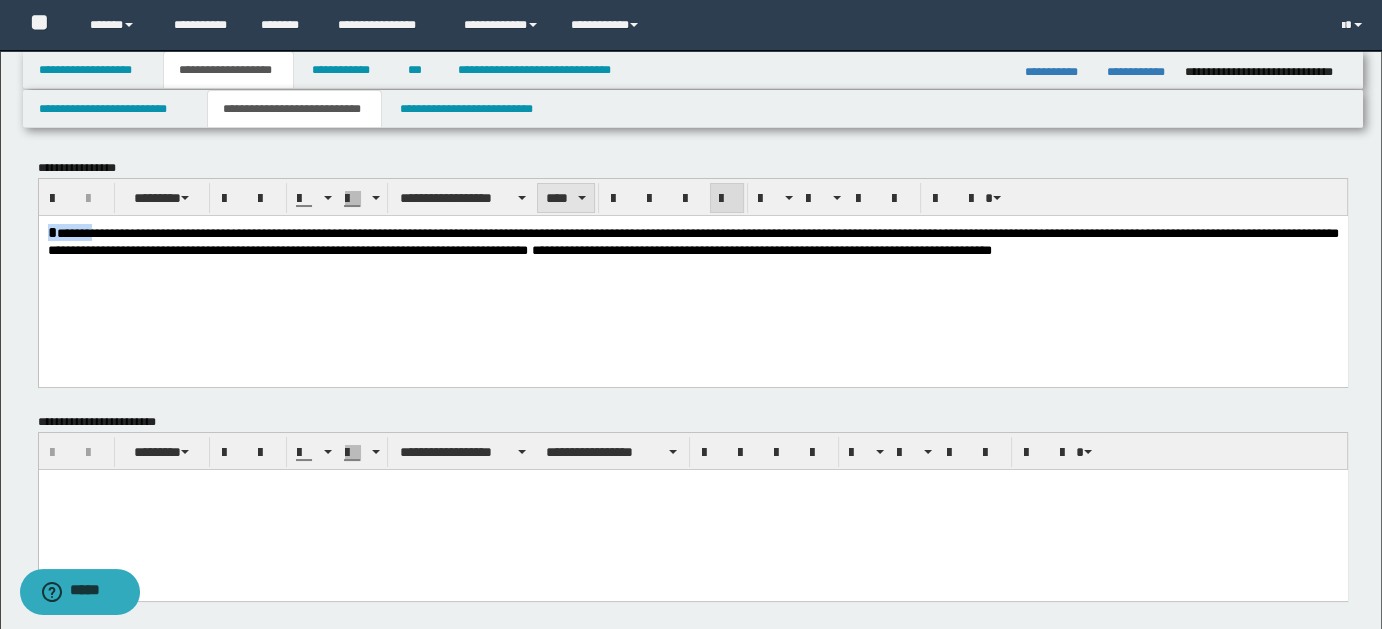 click on "****" at bounding box center (565, 198) 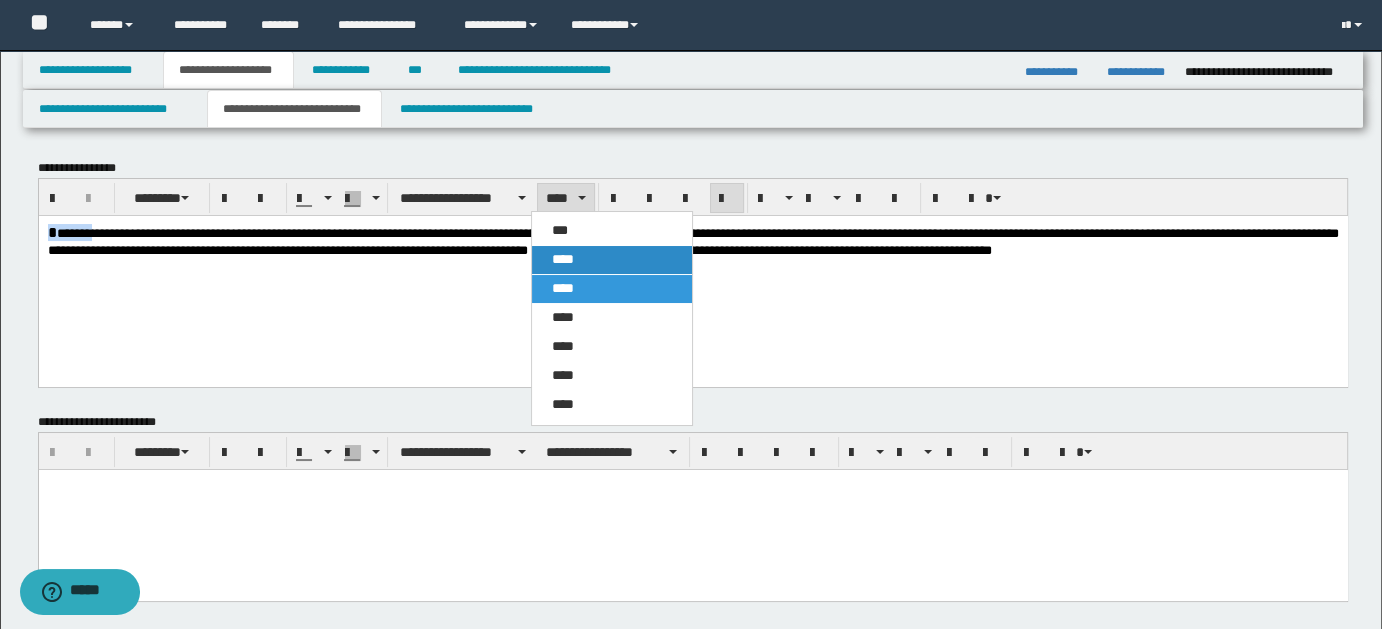 click on "****" at bounding box center (563, 259) 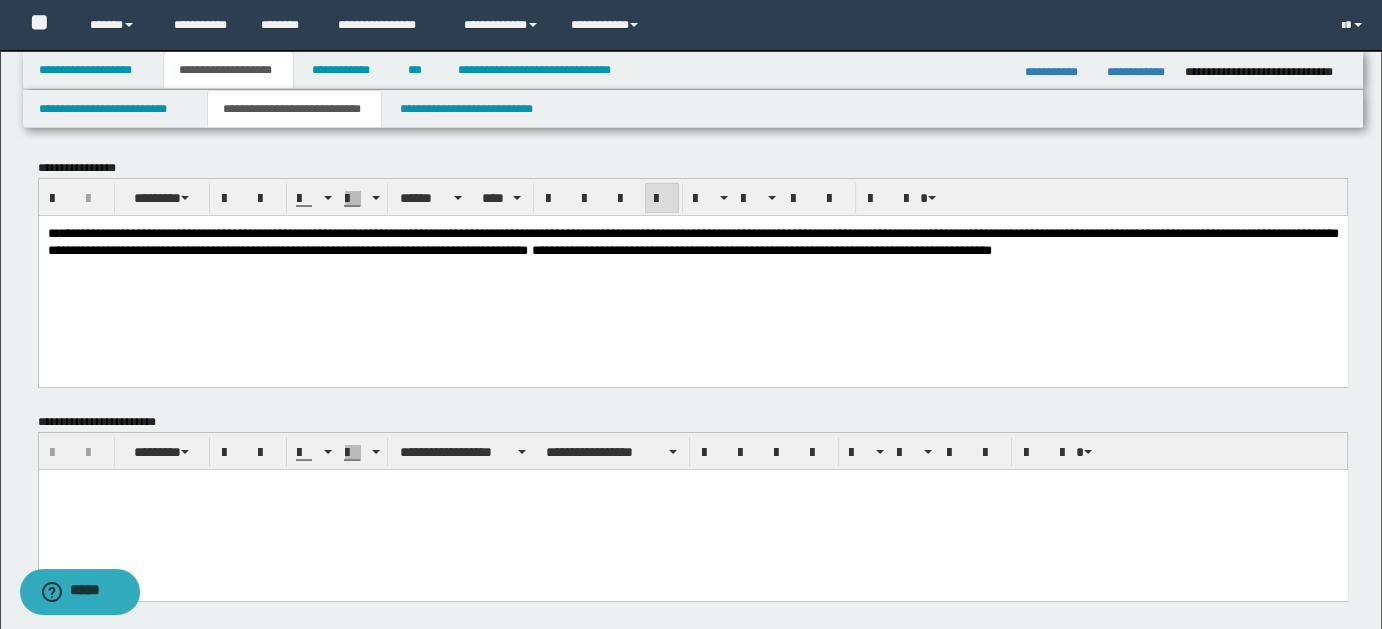 click on "**********" at bounding box center (692, 275) 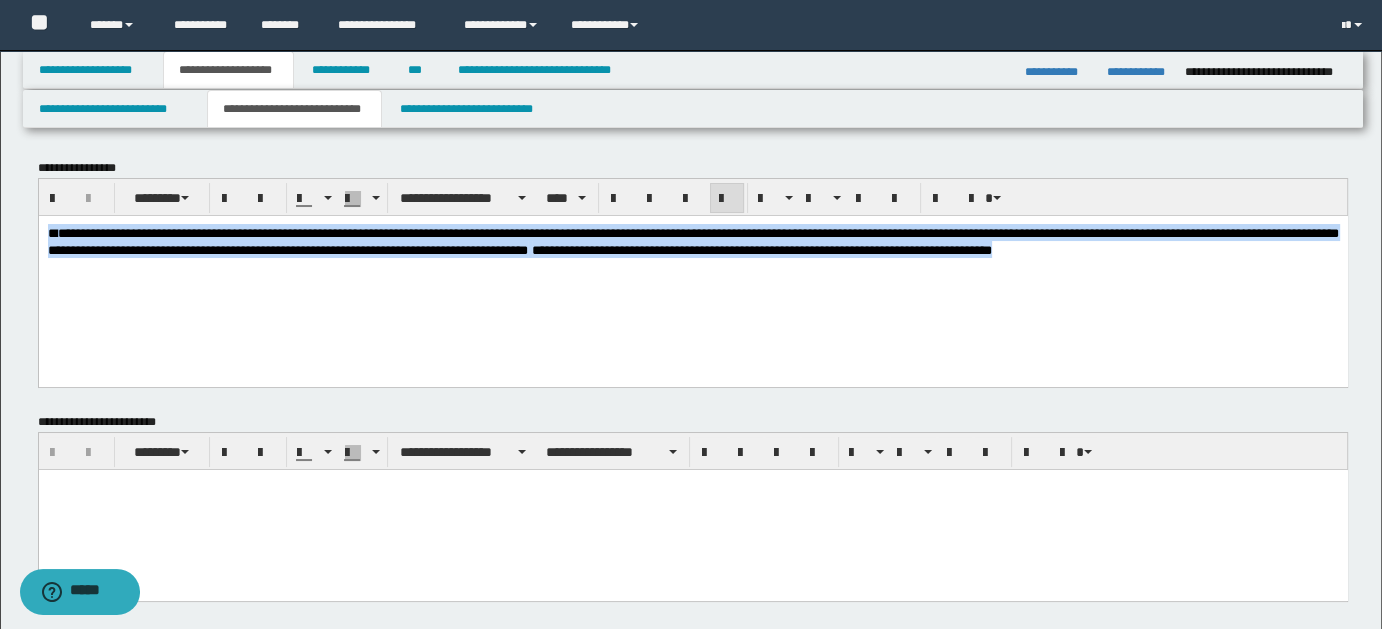 drag, startPoint x: 46, startPoint y: 232, endPoint x: 329, endPoint y: 262, distance: 284.58566 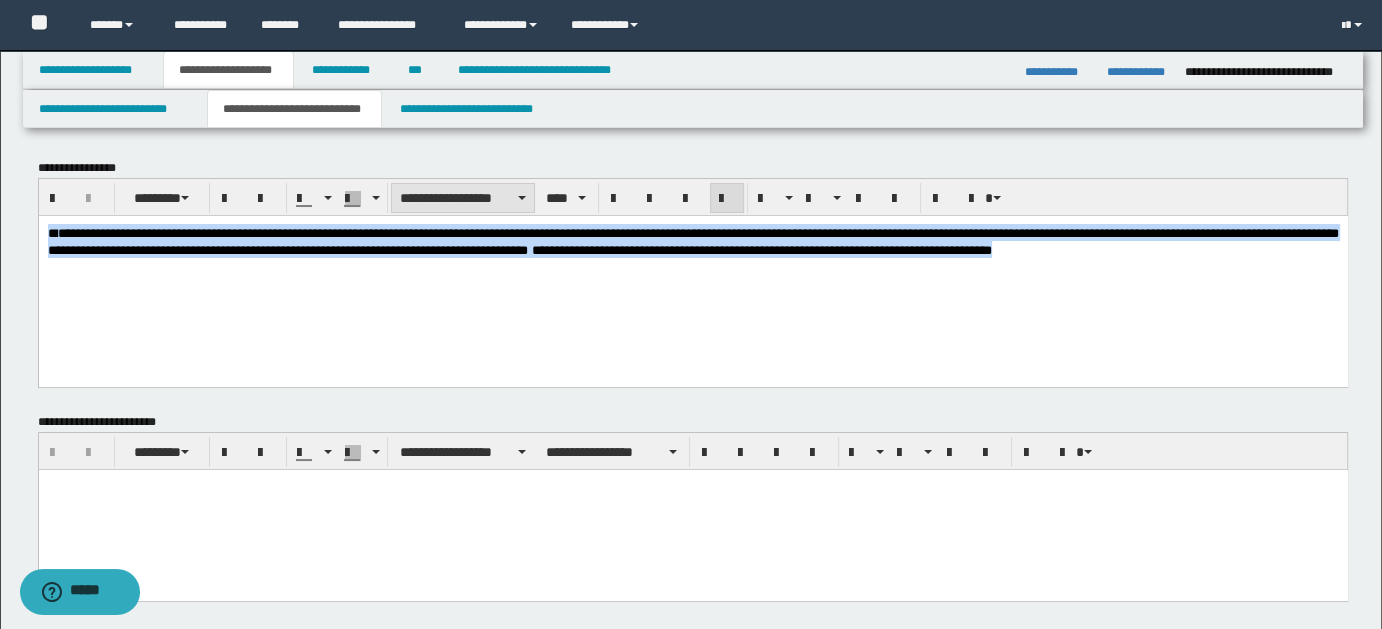 click on "**********" at bounding box center [463, 198] 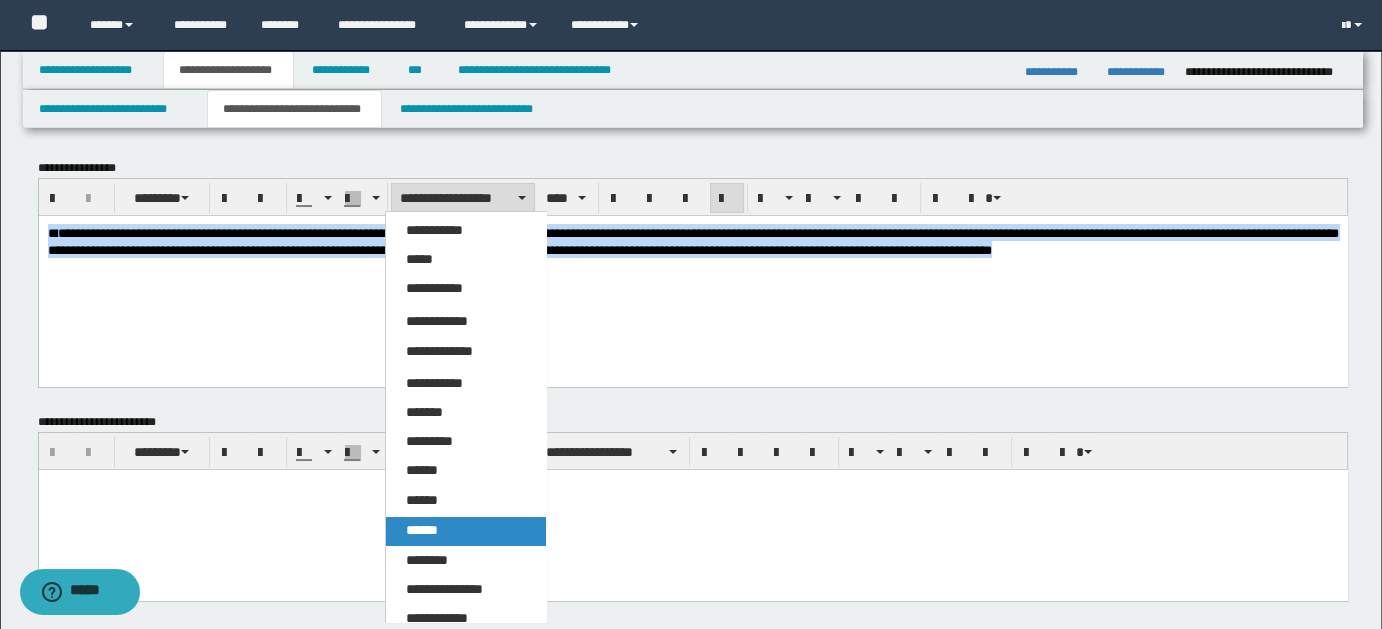 click on "******" at bounding box center [422, 530] 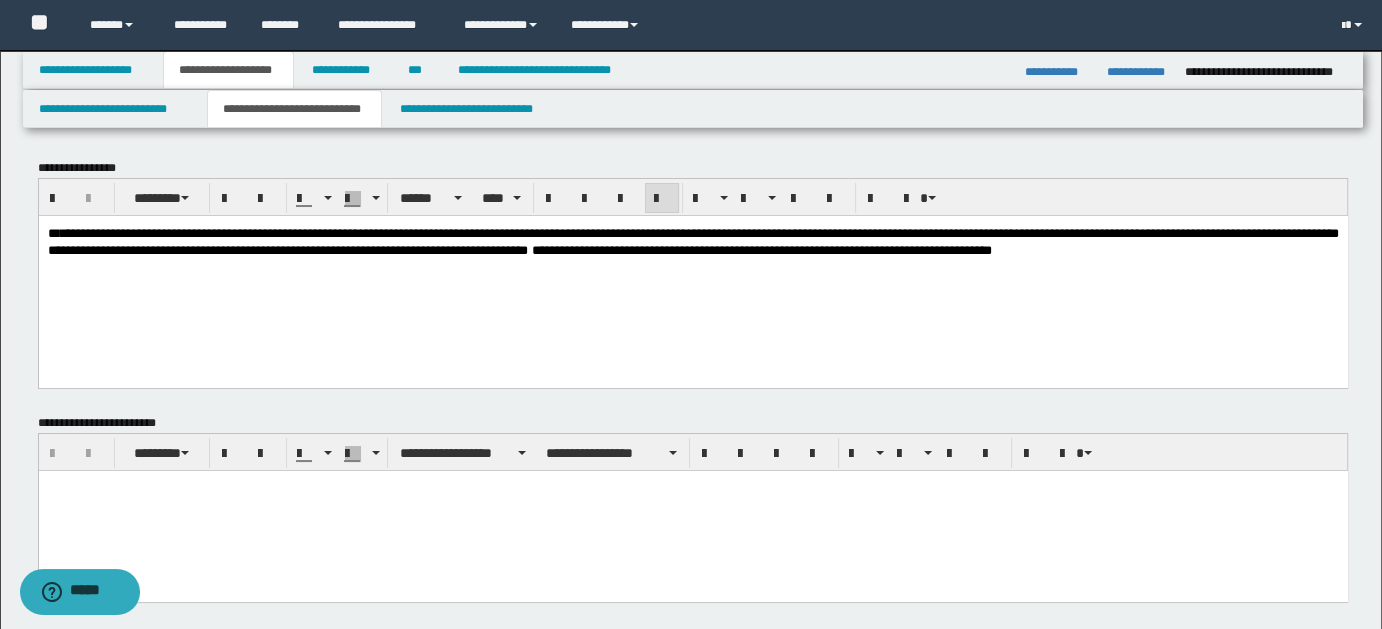 click on "**********" at bounding box center (692, 276) 